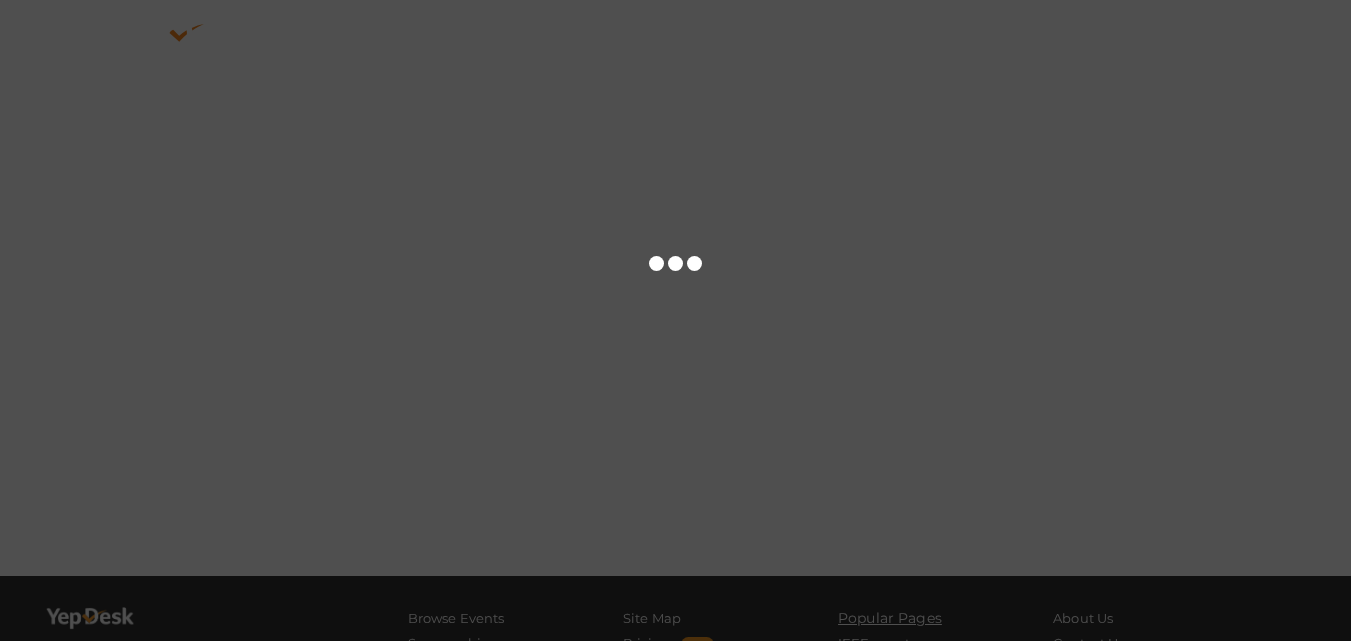 scroll, scrollTop: 0, scrollLeft: 0, axis: both 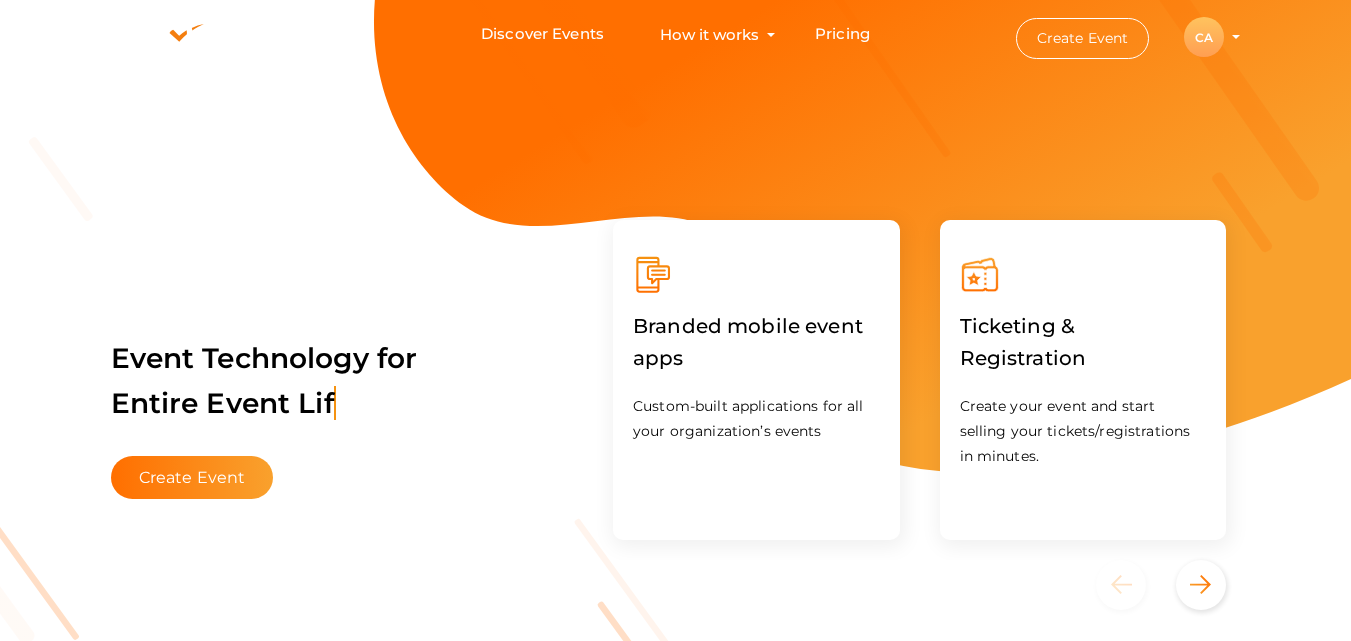 click on "CA" at bounding box center [1204, 37] 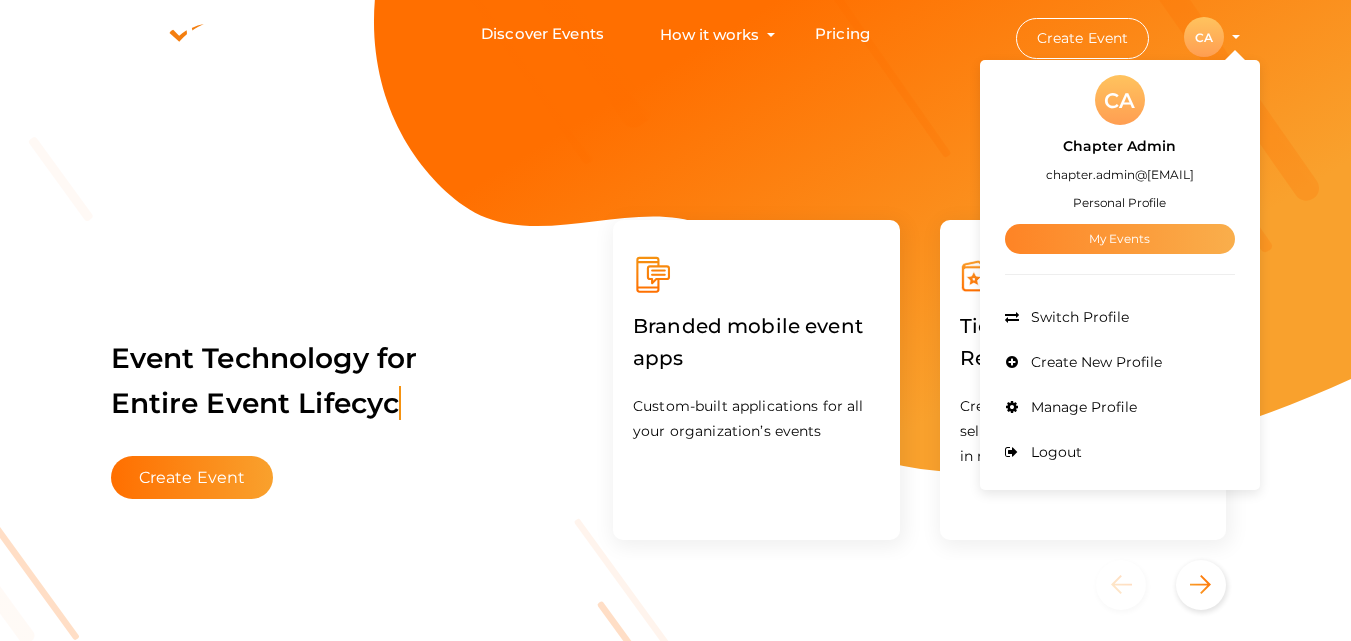 click on "My Events" at bounding box center [1120, 239] 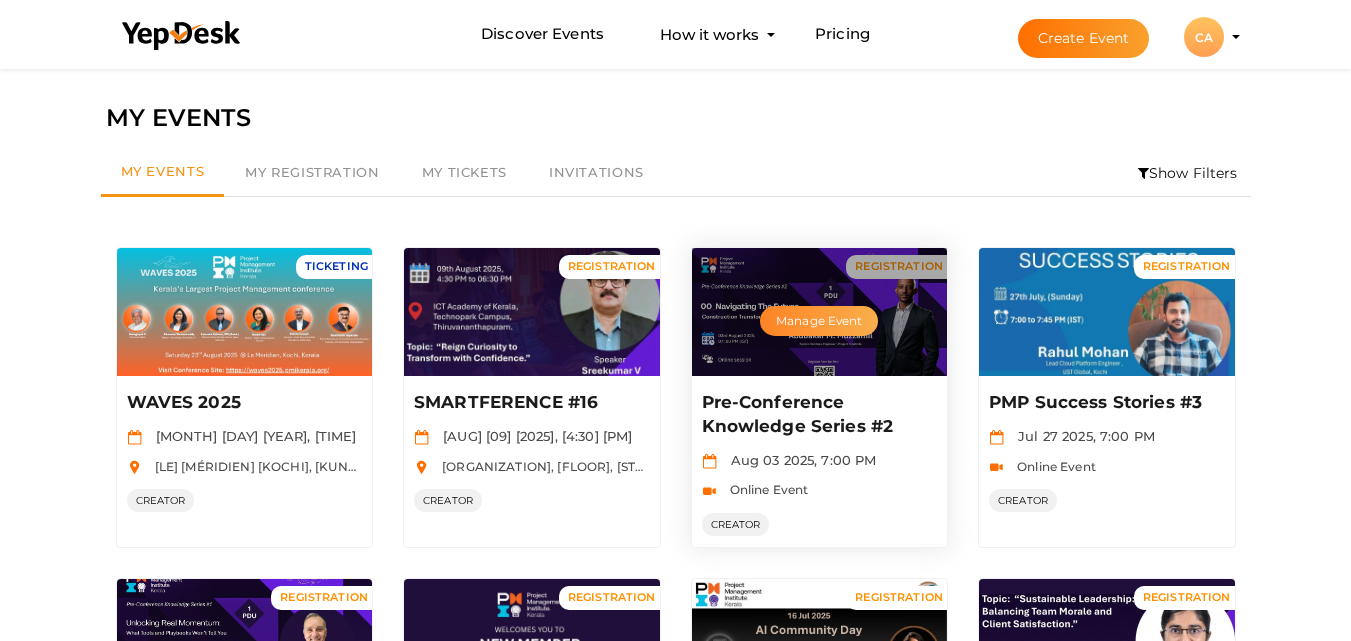 click on "Manage Event" at bounding box center [819, 321] 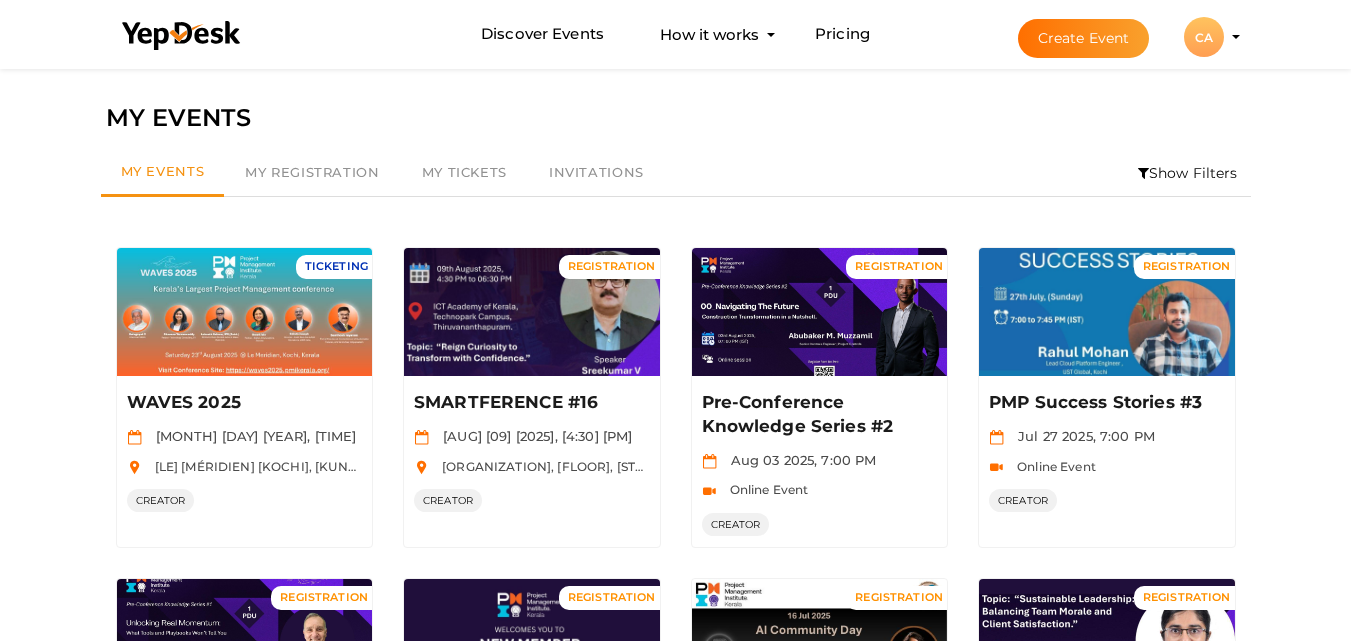 click on "Create Event" at bounding box center [1084, 38] 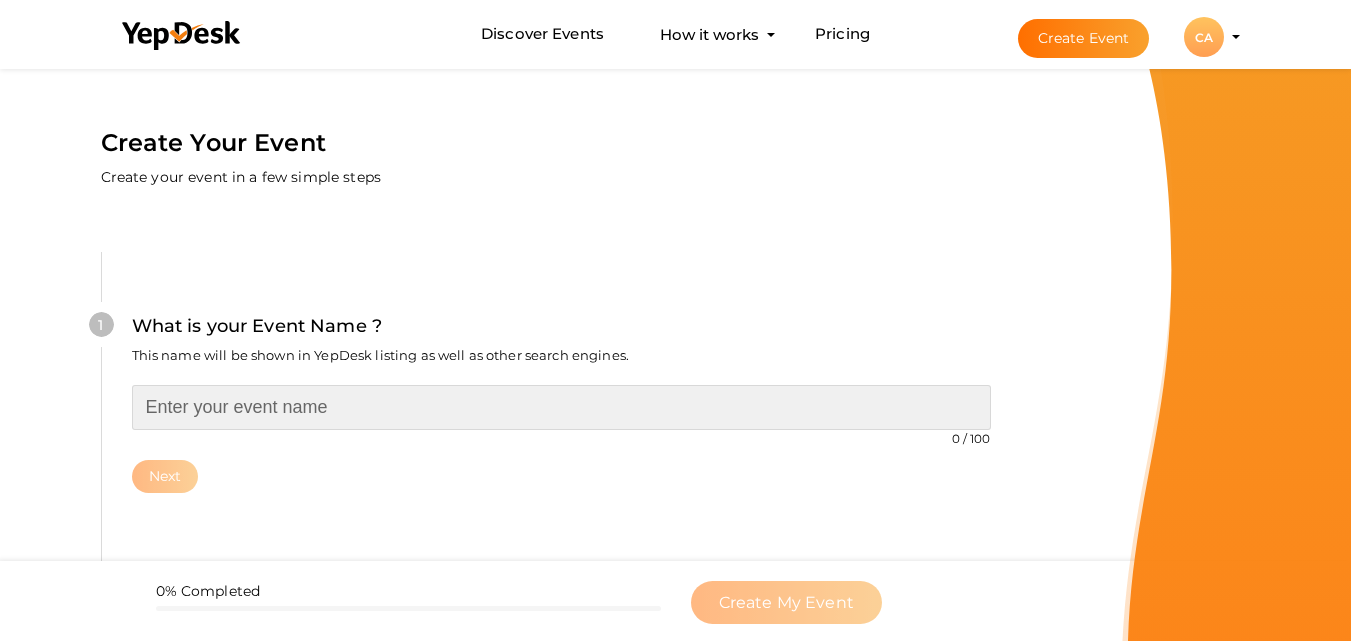 click at bounding box center (561, 407) 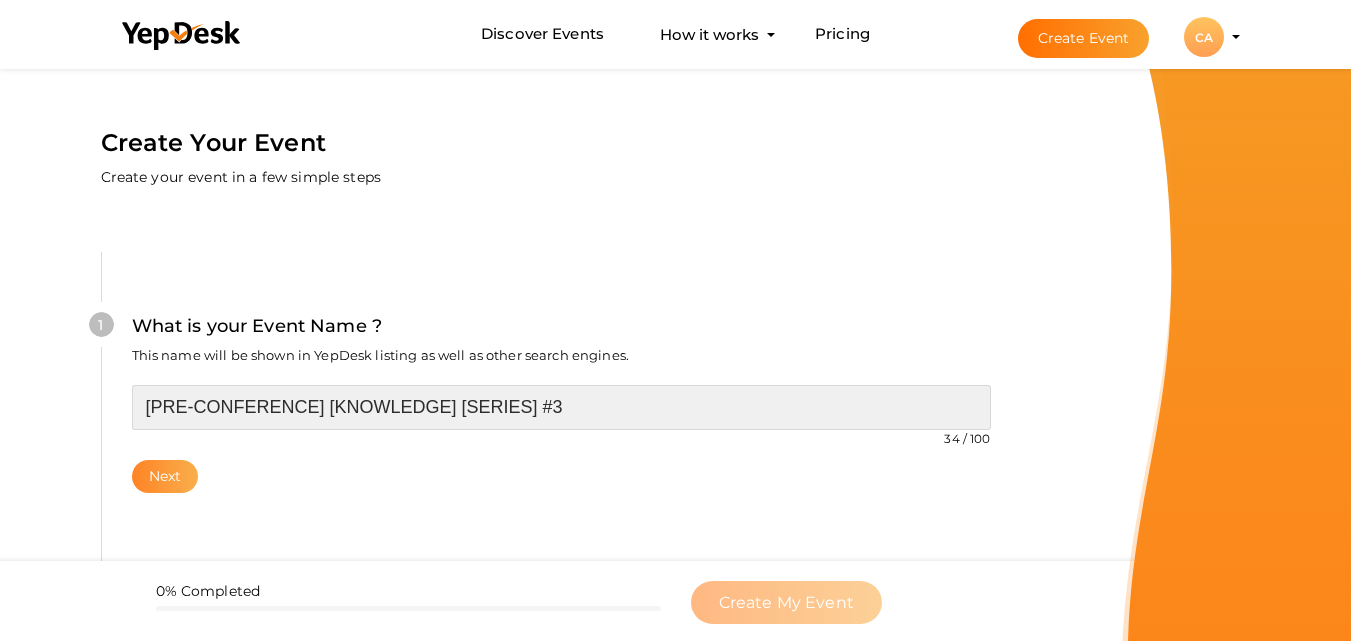 type on "[PRE-CONFERENCE] [KNOWLEDGE] [SERIES] #3" 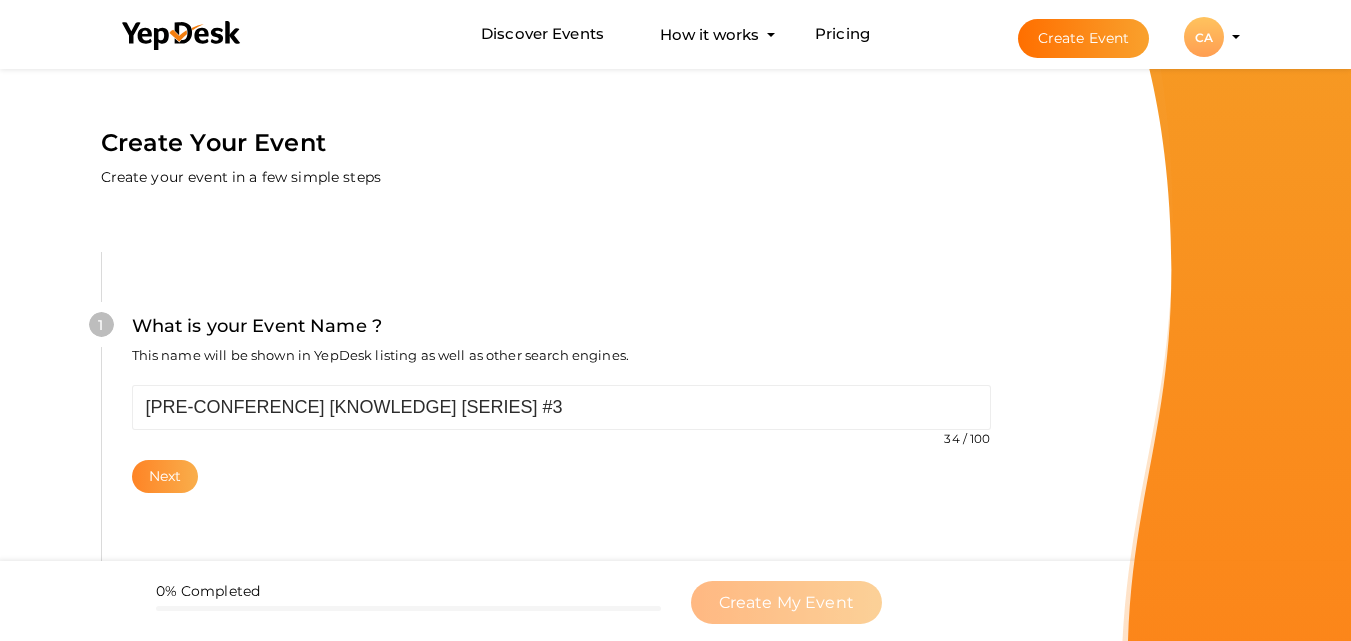 click on "Next" at bounding box center [165, 476] 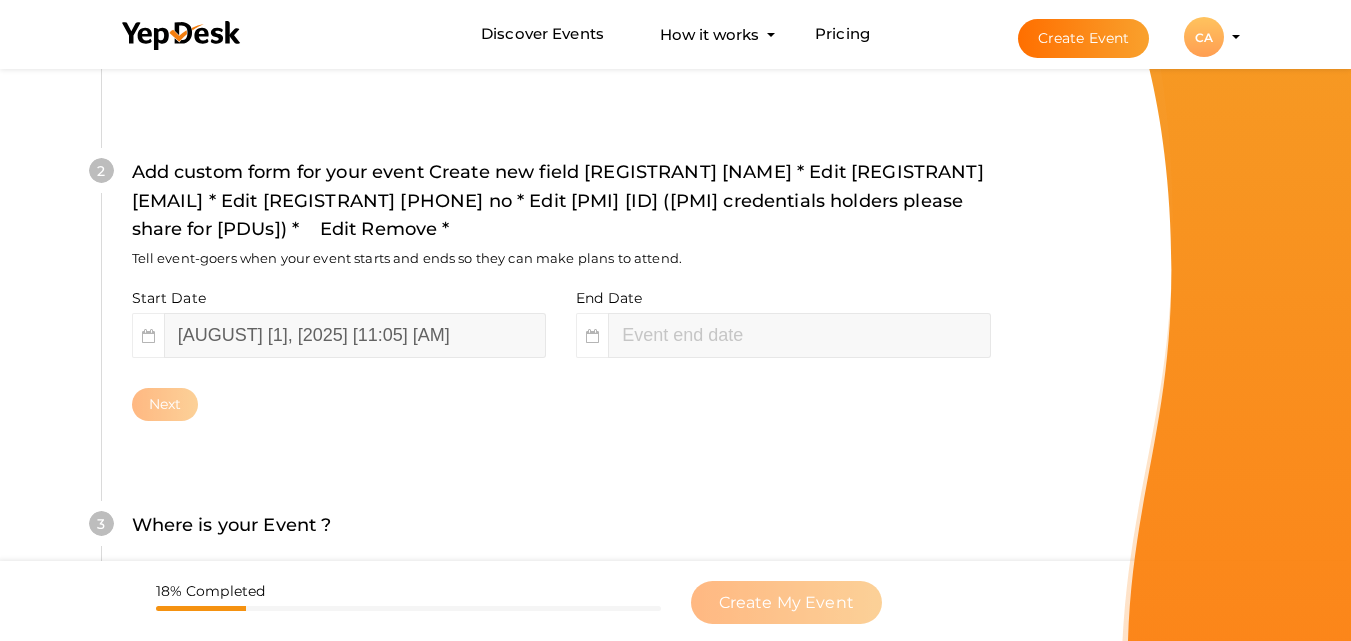 scroll, scrollTop: 460, scrollLeft: 0, axis: vertical 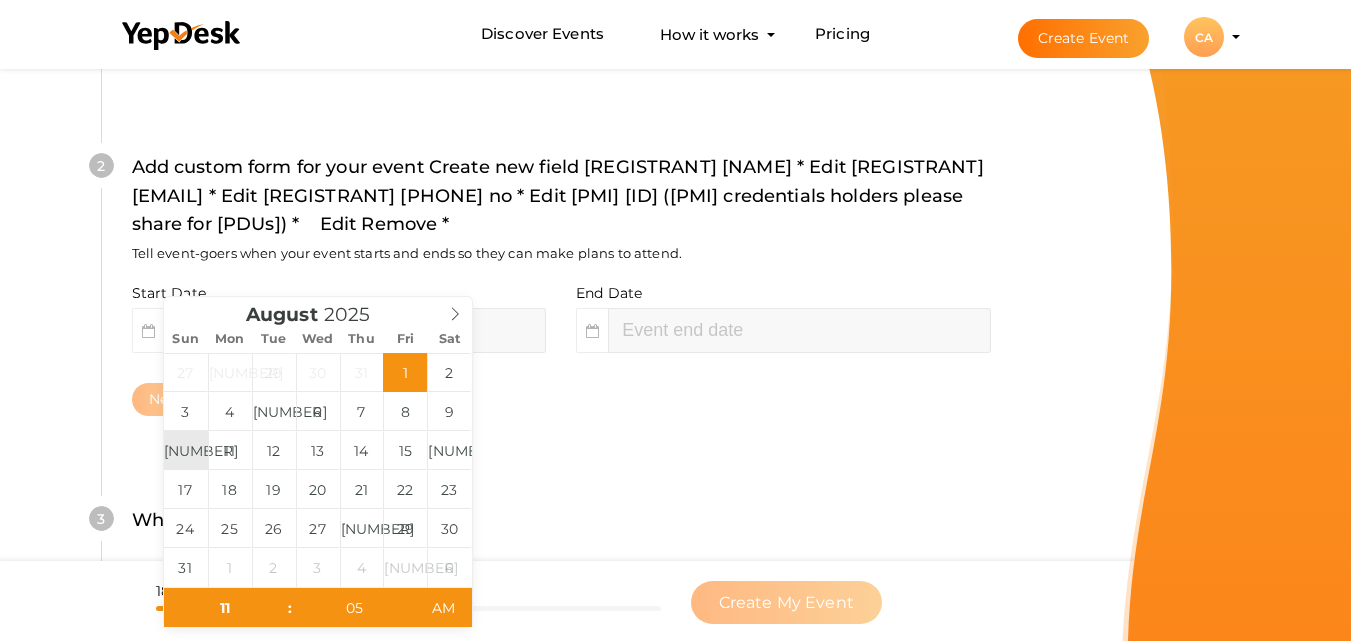type on "August 10, 2025 11:05 AM" 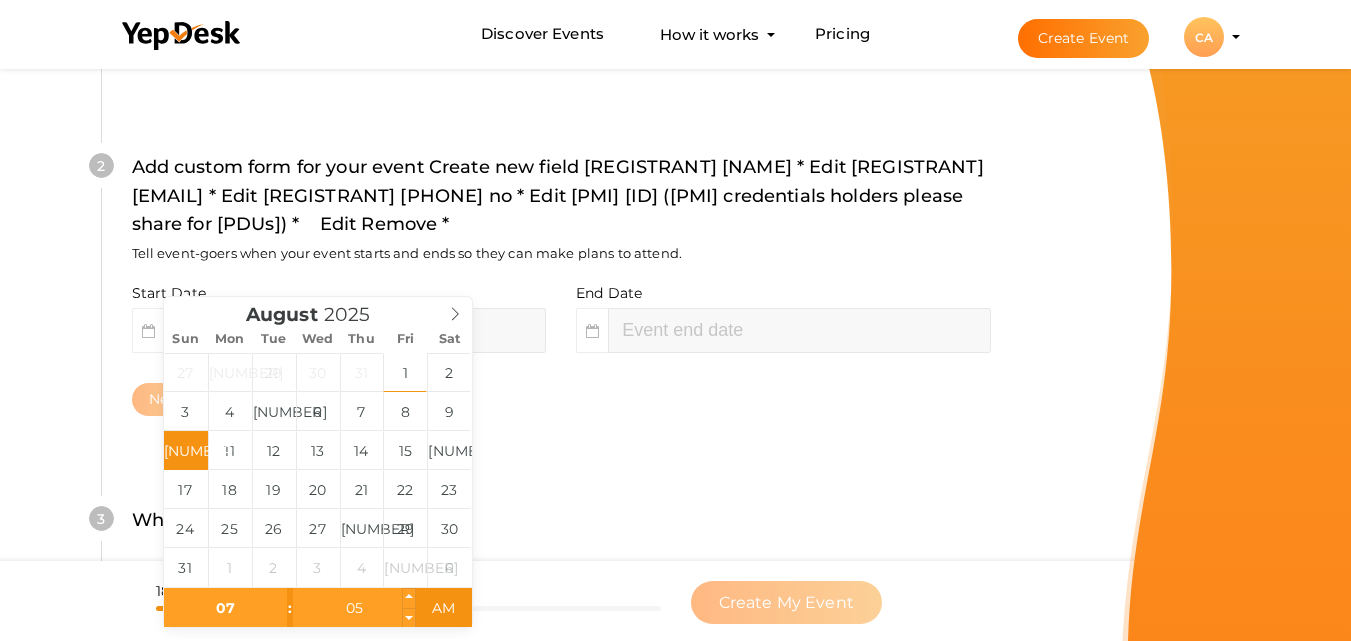type on "07" 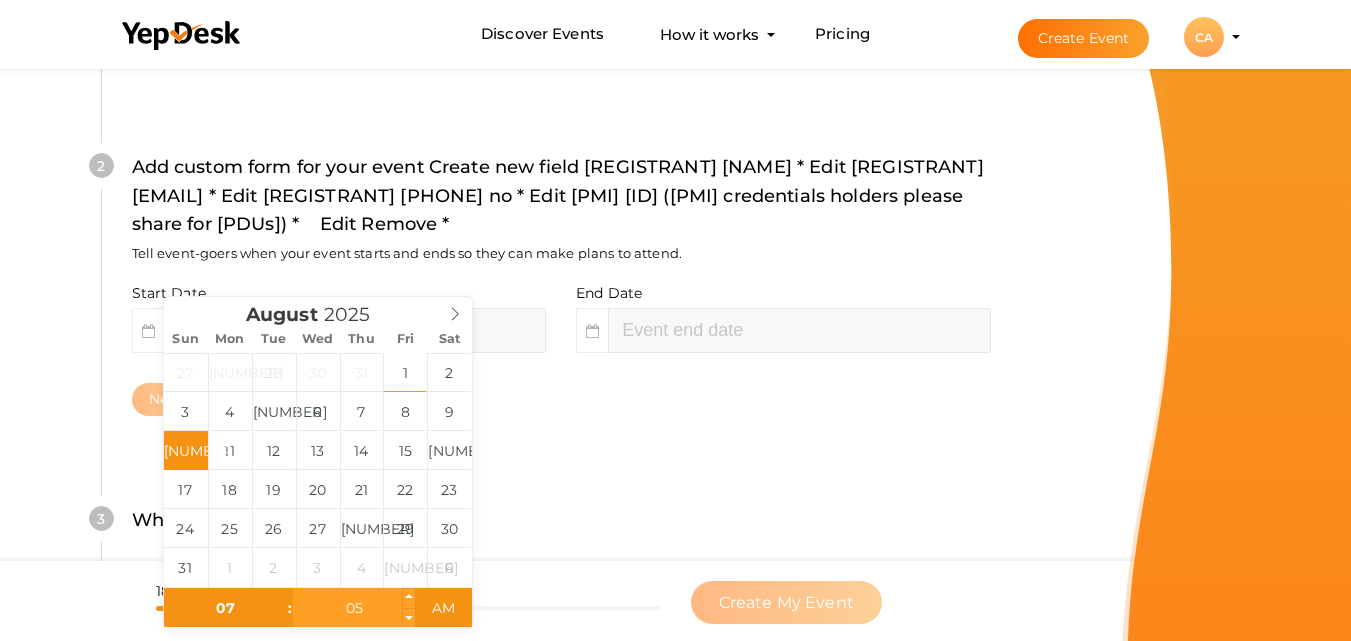 type on "[MONTH] [DAY], [YEAR] [TIME]" 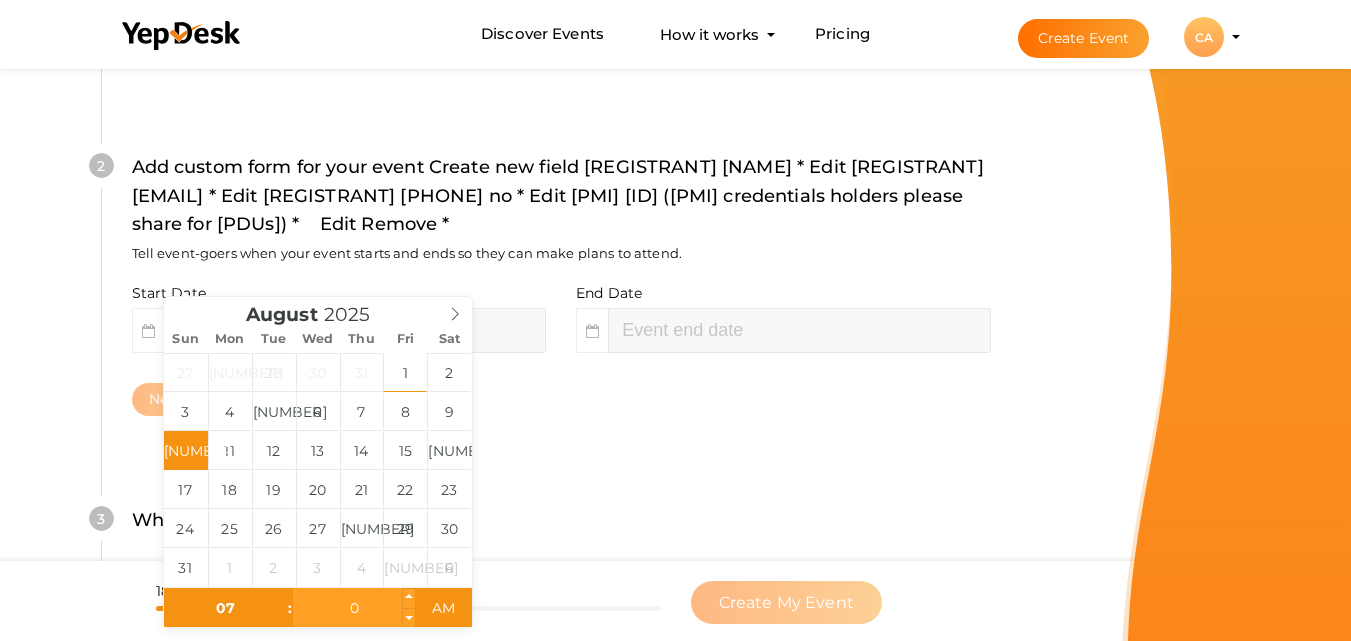 type on "00" 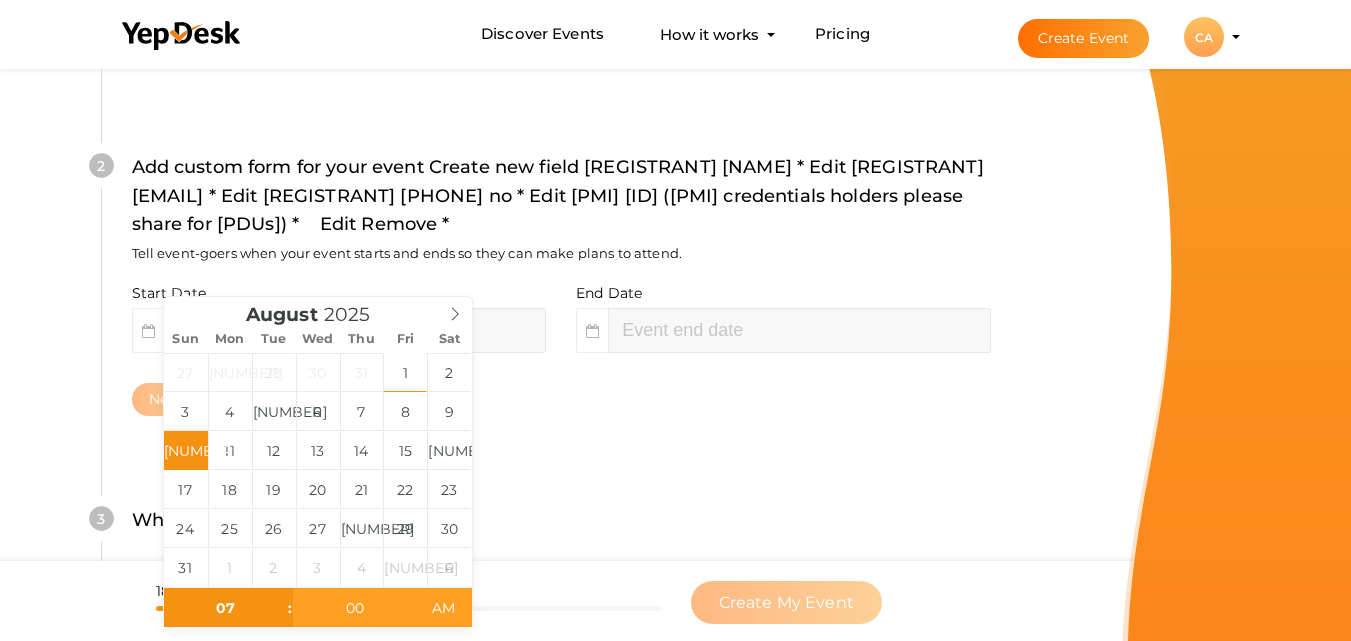 type on "August 10, 2025 7:00 PM" 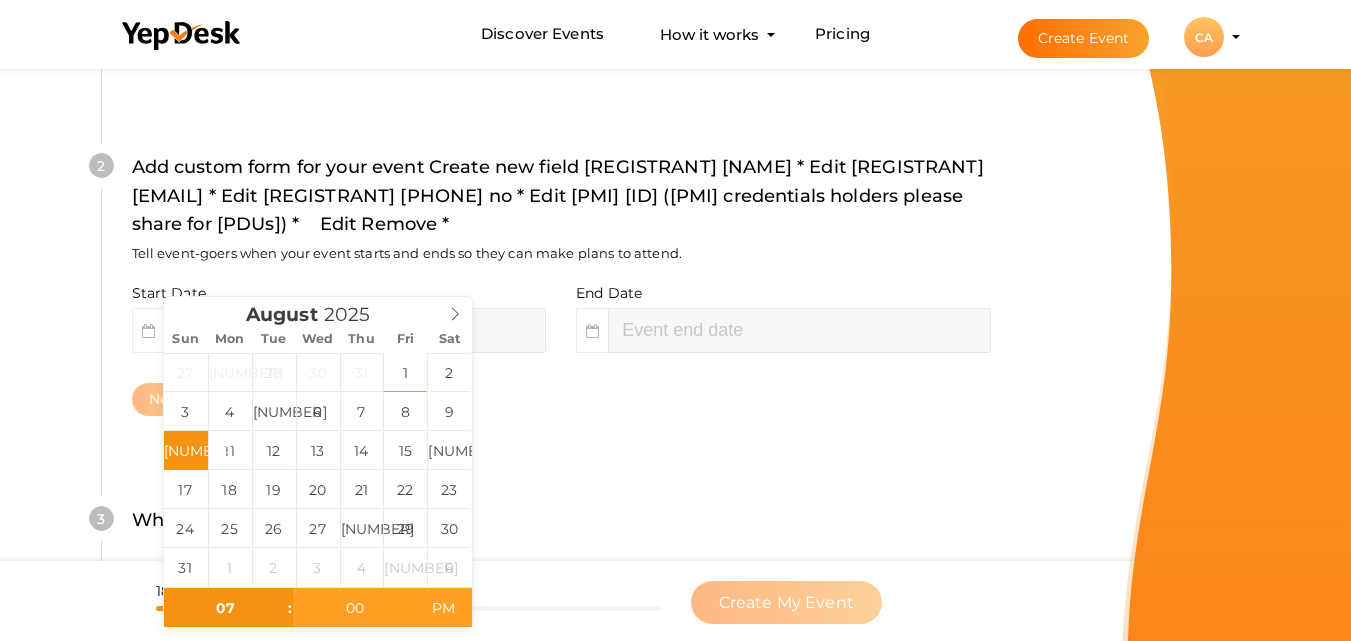 click on "PM" at bounding box center (443, 608) 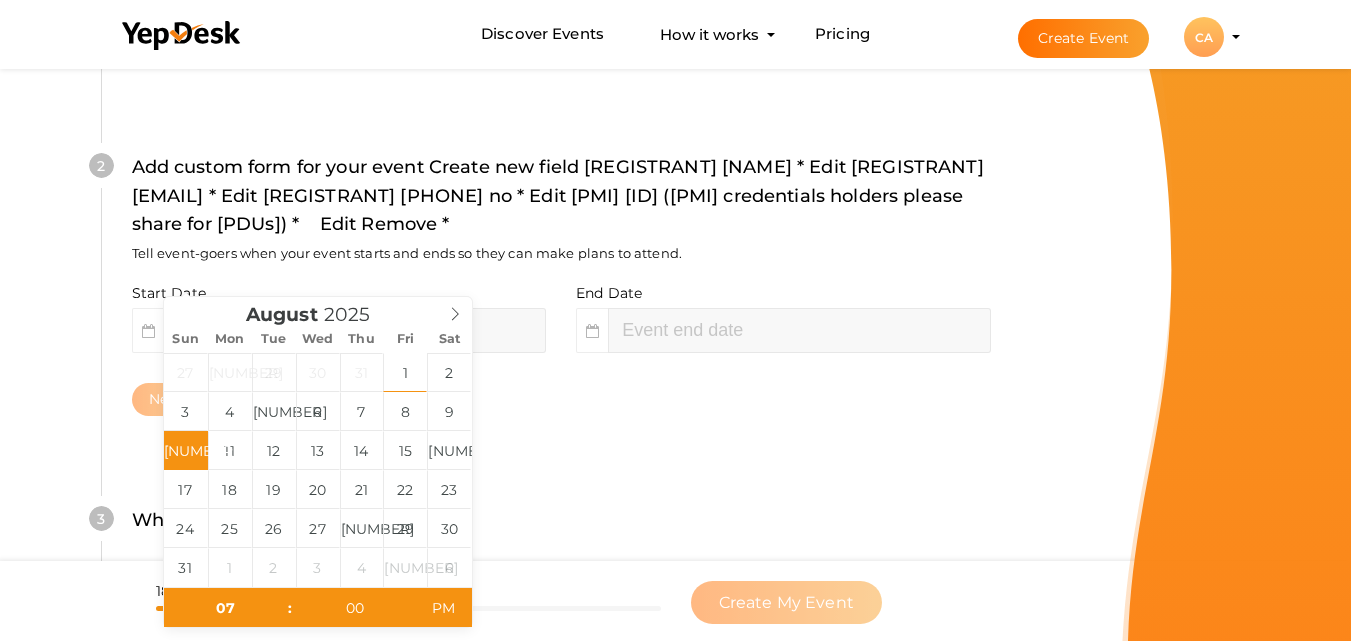 type on "[MONTH] [DAY], [YEAR] [TIME]" 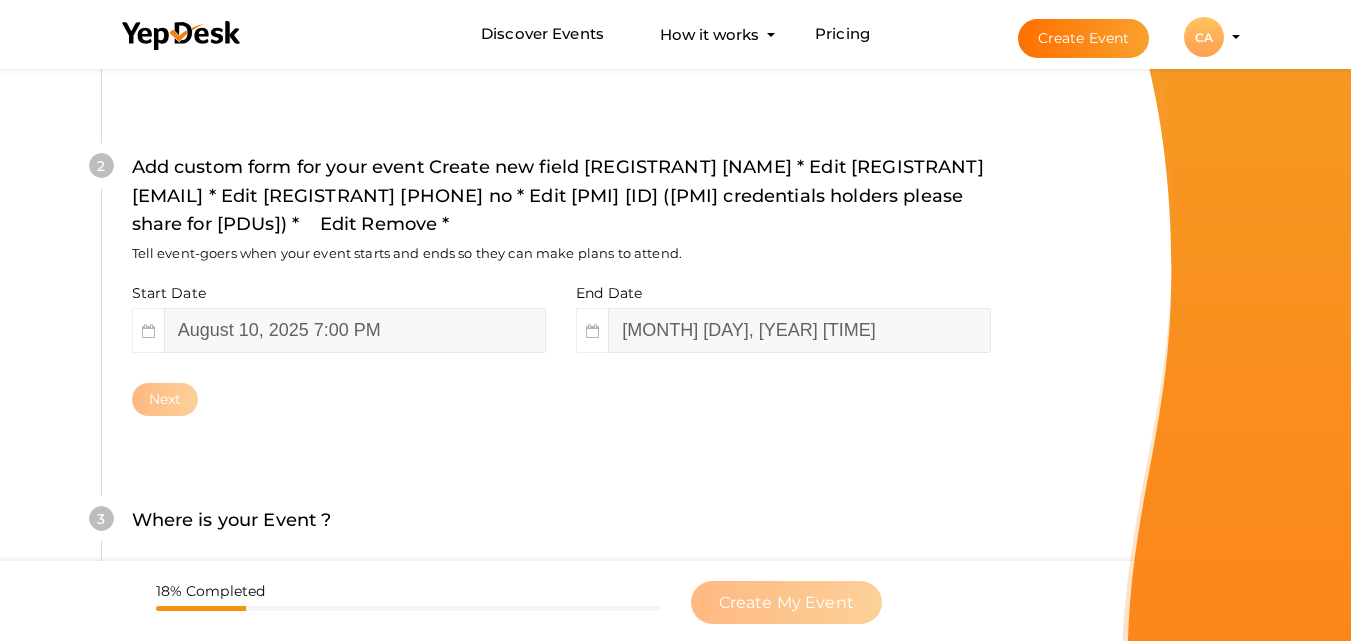 click on "3
Where is
your Event ?
Tell
event-goers where your event location is.
Venue
Online
Event
Sorry!
Couldn't find location. Please choose one from suggestions.
Required
event location address.
Next" at bounding box center [561, 530] 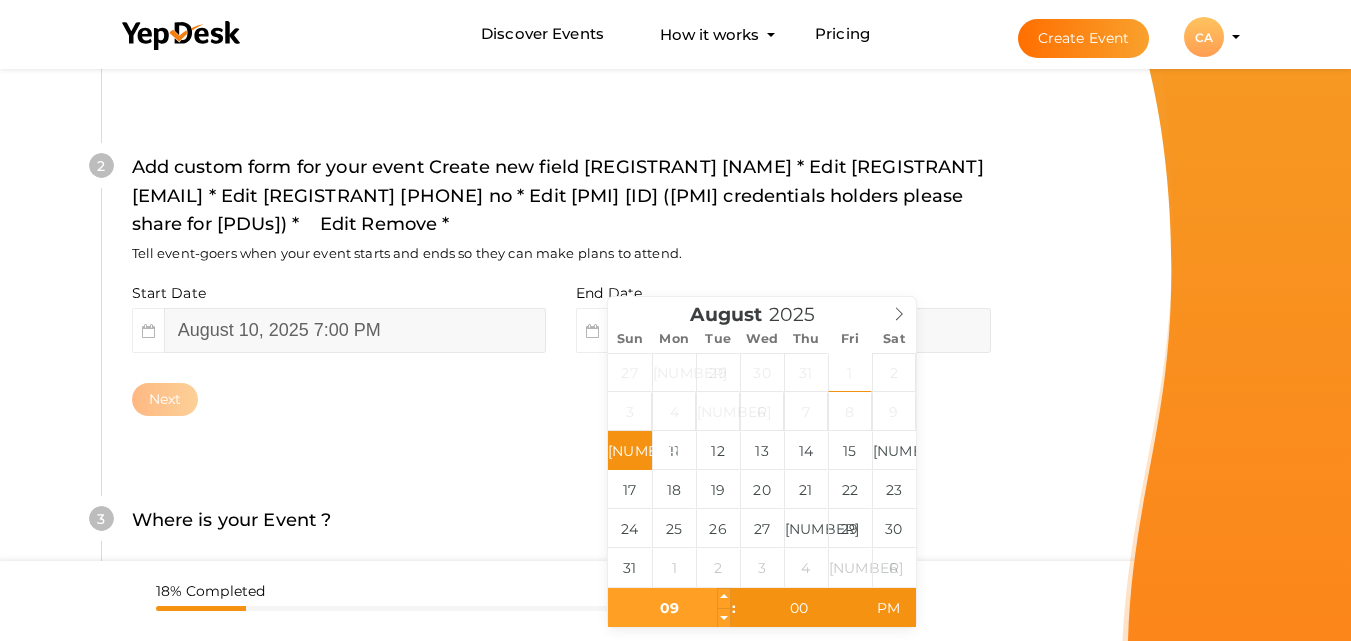 click on "09" at bounding box center [669, 608] 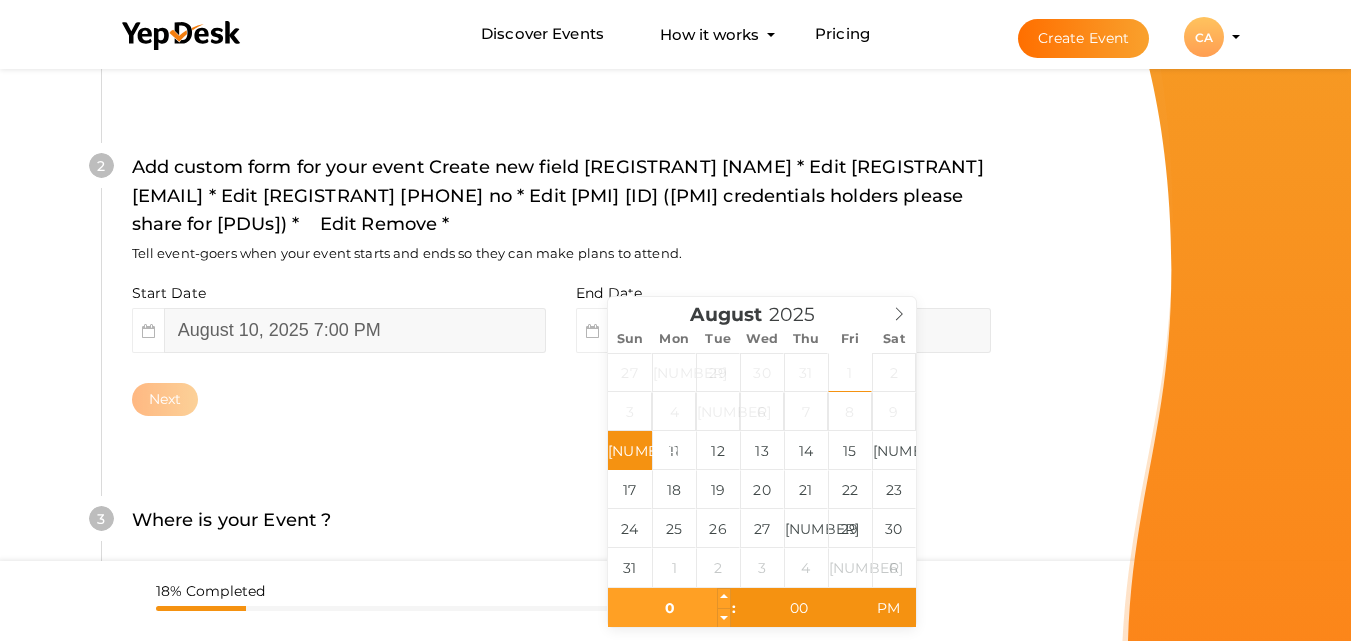type on "08" 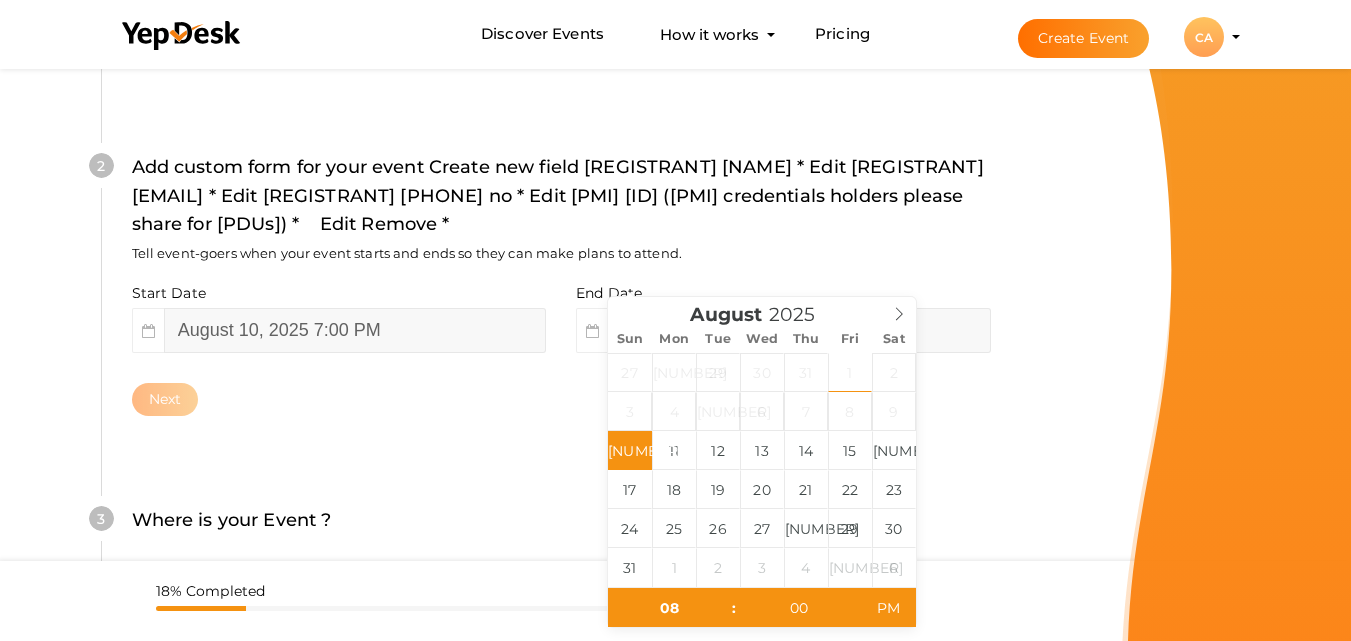 type on "[AUGUST] [10], [2025] [8:00] [PM]" 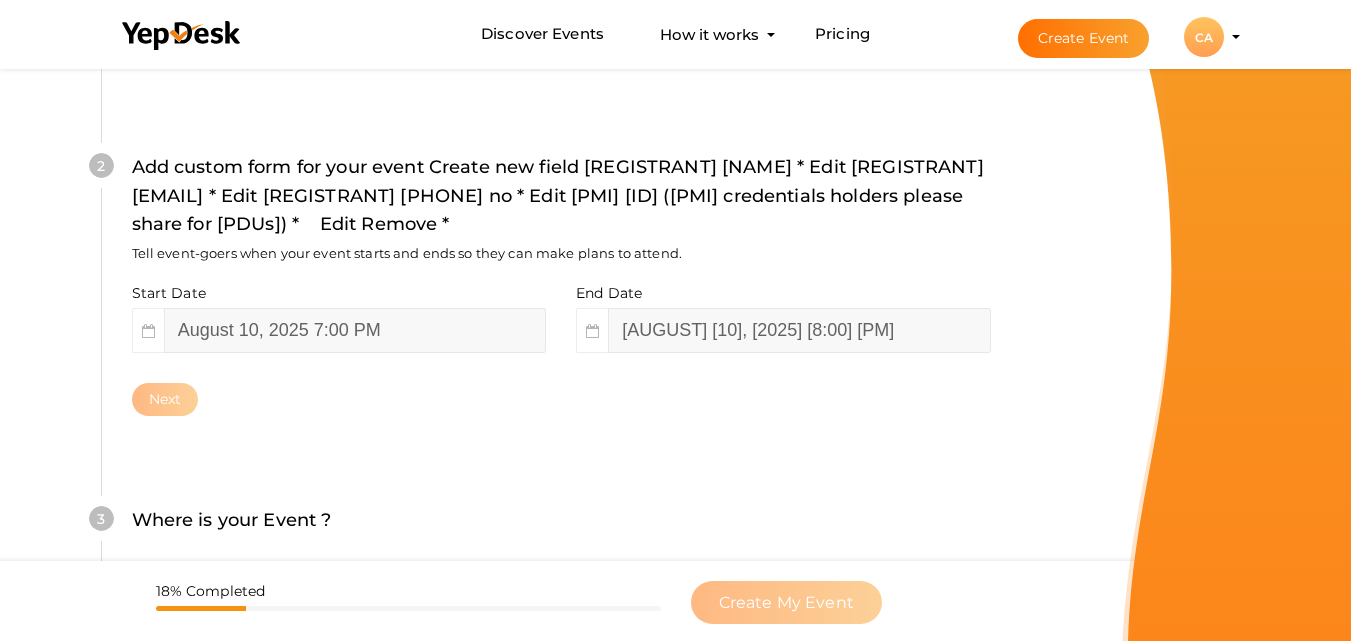 click on "What
is your Event Name ?
This name will be shown in YepDesk listing as well
as other search engines.
Pre-Conference Knowledge Series #3
34 / 100
Invalid
event name
event name length exceeded
Required.
Next
2
When is your
Event ?
Tell
event-goers when your event starts and ends so they can make plans to
attend.
Start Date
August 10, 2025 7:00 PM
End Date
August 10, 2025 8:00 PM
Next" at bounding box center (561, 351) 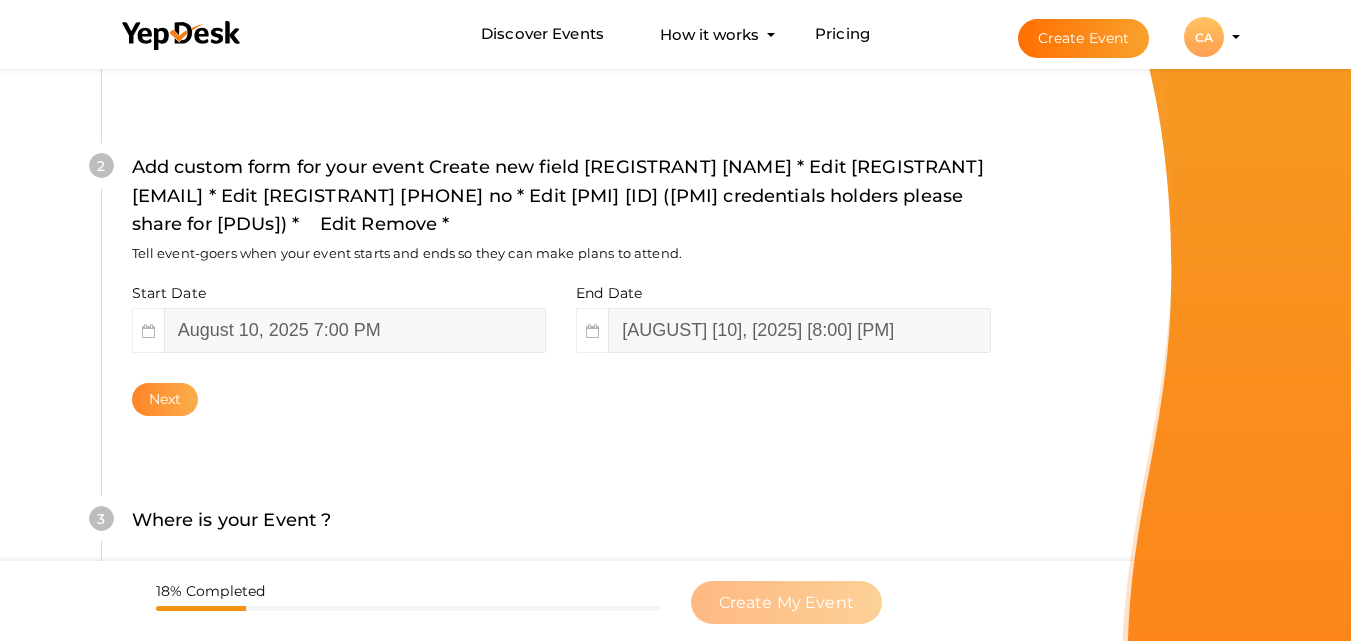 click on "Next" at bounding box center (165, 399) 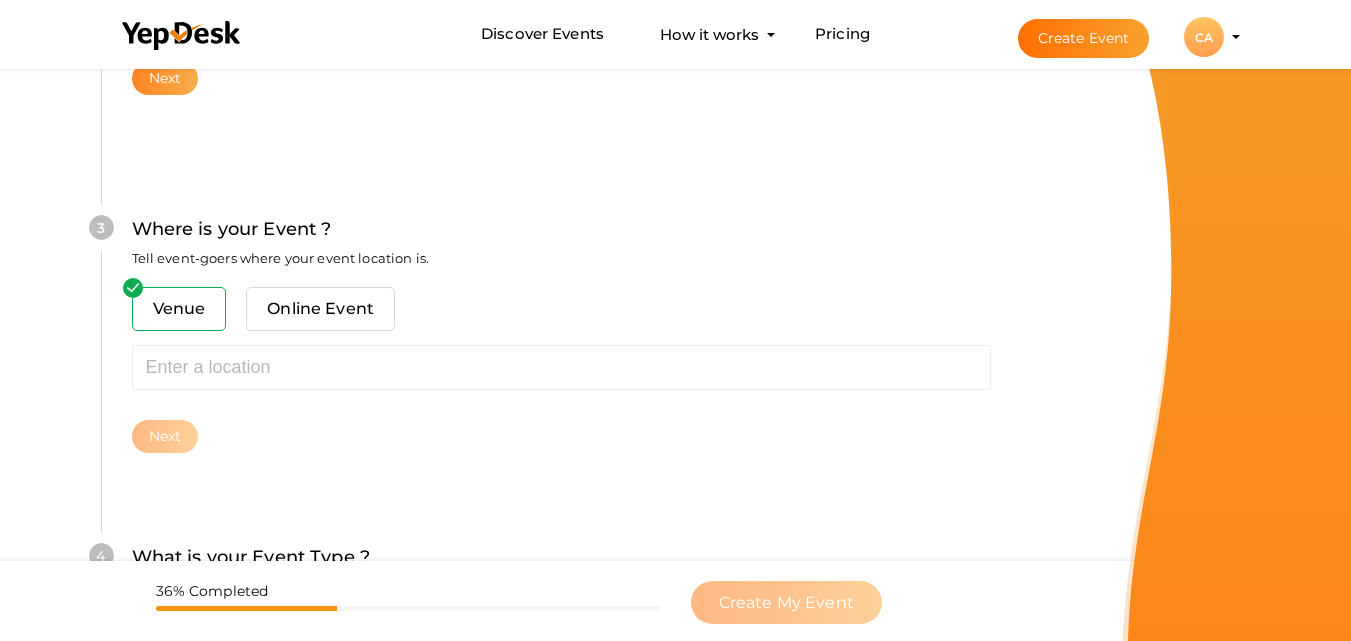 scroll, scrollTop: 785, scrollLeft: 0, axis: vertical 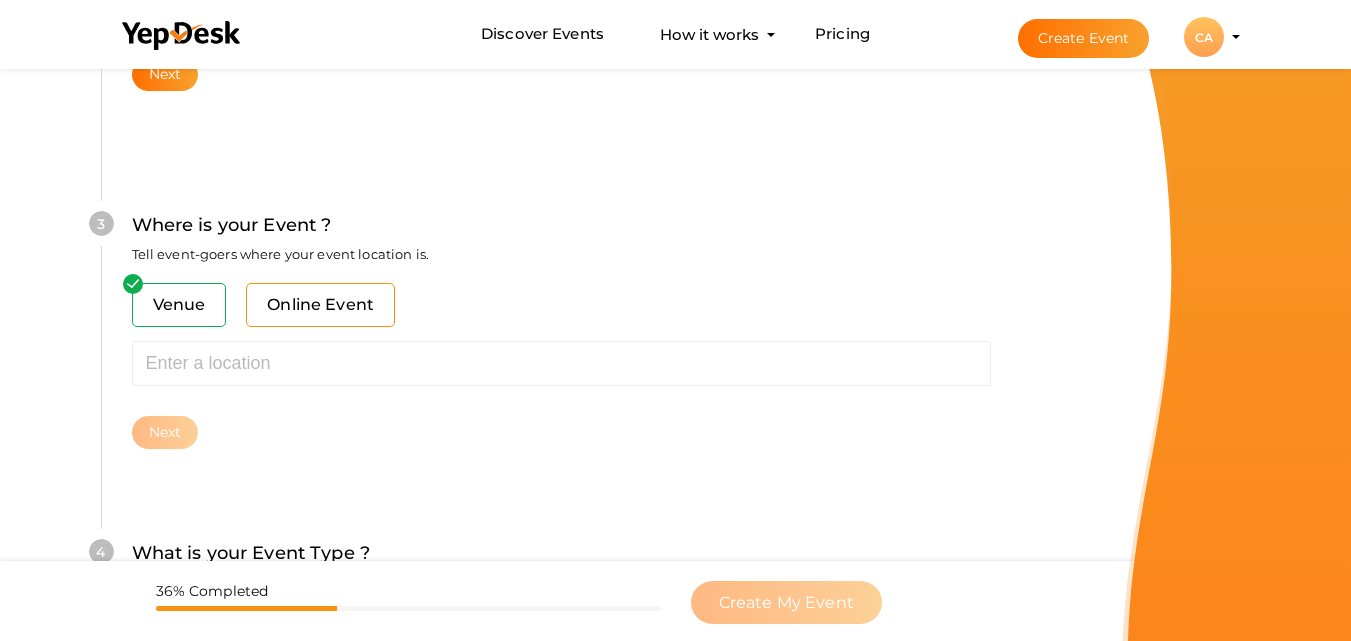 click on "Online
Event" at bounding box center [320, 305] 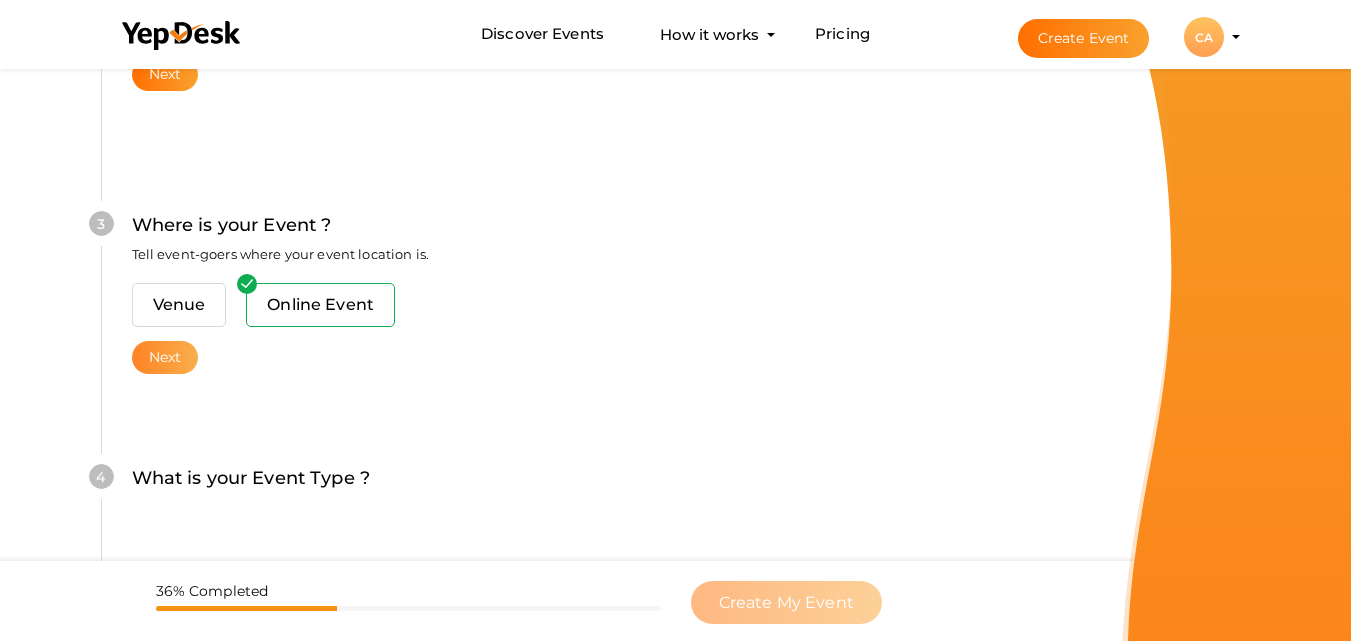 click on "Next" at bounding box center [165, 357] 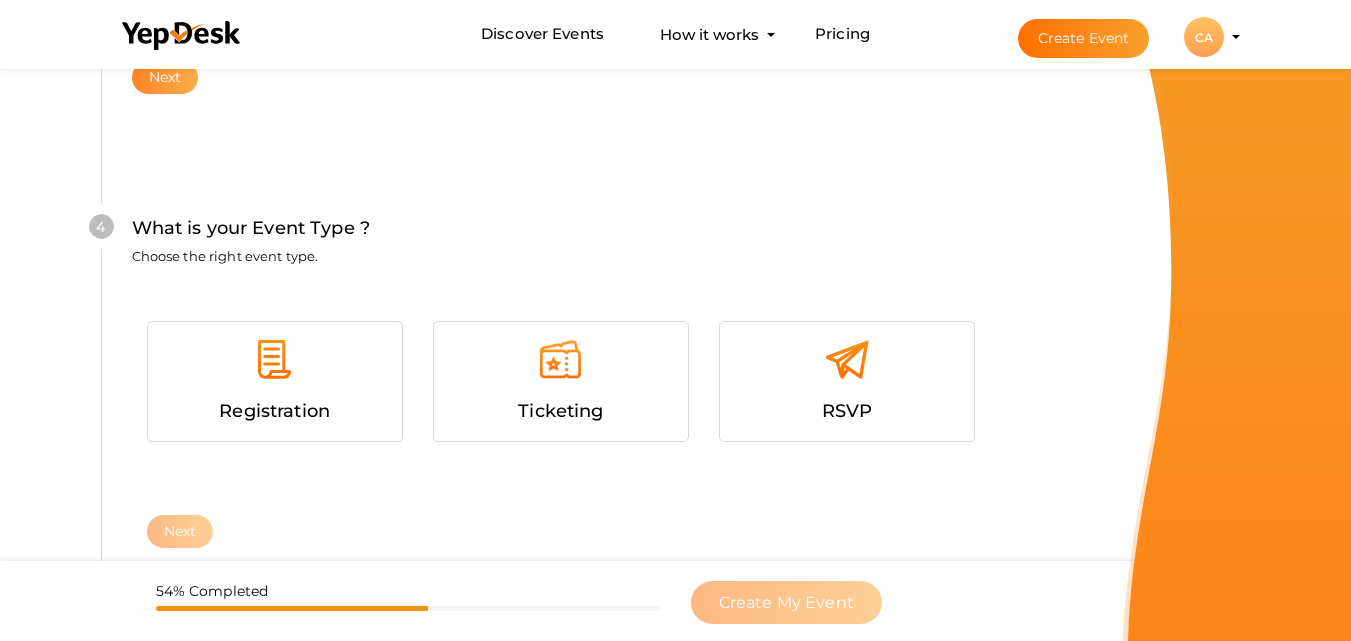 scroll, scrollTop: 1068, scrollLeft: 0, axis: vertical 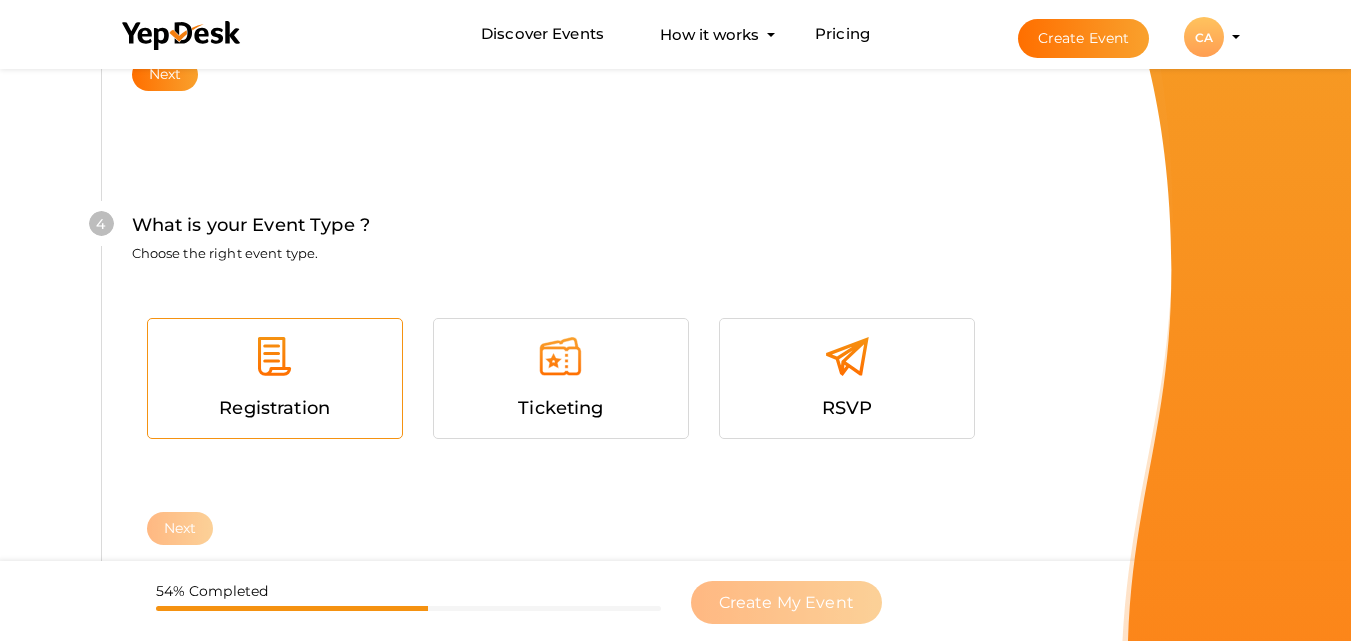 click at bounding box center [275, 364] 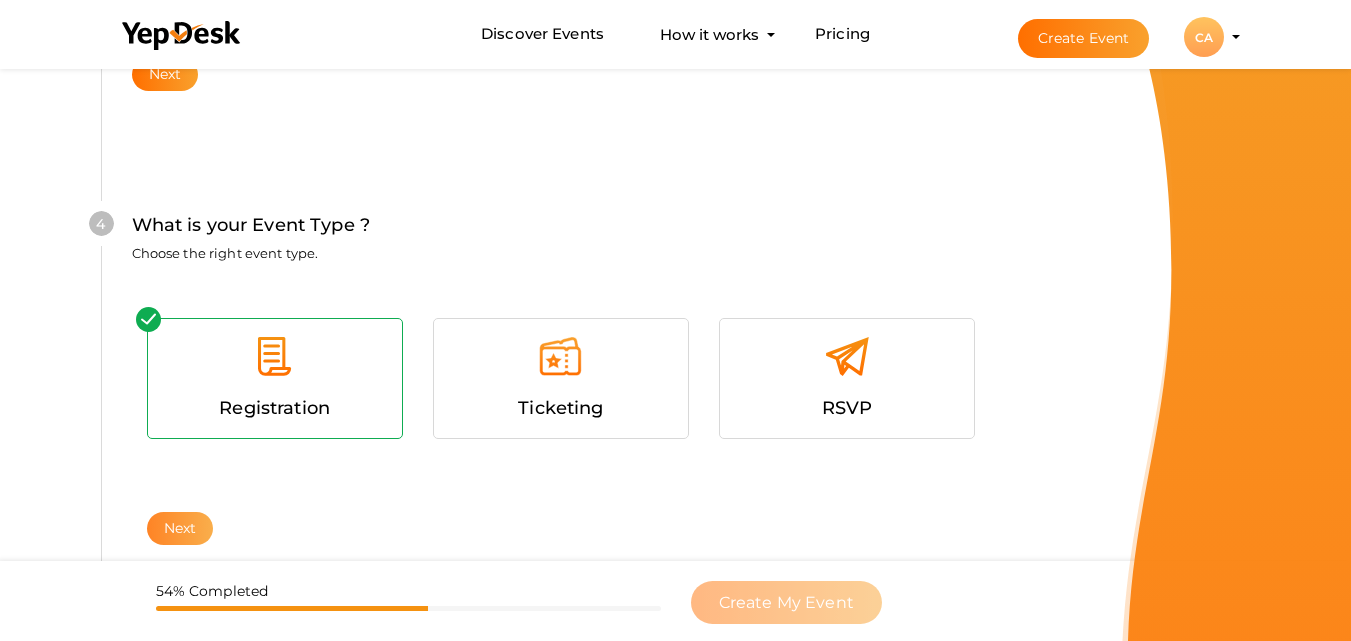 click on "Next" at bounding box center (180, 528) 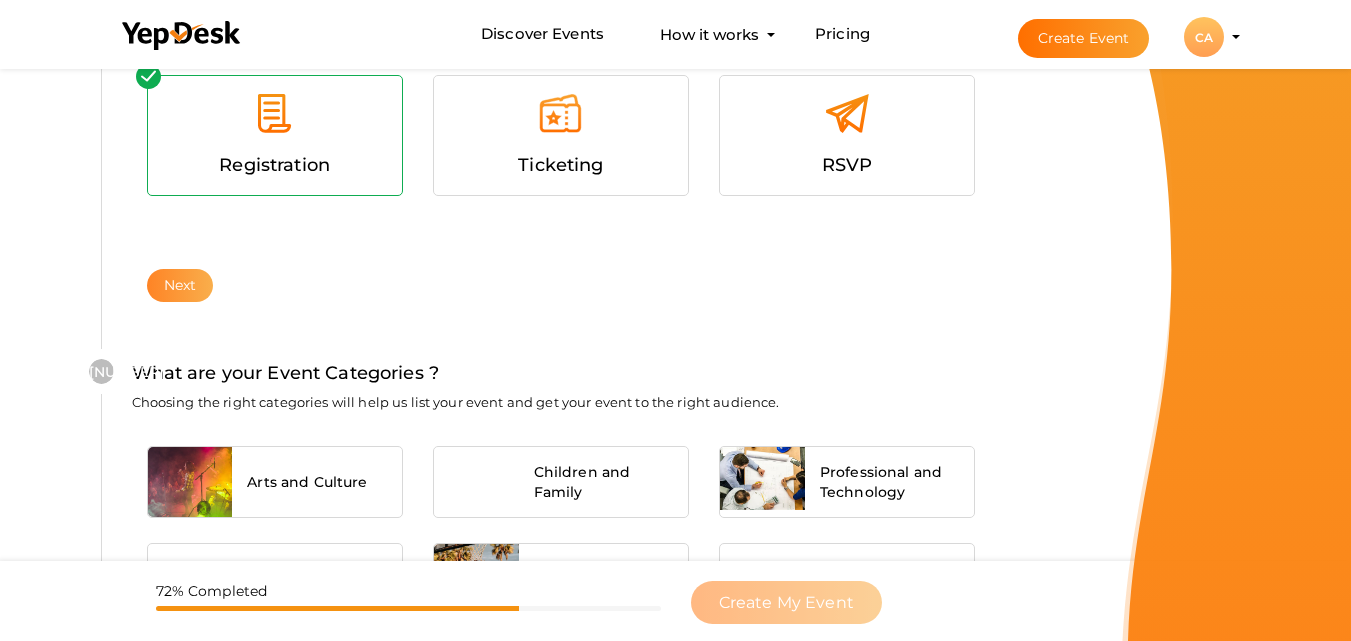 scroll, scrollTop: 1489, scrollLeft: 0, axis: vertical 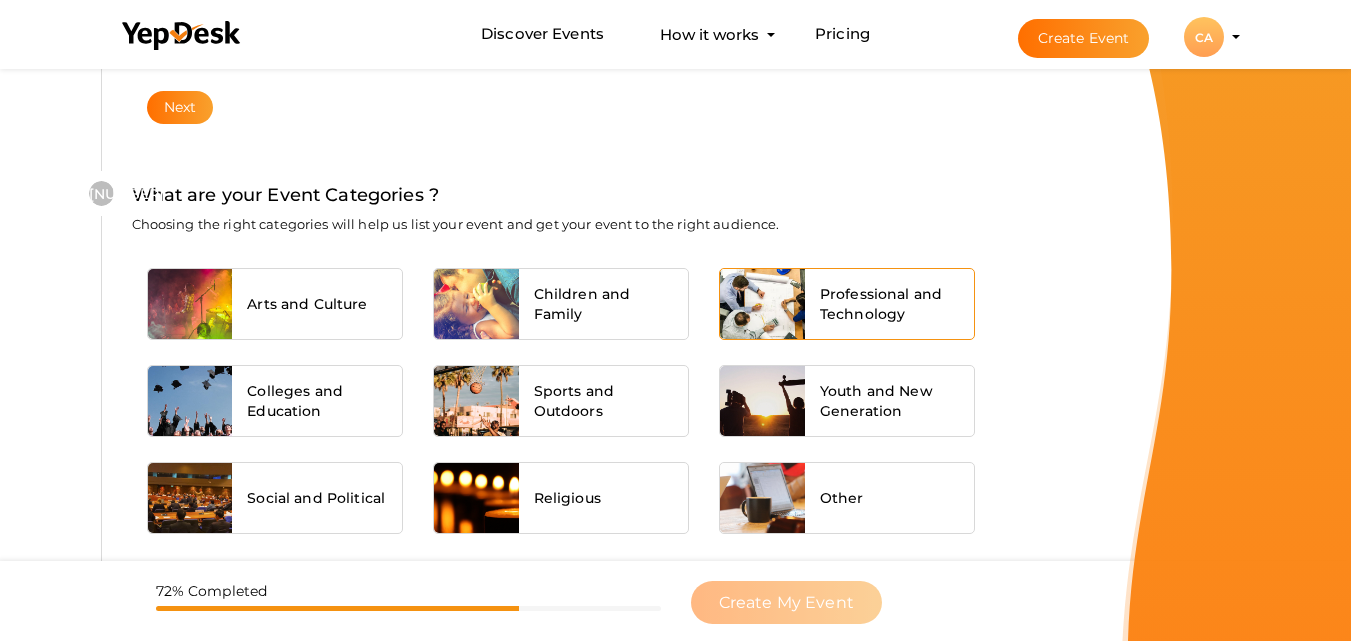 click on "Professional and Technology" at bounding box center (890, 304) 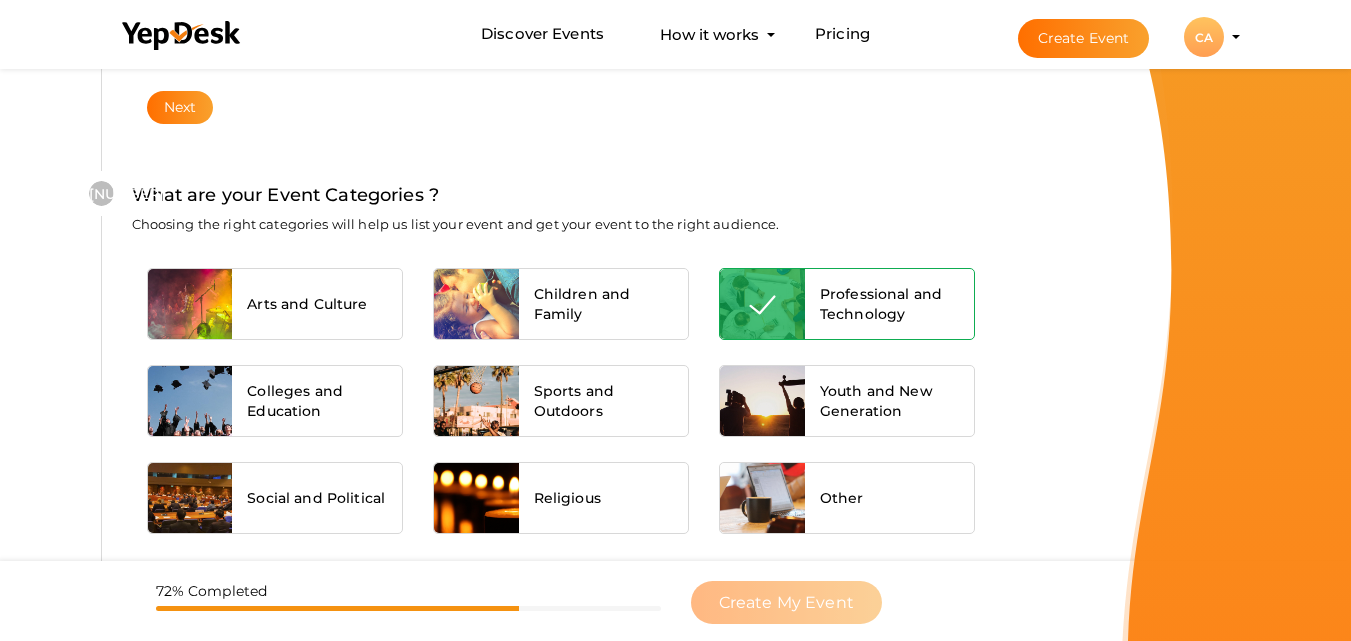 click on "Next" at bounding box center (180, 578) 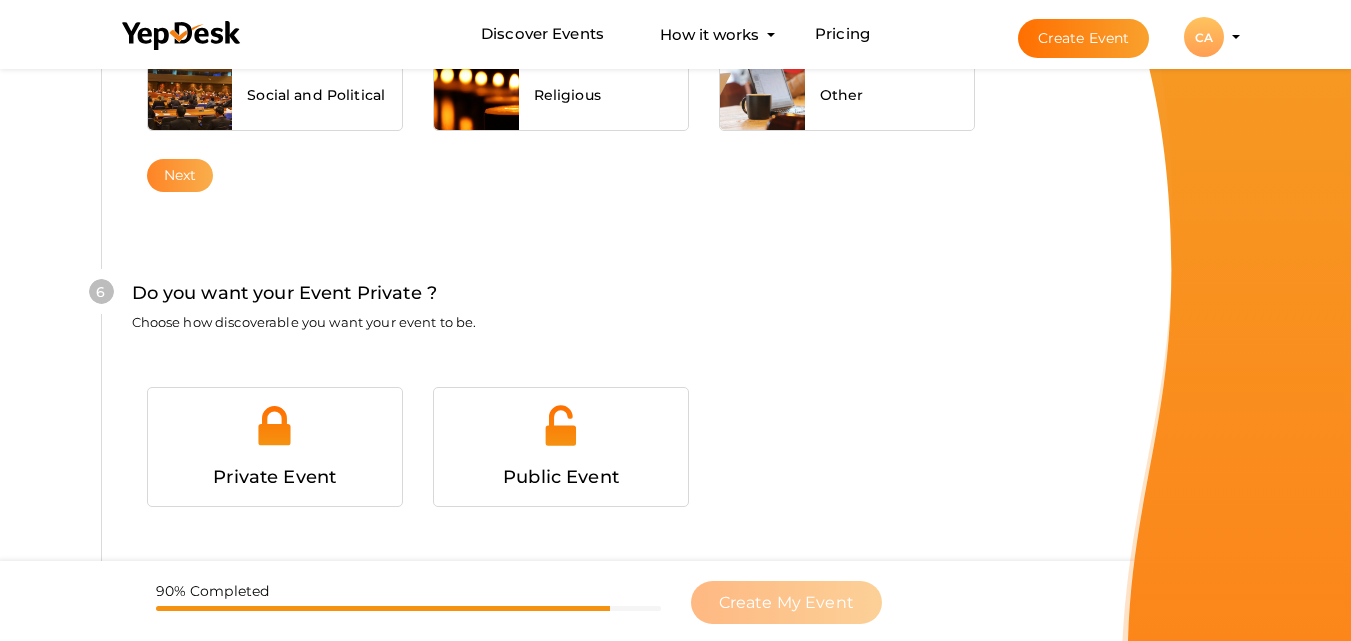 scroll, scrollTop: 1931, scrollLeft: 0, axis: vertical 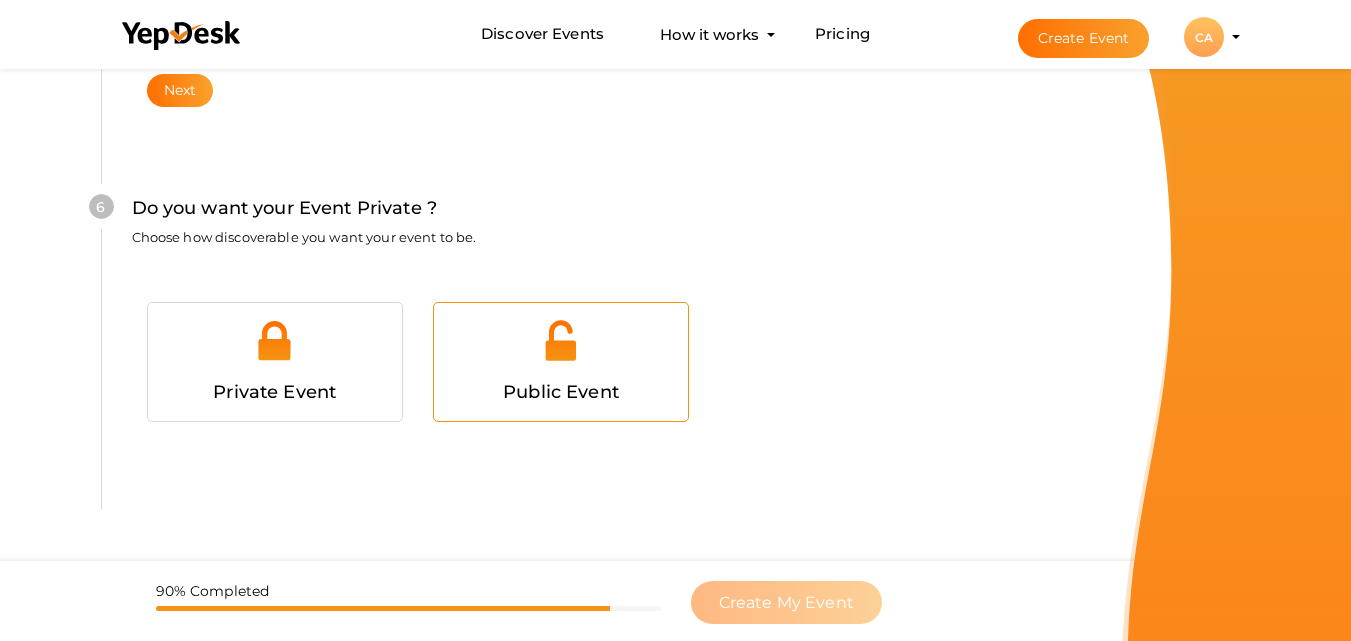click at bounding box center (561, 348) 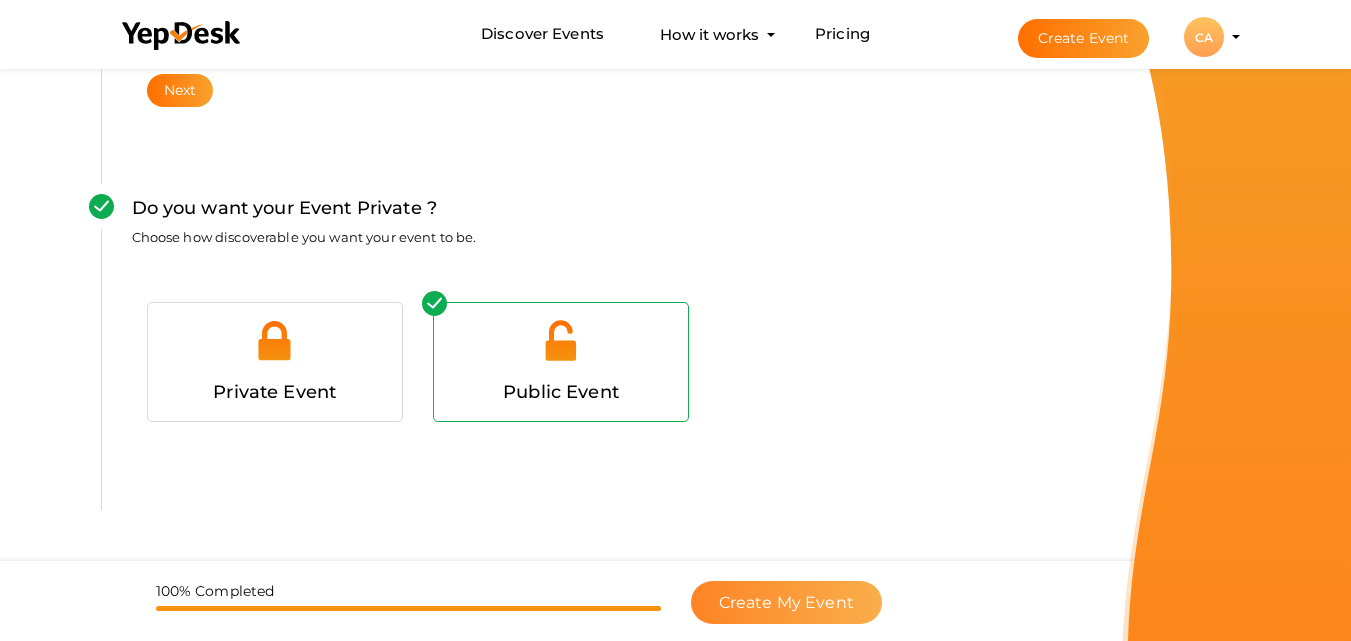 click on "Create
My
Event" at bounding box center (786, 602) 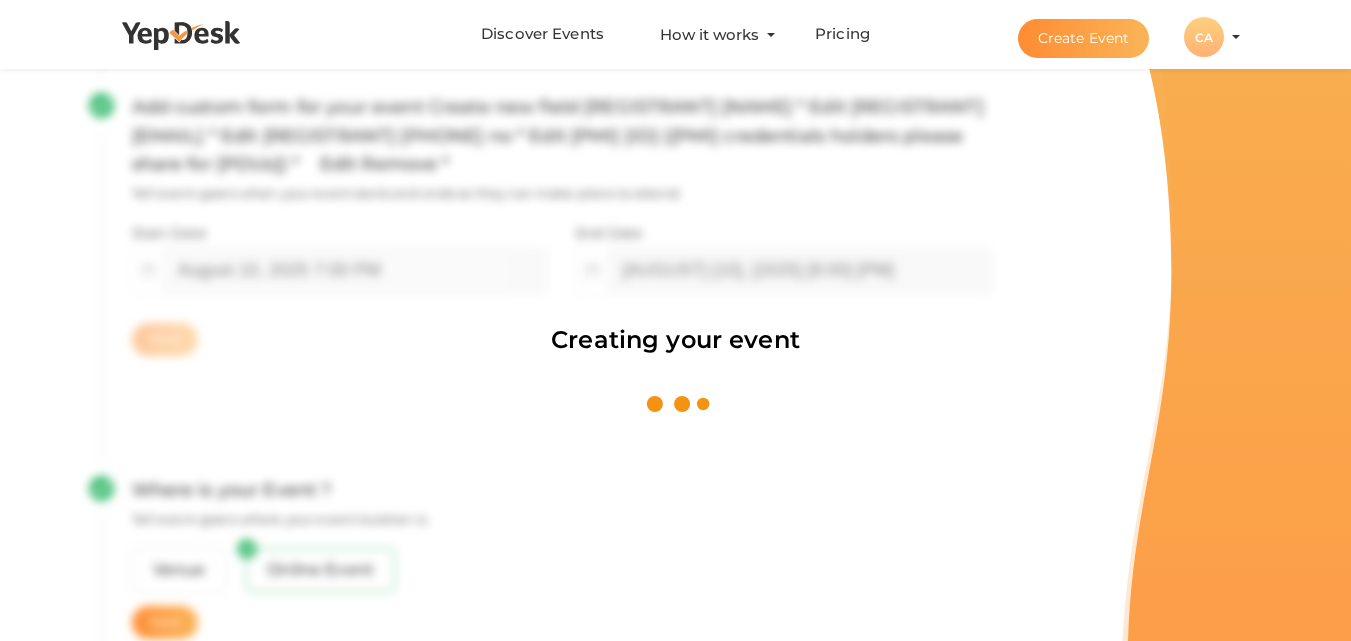 scroll, scrollTop: 300, scrollLeft: 0, axis: vertical 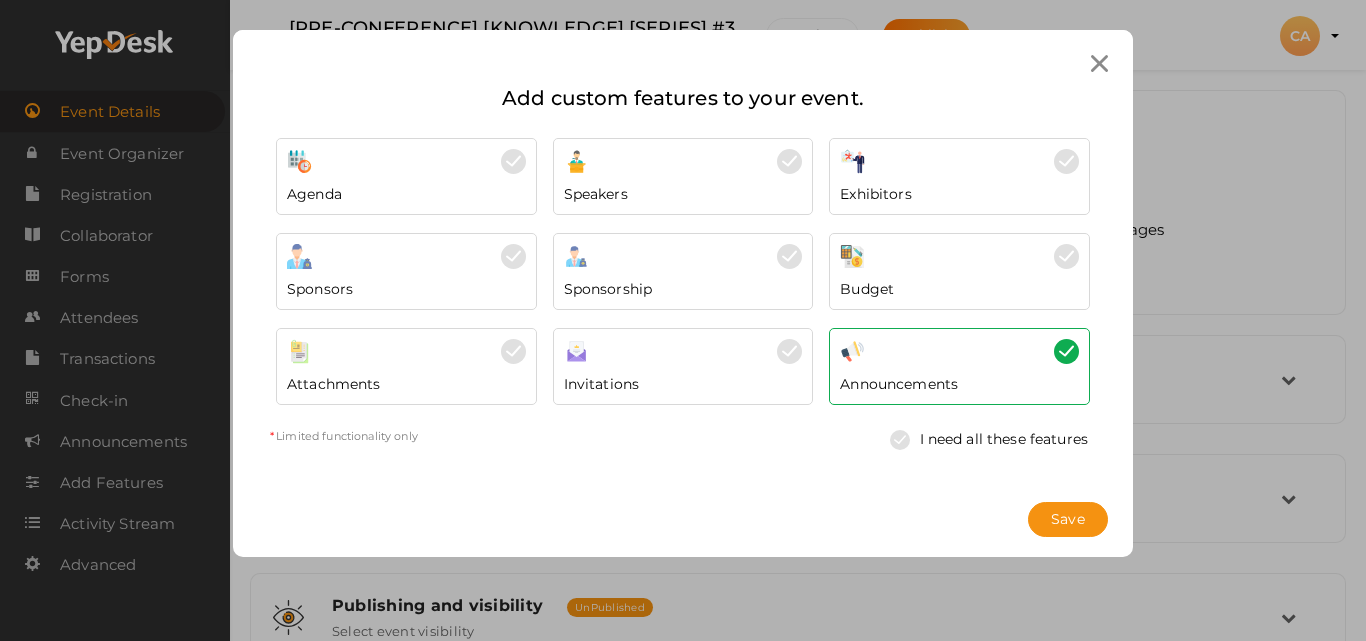 click 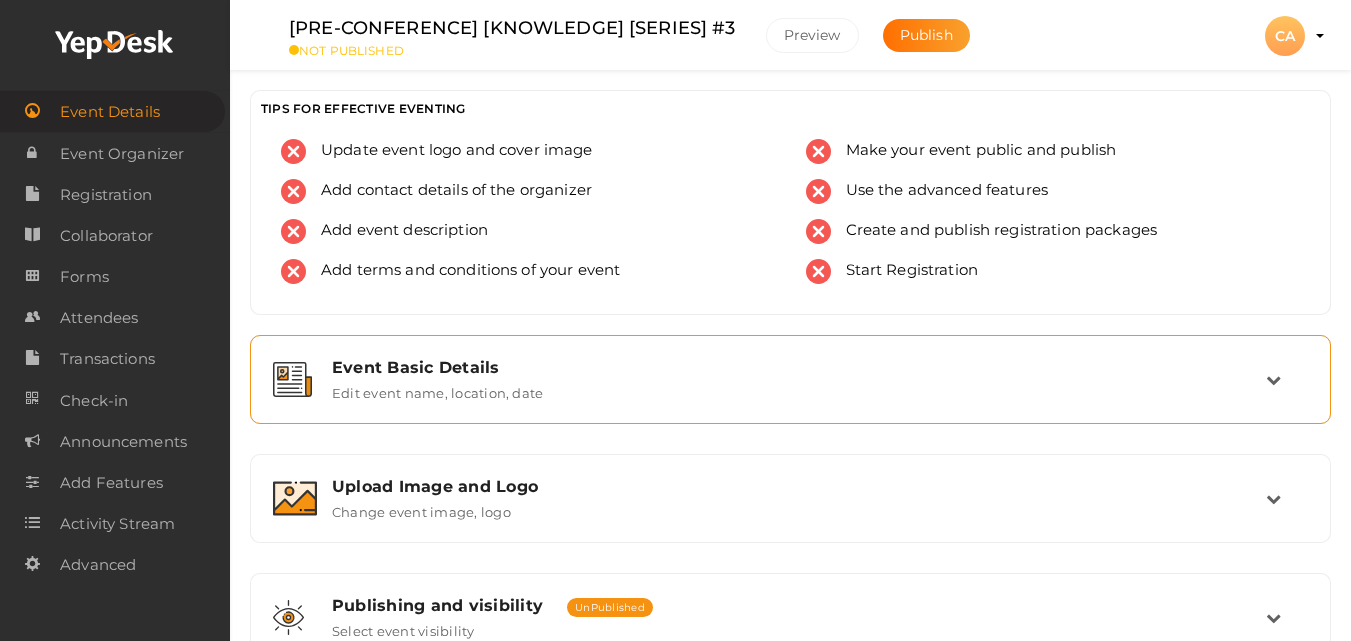 click on "Event Basic Details" at bounding box center (799, 367) 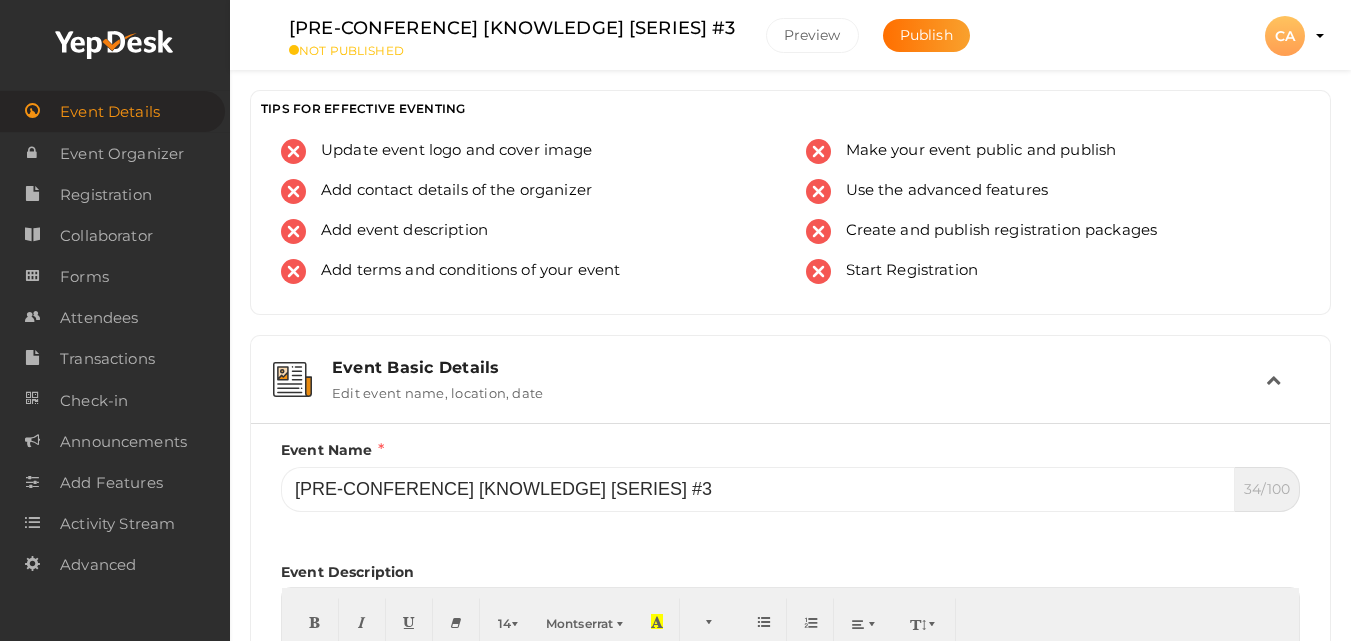 scroll, scrollTop: 560, scrollLeft: 0, axis: vertical 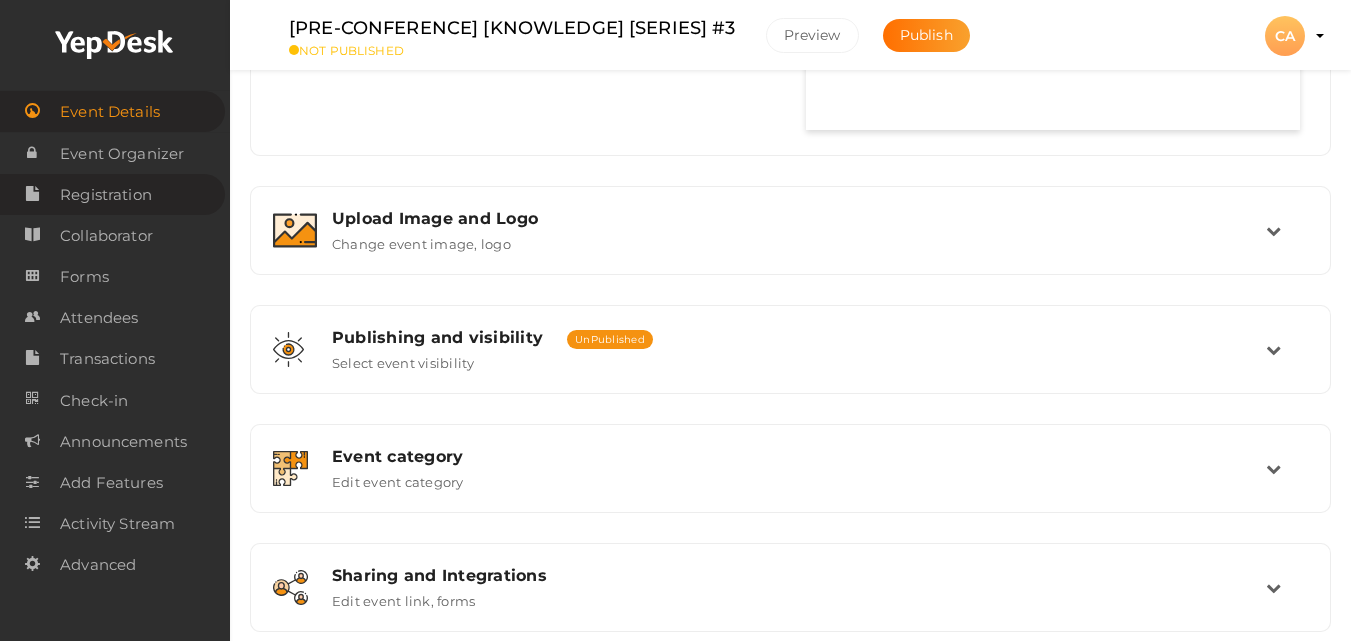 click on "Registration" at bounding box center (112, 194) 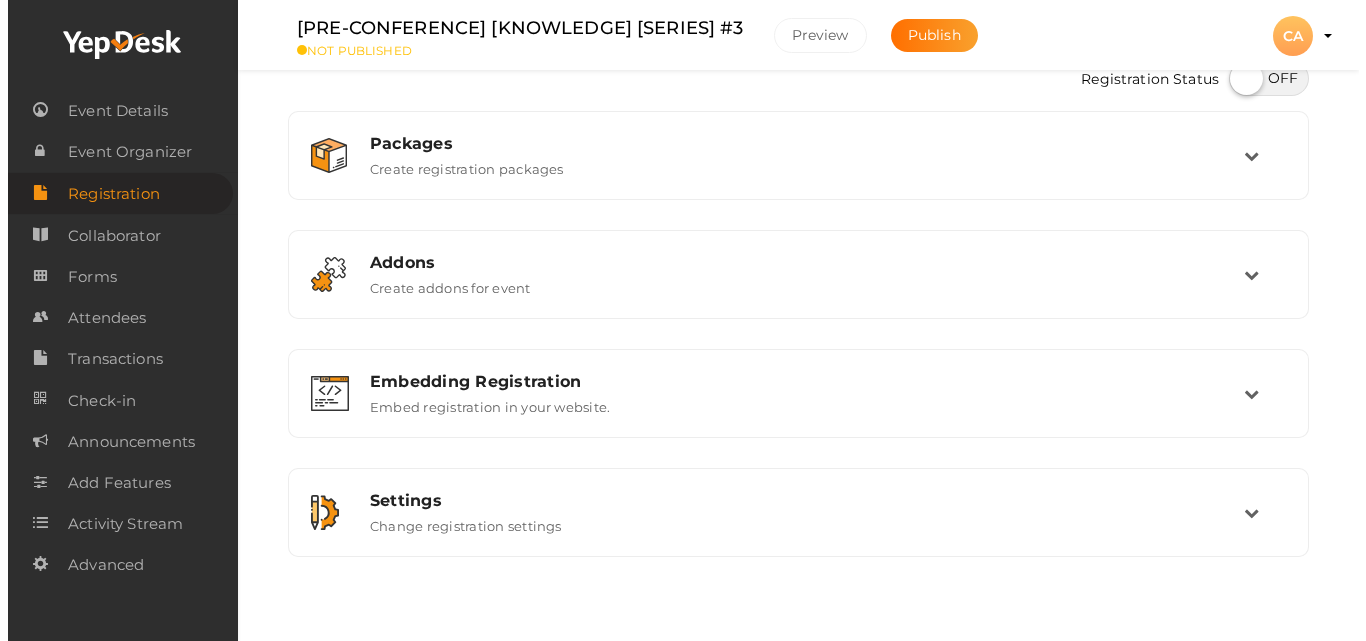 scroll, scrollTop: 0, scrollLeft: 0, axis: both 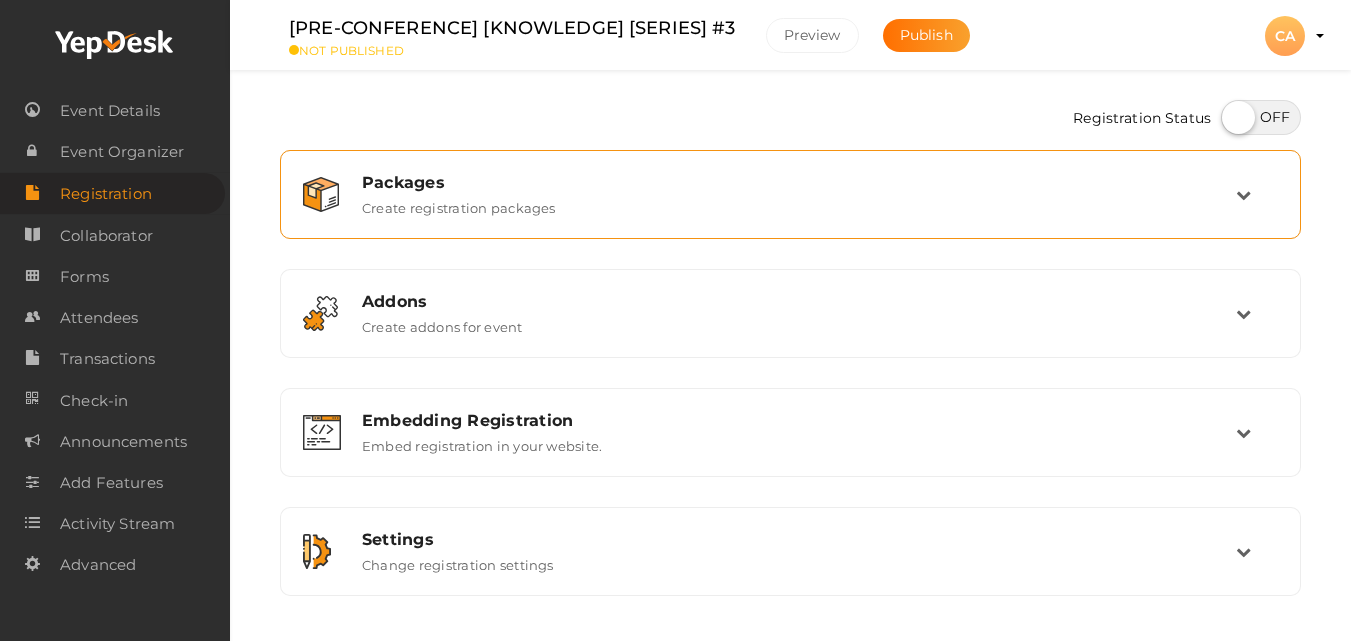 click on "Packages" at bounding box center (799, 182) 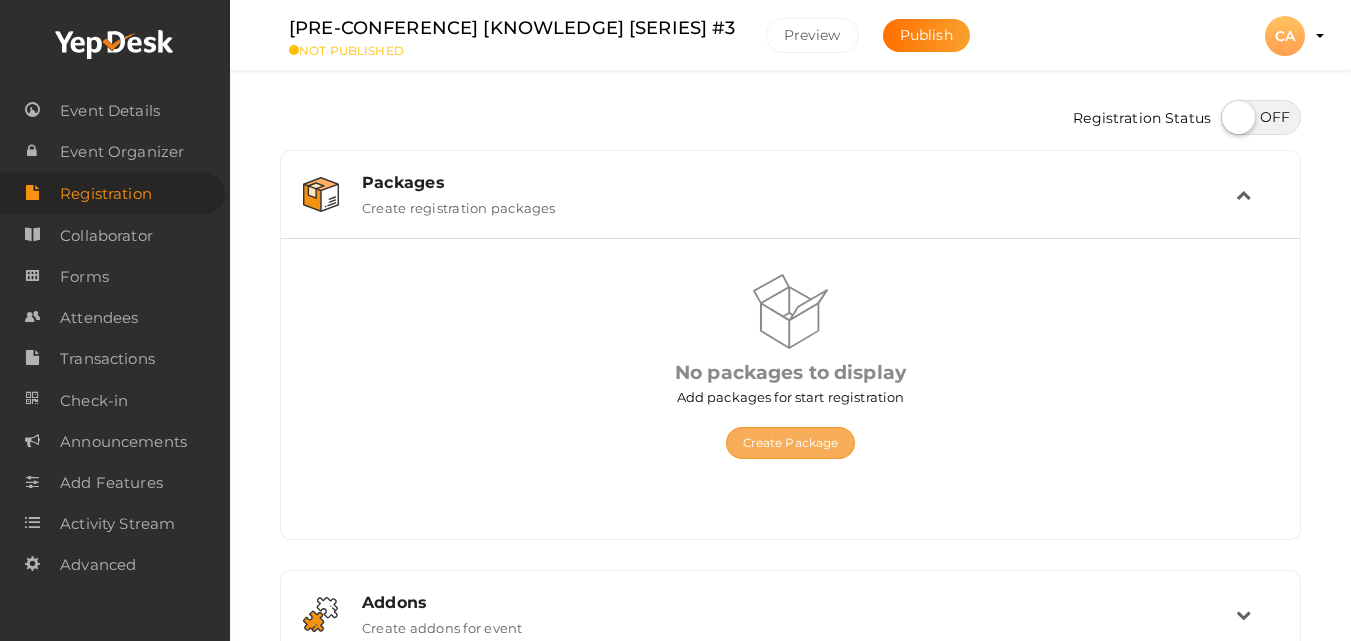 click on "Create Package" at bounding box center (791, 443) 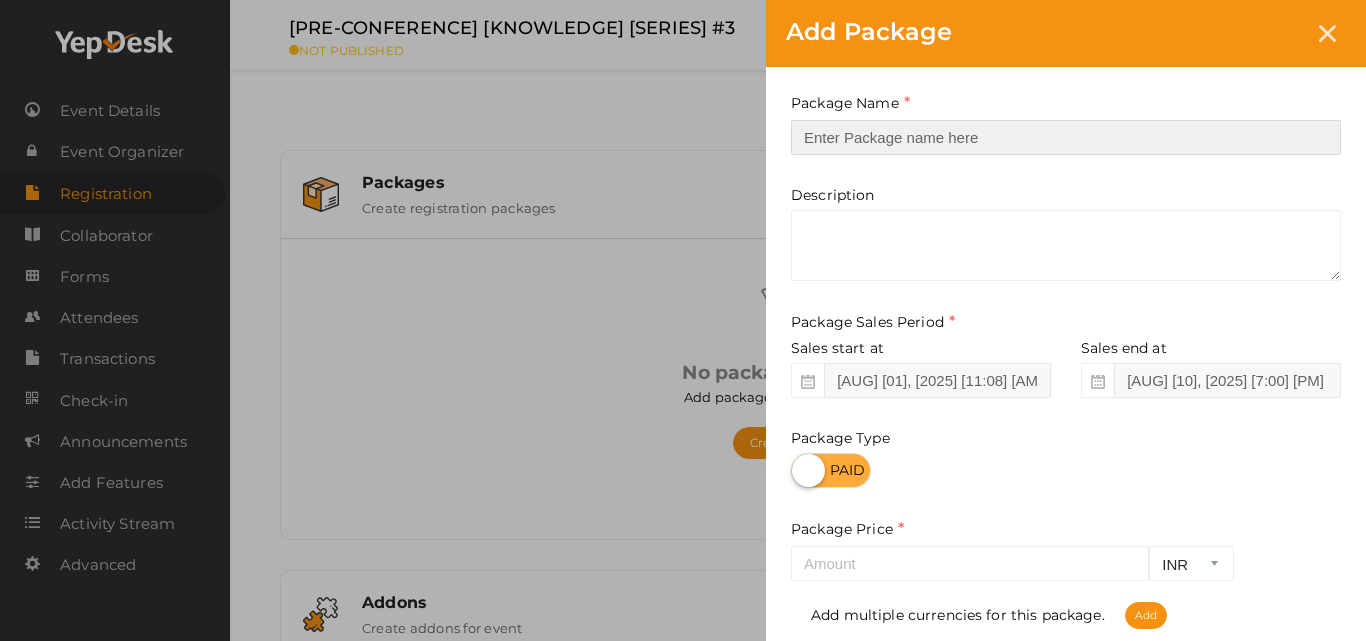 click at bounding box center [1066, 137] 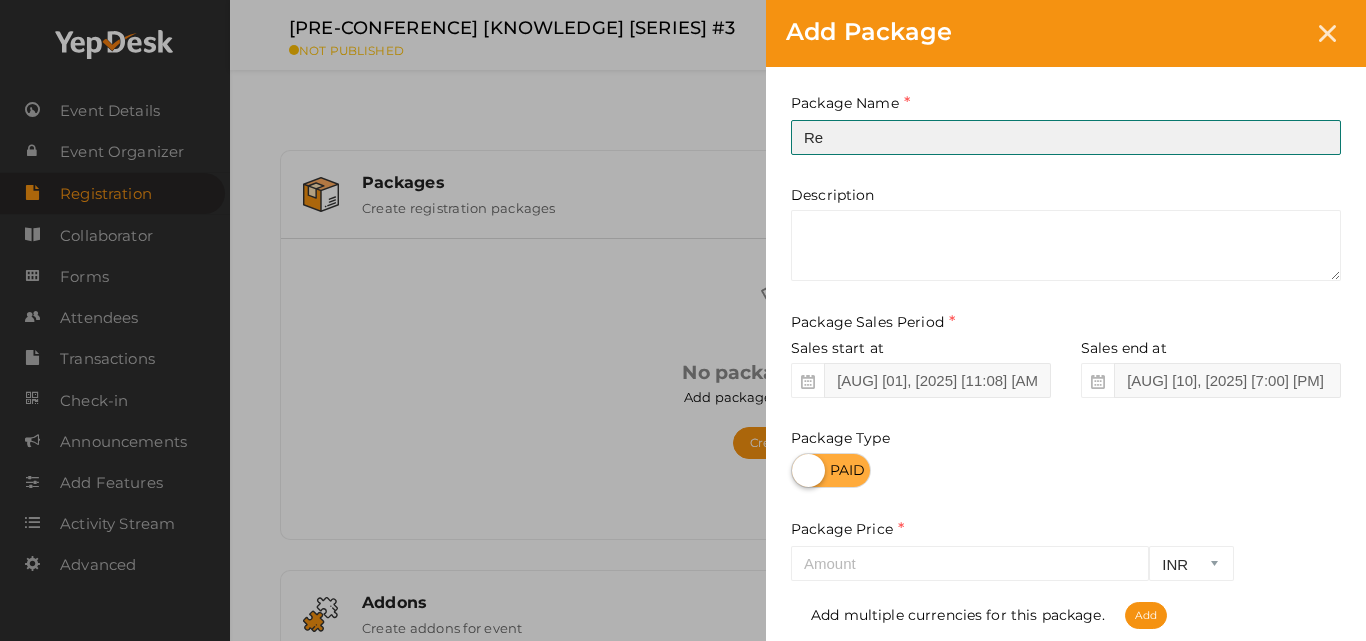 type on "Registration" 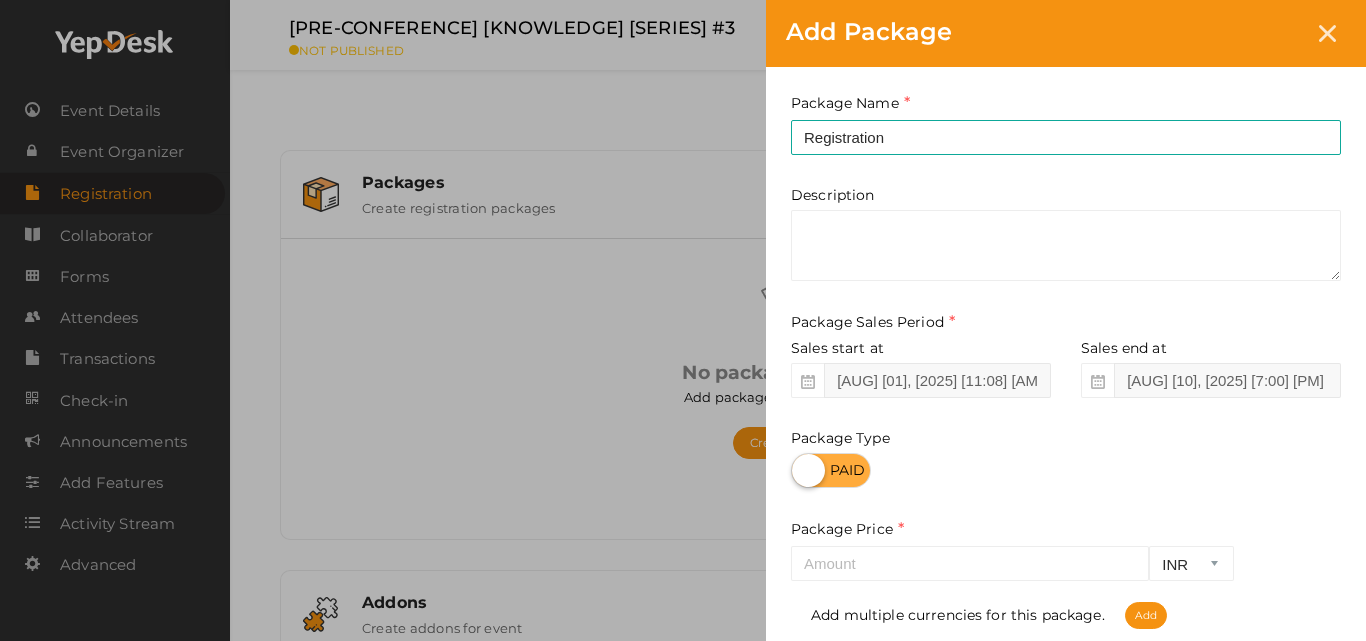click on "Package Type" at bounding box center (1066, 413) 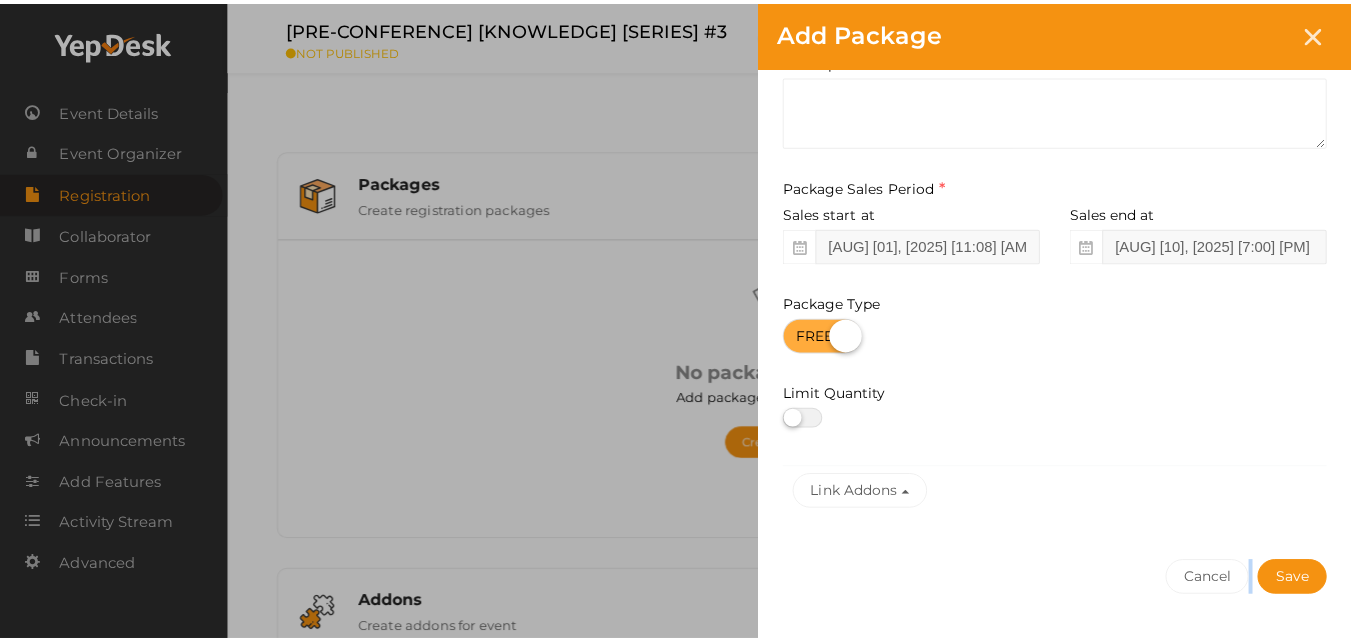 scroll, scrollTop: 188, scrollLeft: 0, axis: vertical 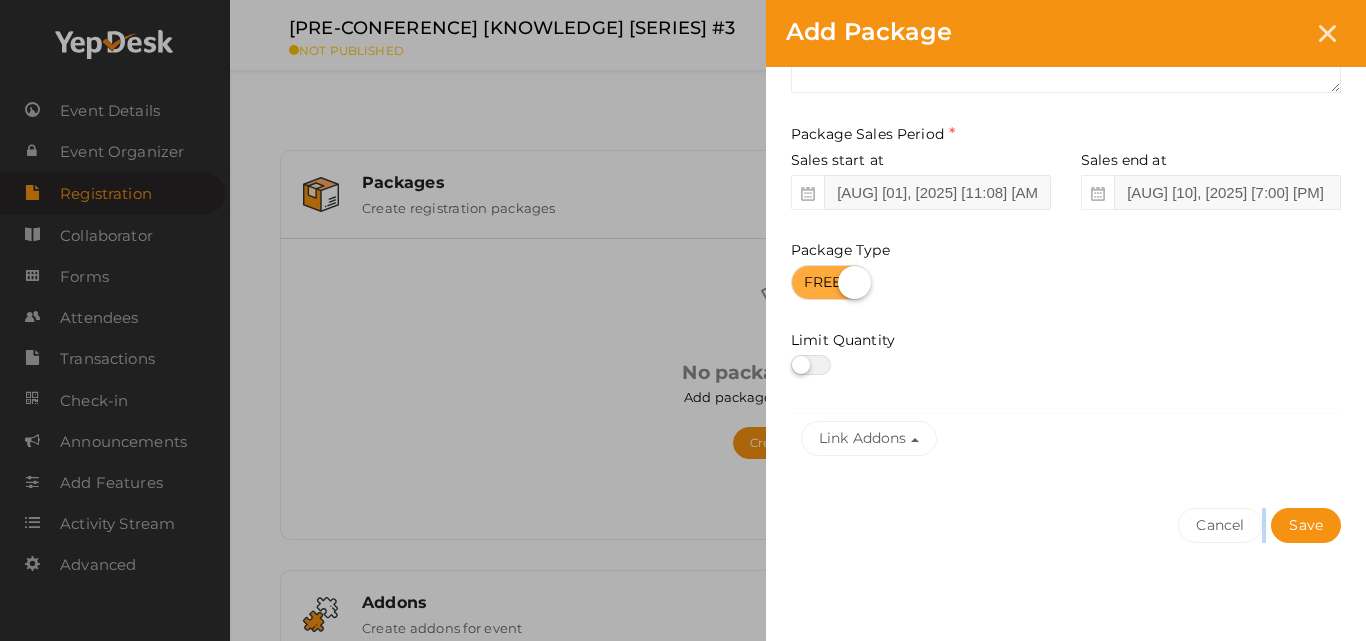 drag, startPoint x: 1351, startPoint y: 540, endPoint x: 1351, endPoint y: 634, distance: 94 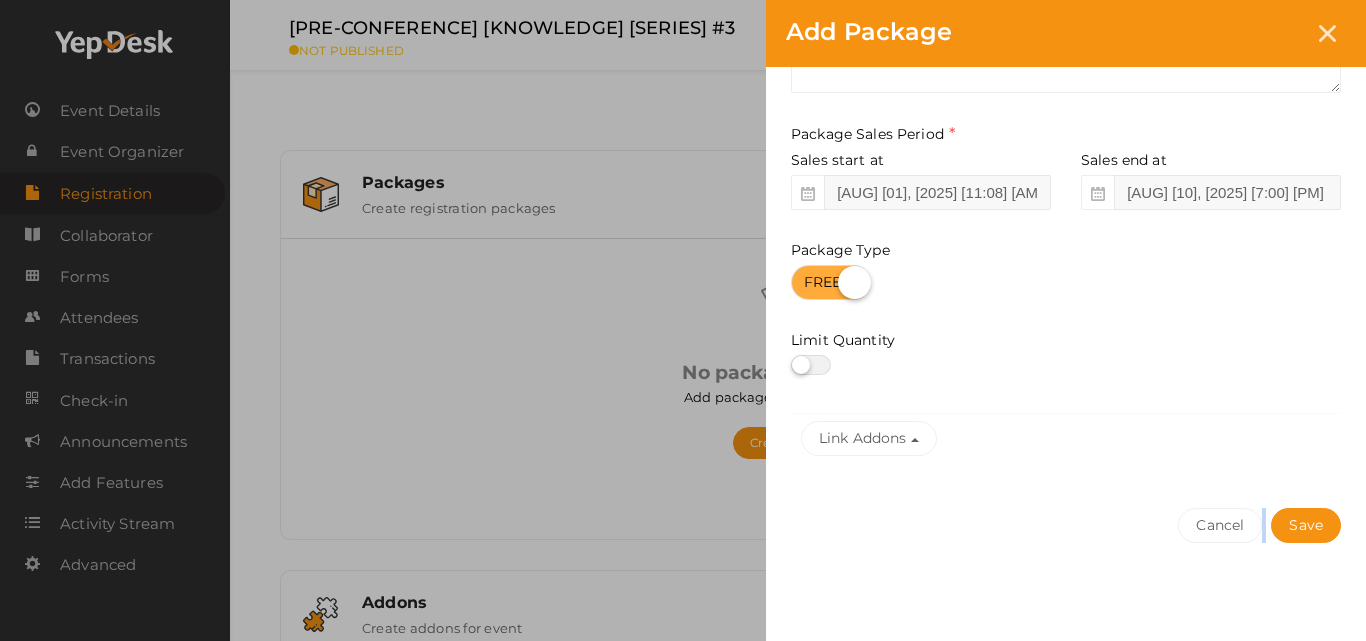 click on "Package Name
Registration
This
field is Required.
Package
Name already used.
Description
Package Sales Period
Sales start at
[MONTH] [DAY], [YEAR] [TIME]
Sales end at
[MONTH] [DAY], [YEAR] [TIME]" at bounding box center (1066, 261) 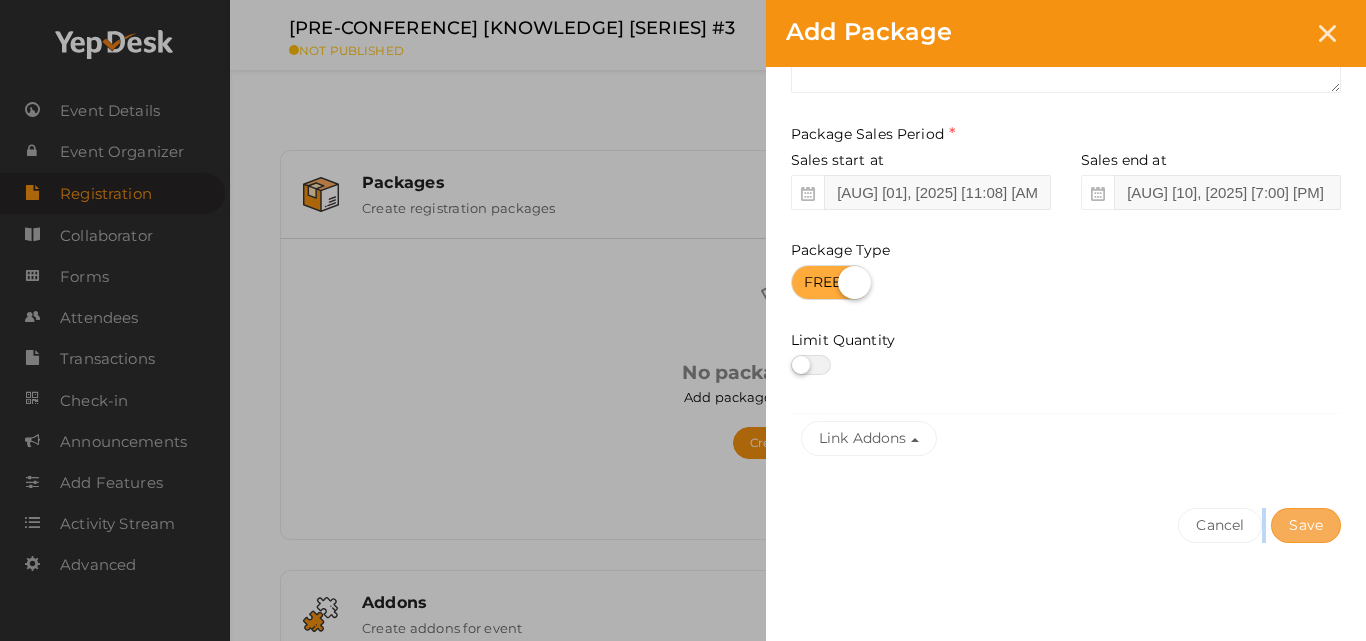click on "Save" at bounding box center [1306, 525] 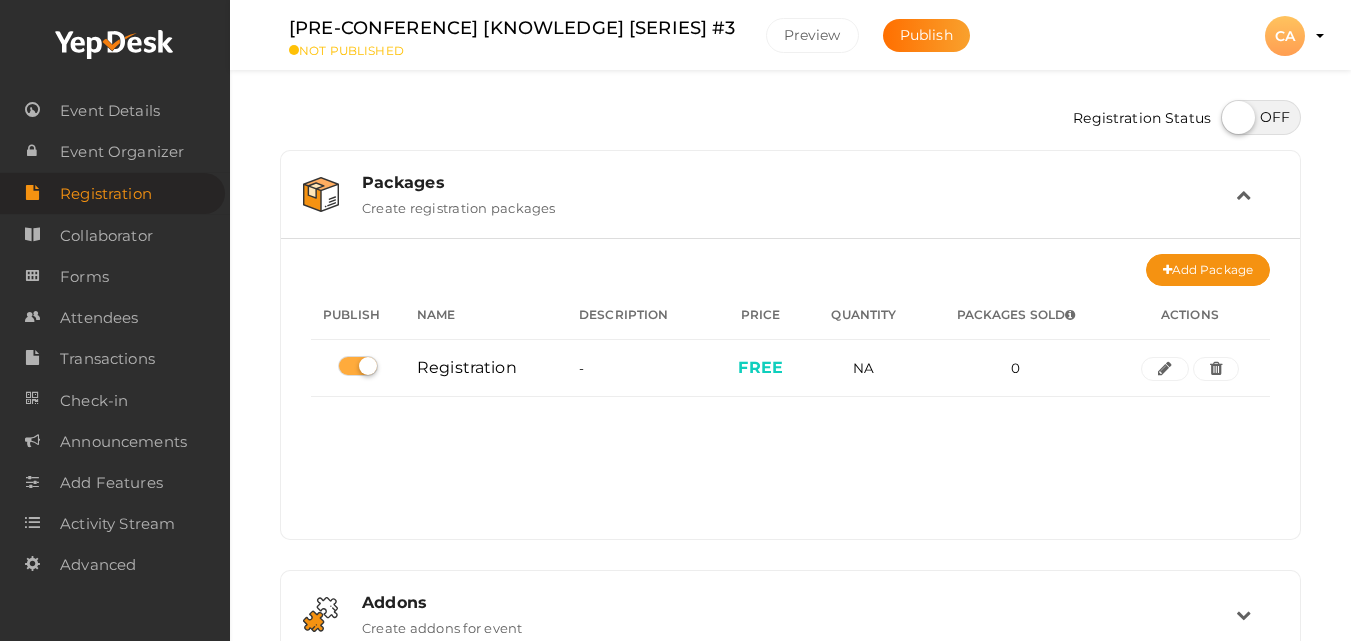 click at bounding box center (1261, 117) 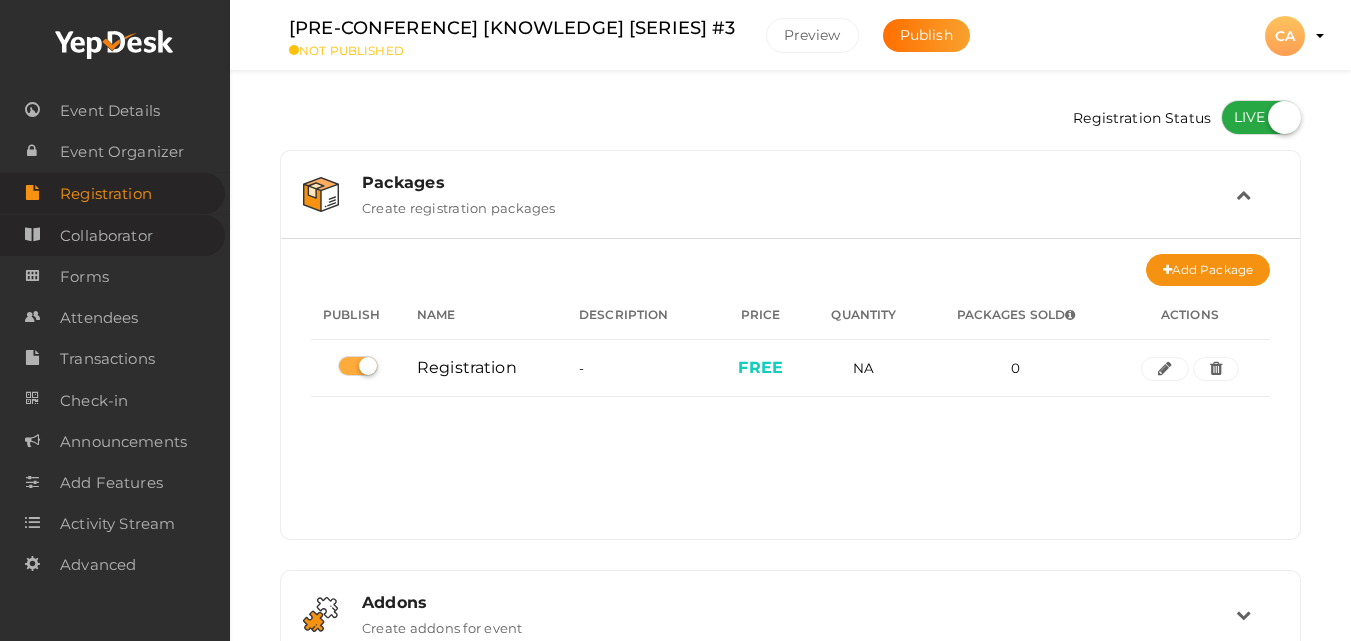 click on "Collaborator" at bounding box center [106, 236] 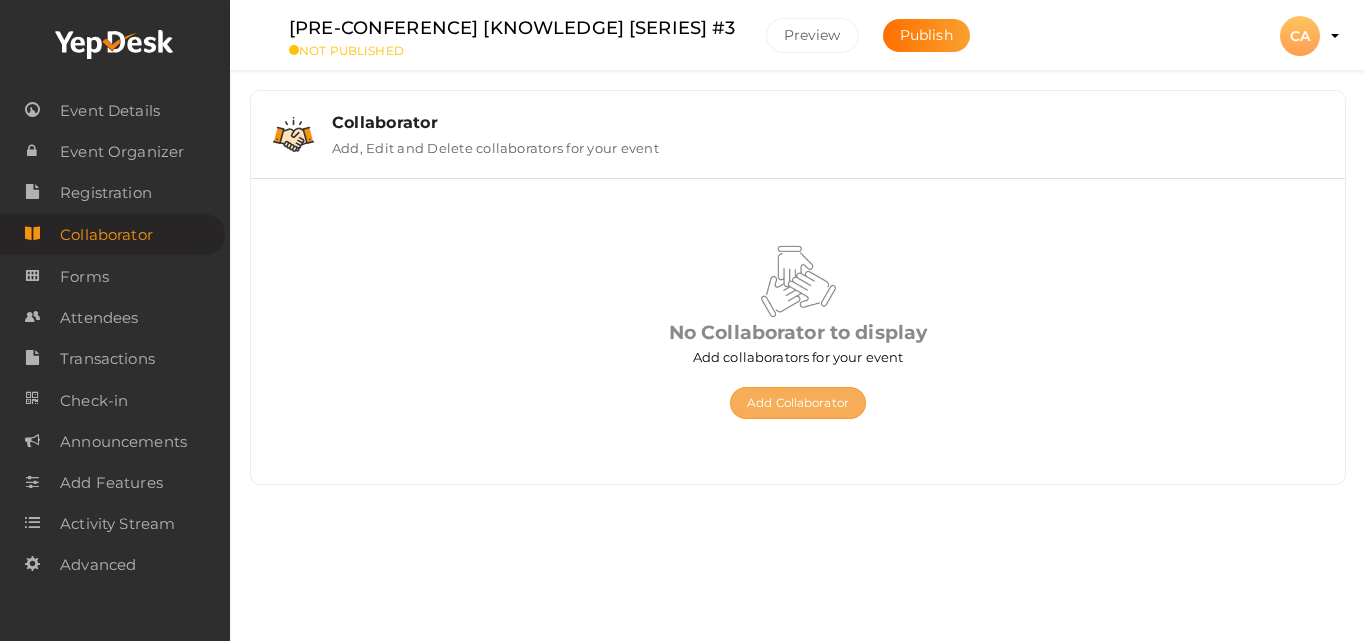click on "Add Collaborator" at bounding box center [798, 403] 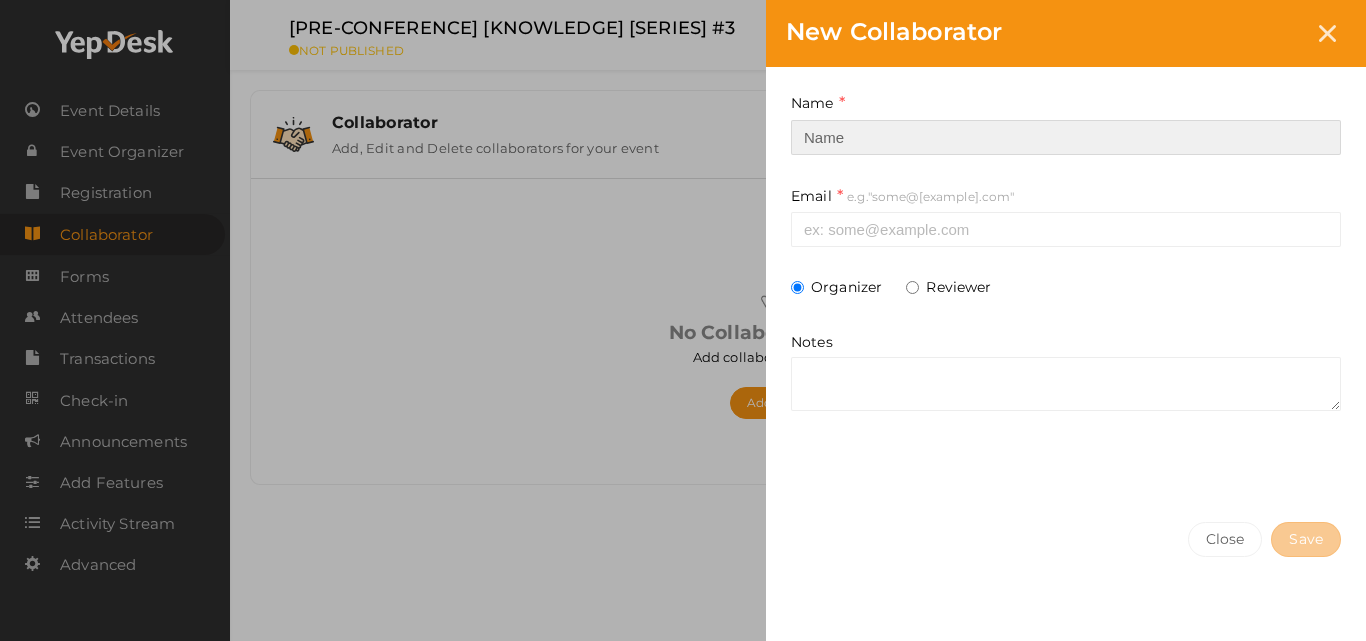 click at bounding box center [1066, 137] 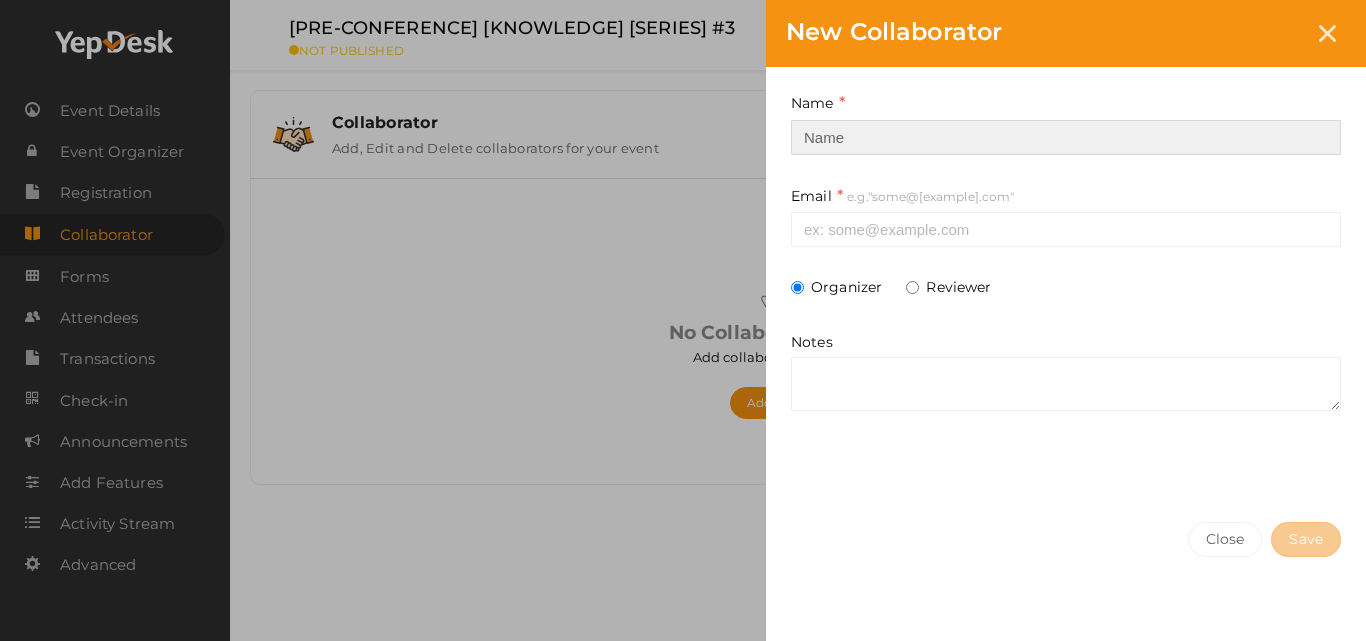 type on "[SINDHYA] [SUDEENDRAN]" 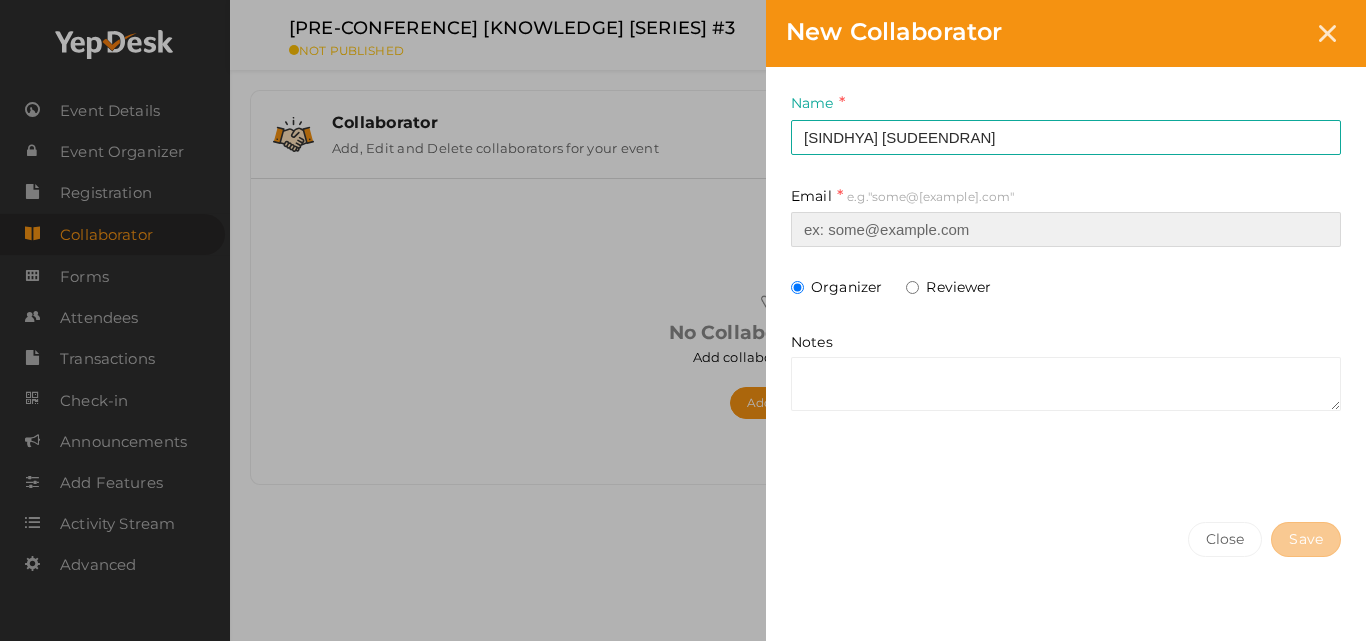 click at bounding box center [1066, 229] 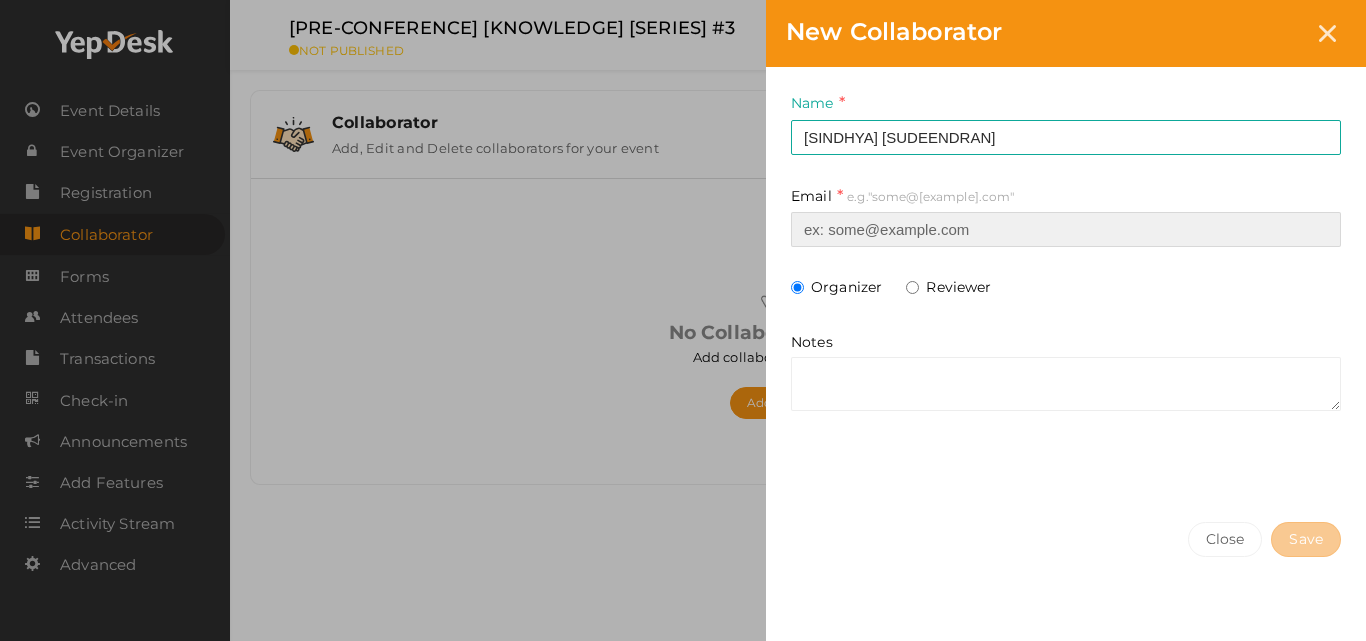 type on "support@[EMAIL]" 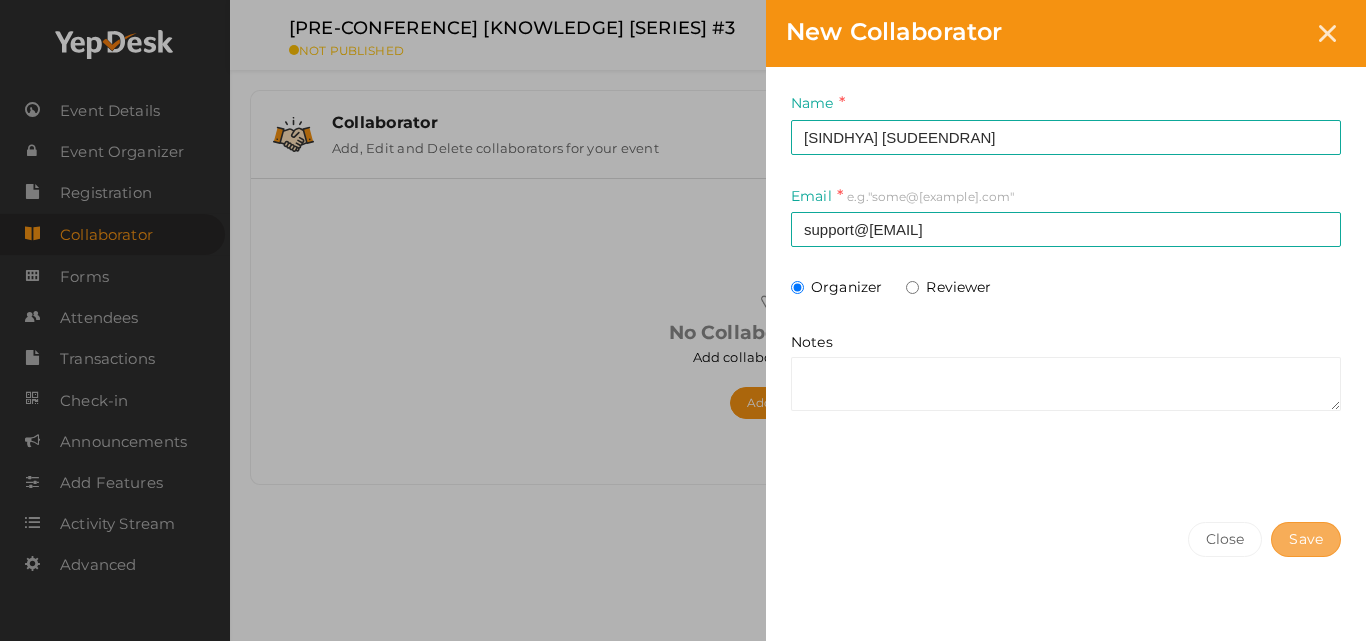click on "Save" at bounding box center [1306, 539] 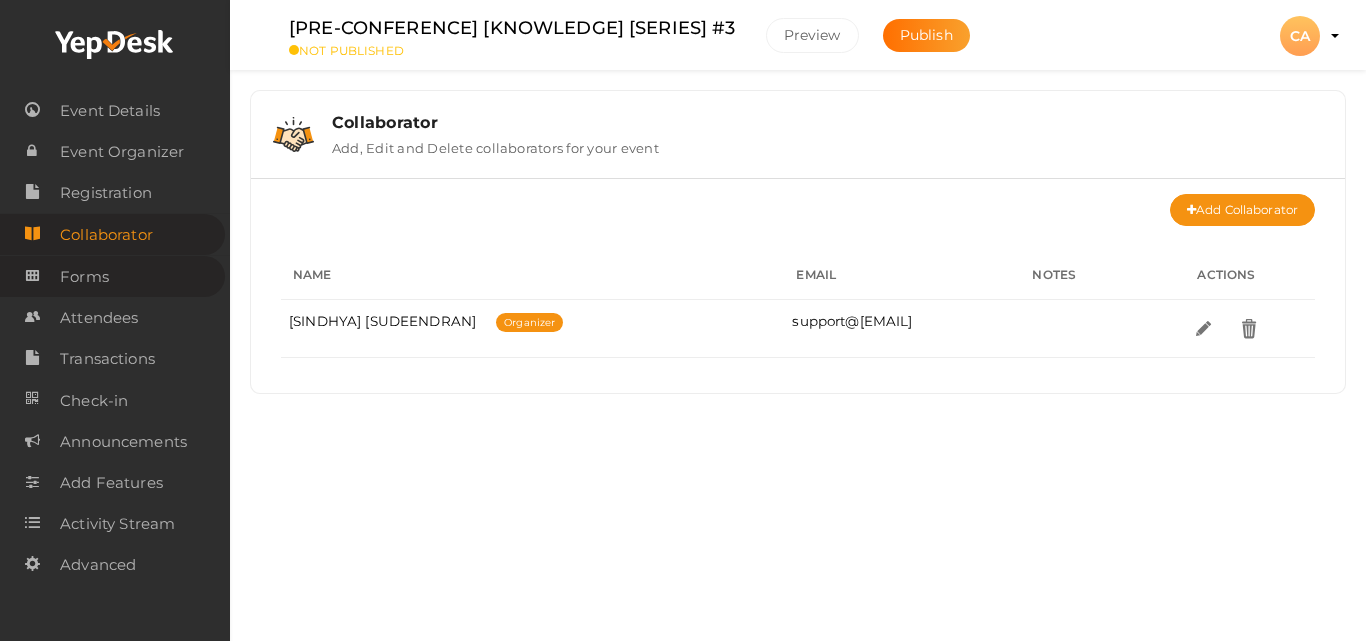 click on "Forms" at bounding box center (112, 276) 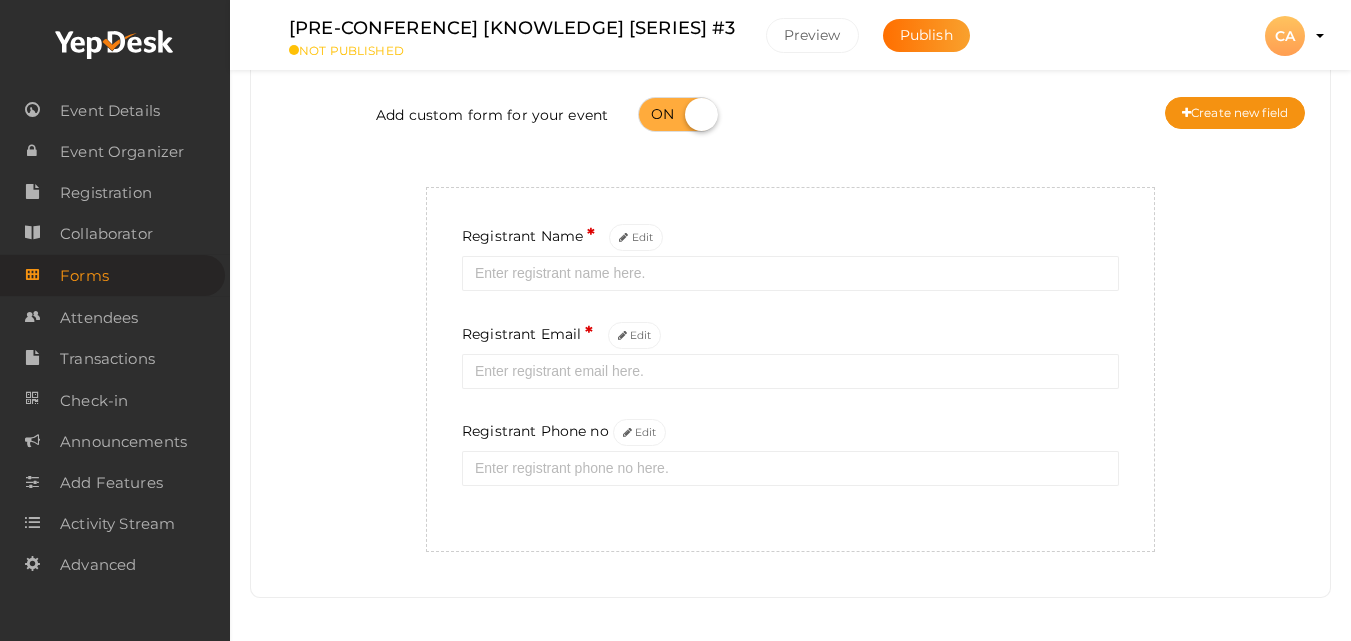scroll, scrollTop: 120, scrollLeft: 0, axis: vertical 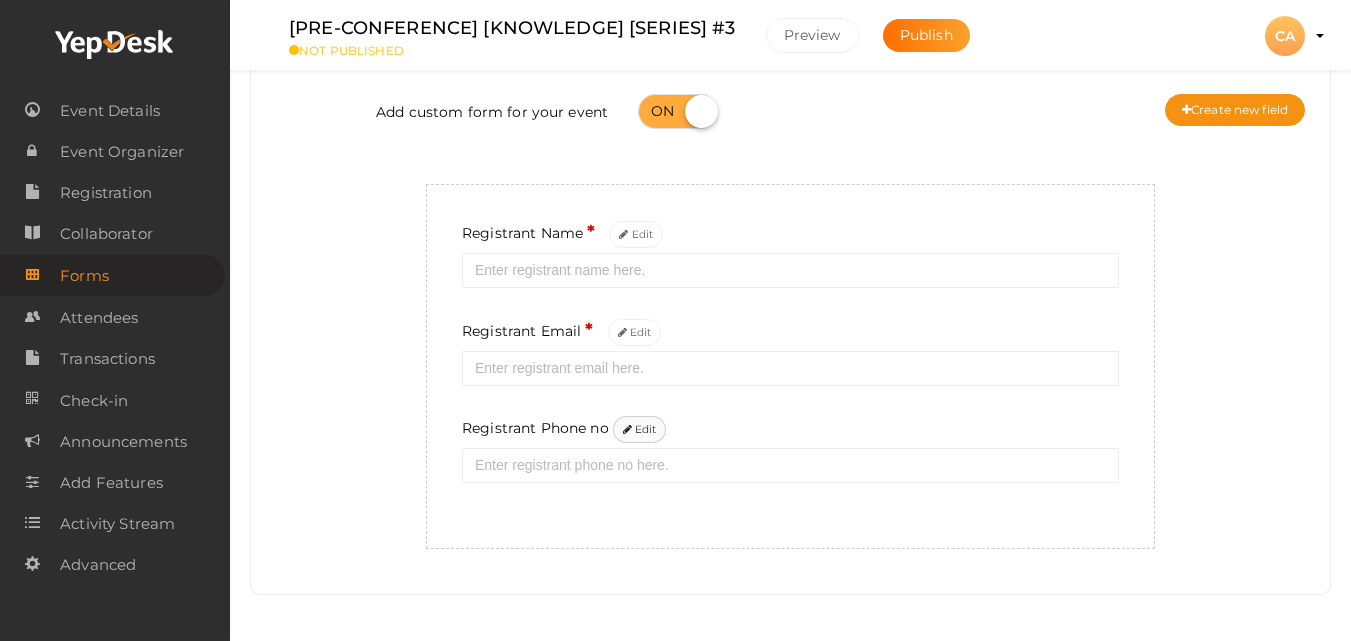 click on "Edit" at bounding box center [640, 429] 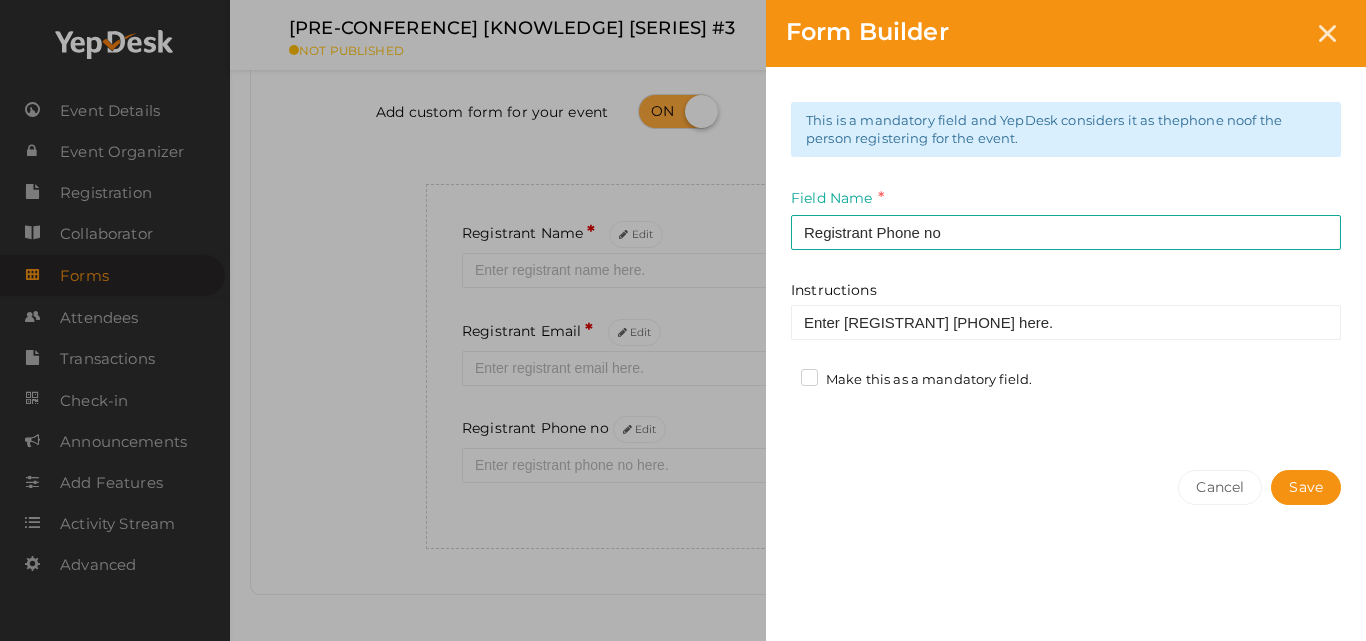 click on "Make this as a mandatory field." at bounding box center (916, 380) 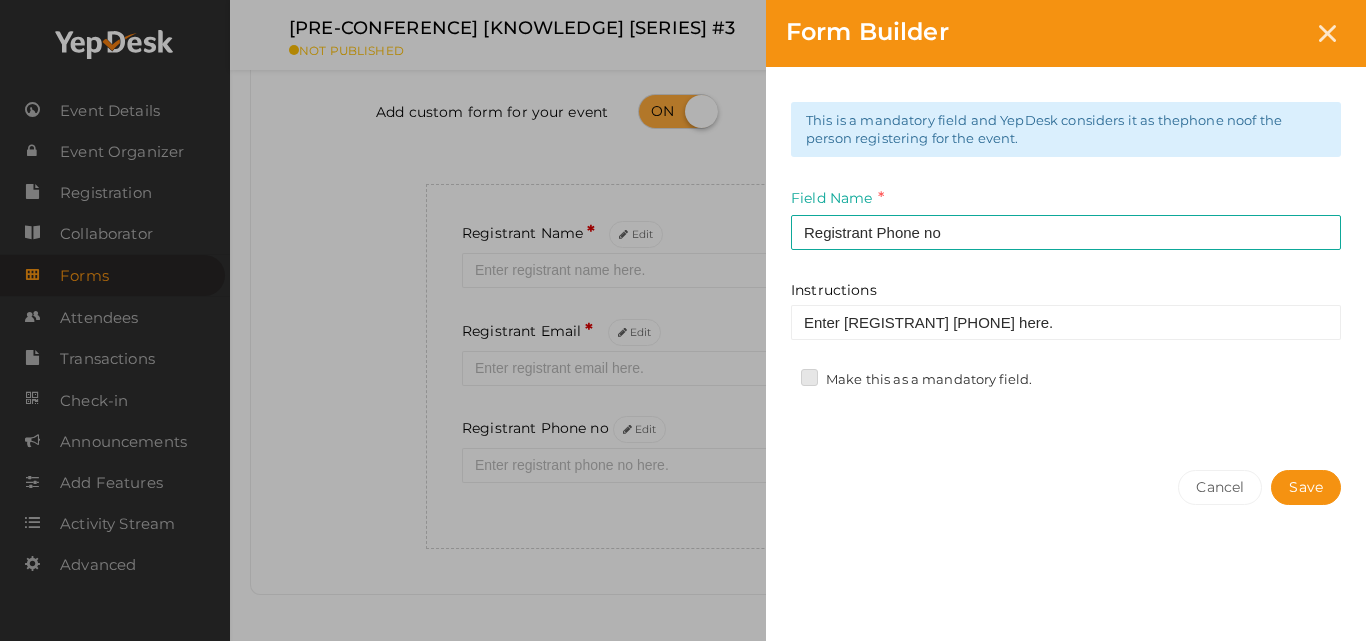 click on "Make this as a mandatory field." at bounding box center [781, 374] 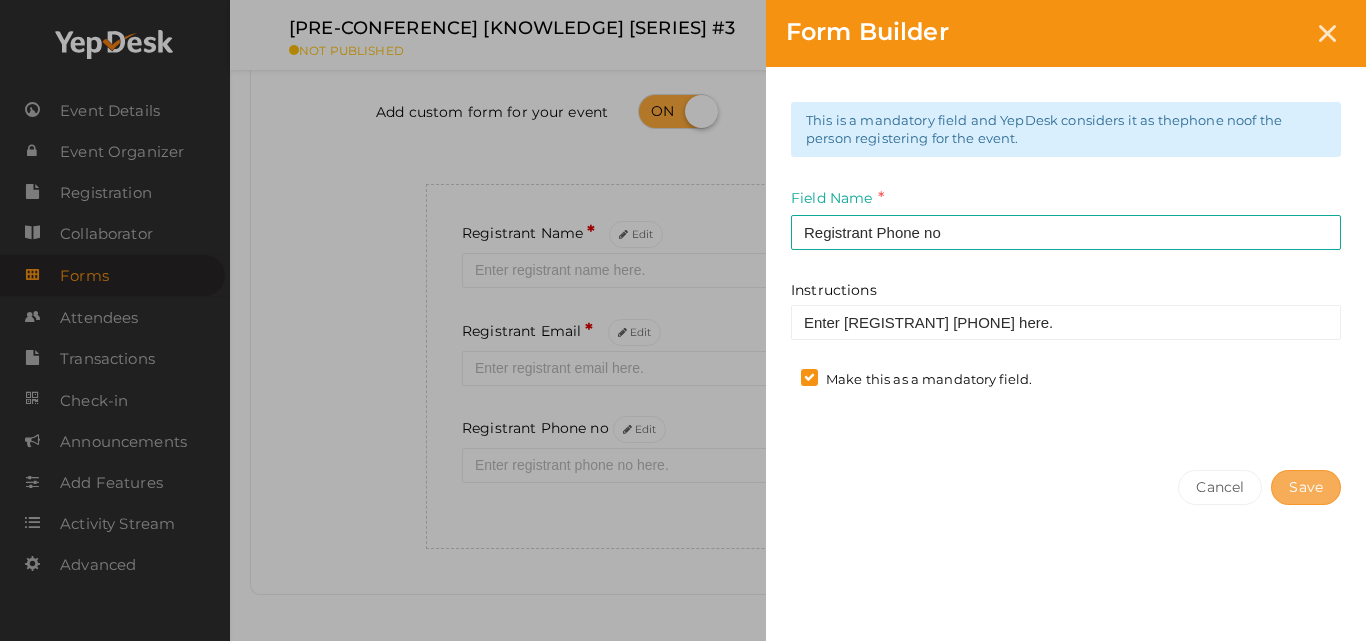click on "Save" at bounding box center (1306, 487) 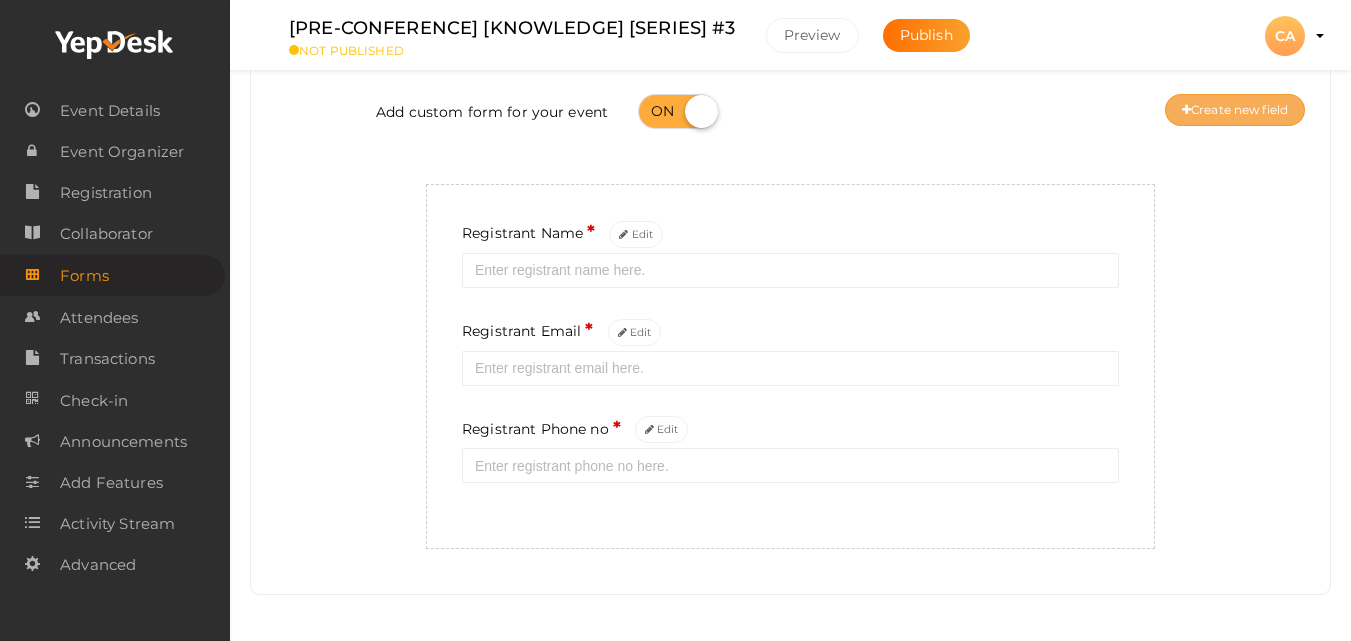 click on "Create new field" at bounding box center (1235, 110) 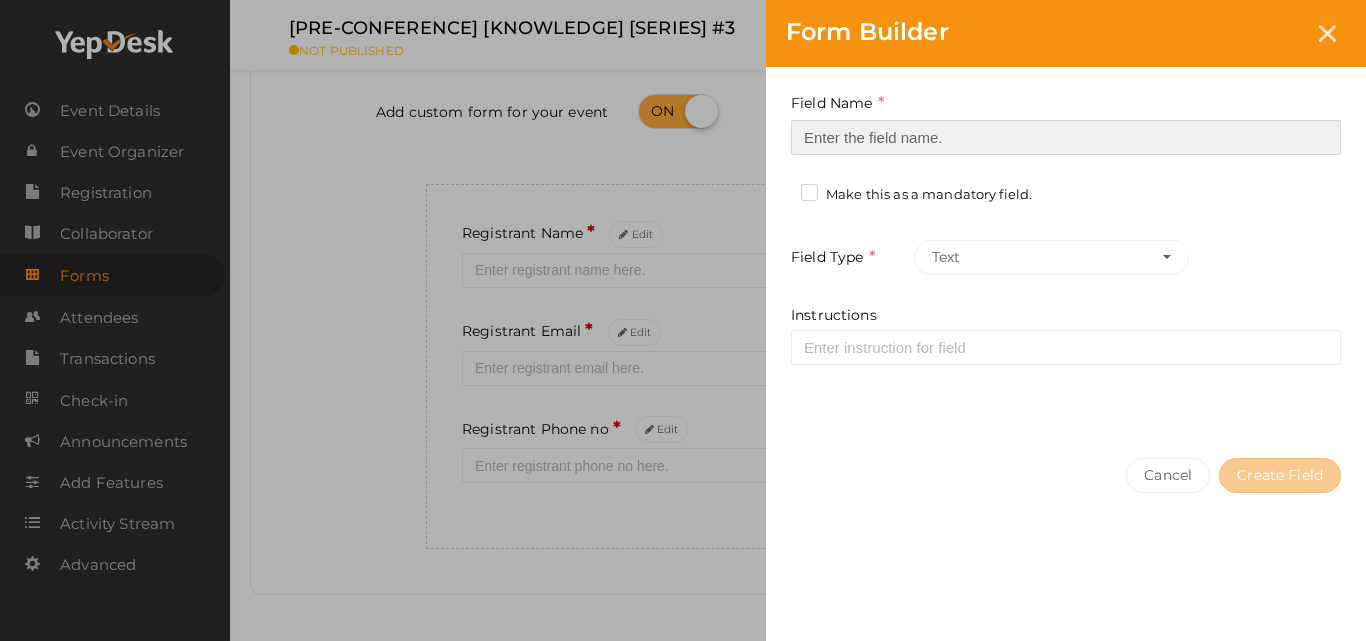 click at bounding box center (1066, 137) 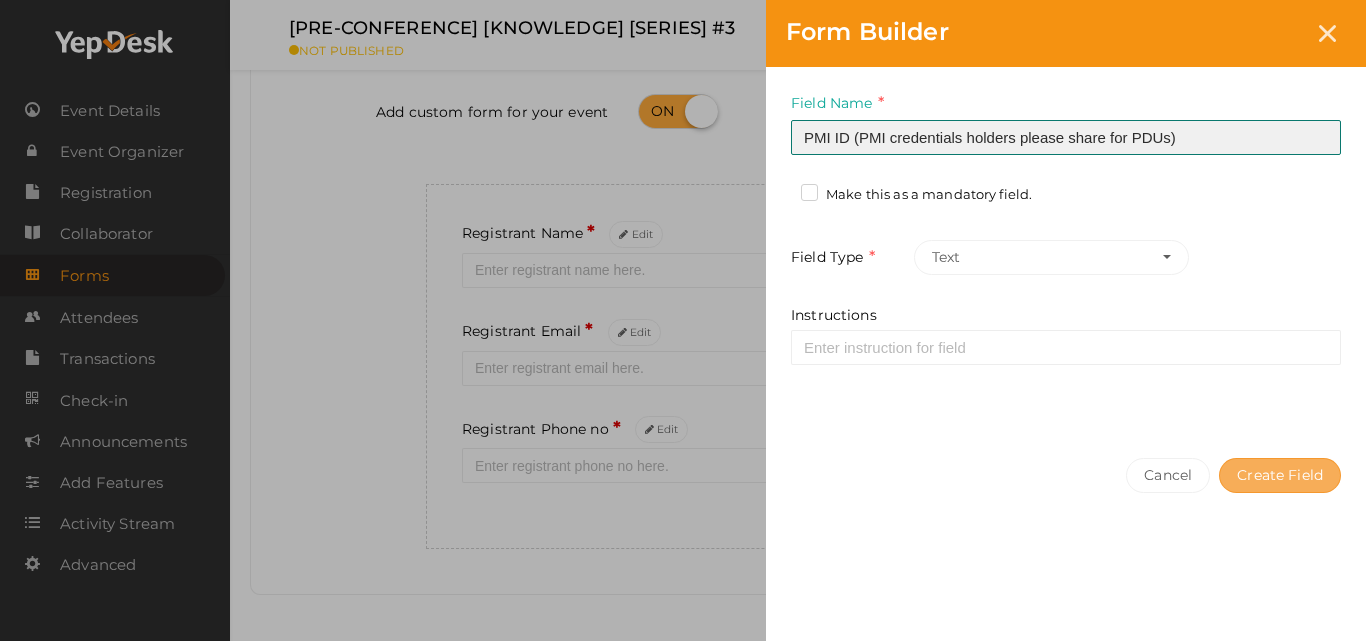 type on "PMI ID (PMI credentials holders please share for PDUs)" 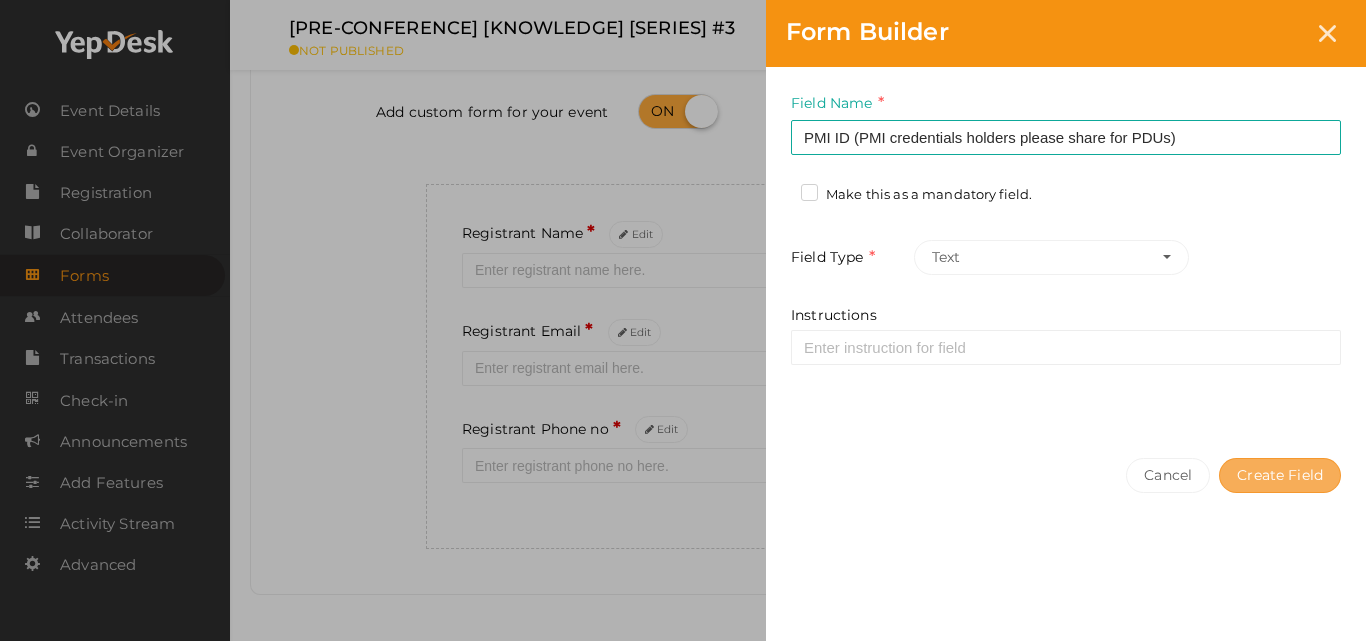 click on "Create Field" at bounding box center [1280, 475] 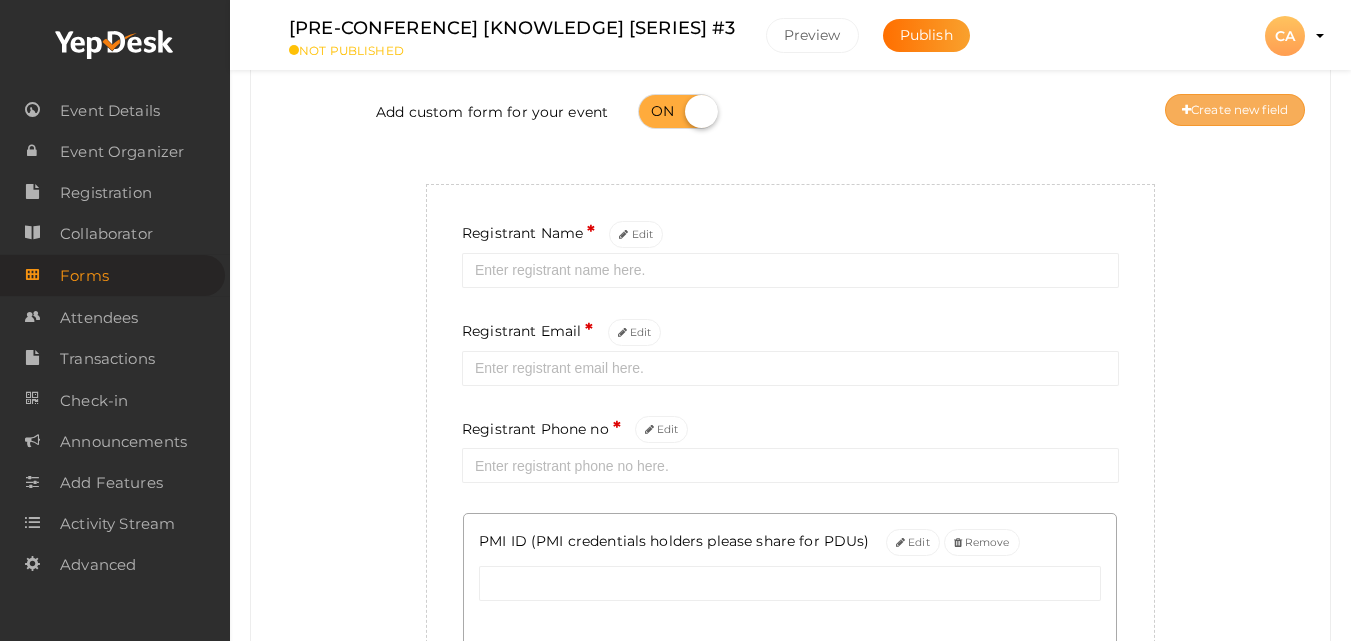 click on "Create new field" at bounding box center (1235, 110) 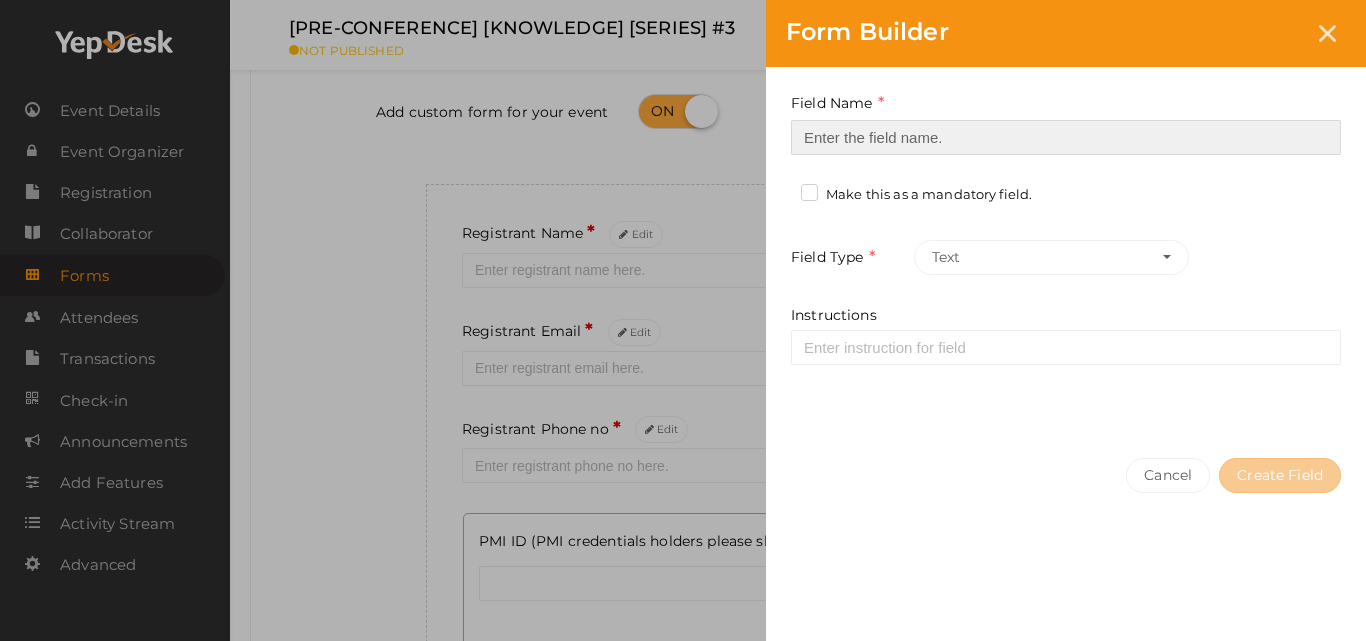 click at bounding box center [1066, 137] 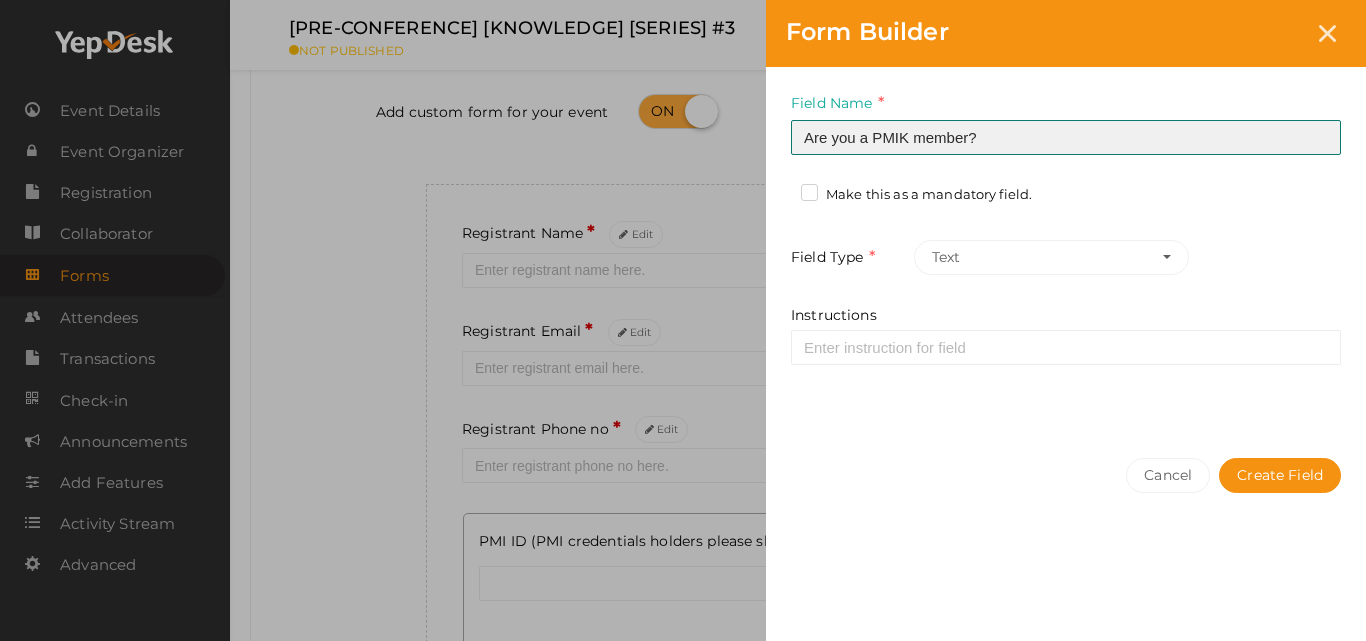 type on "Are you a PMIK member?" 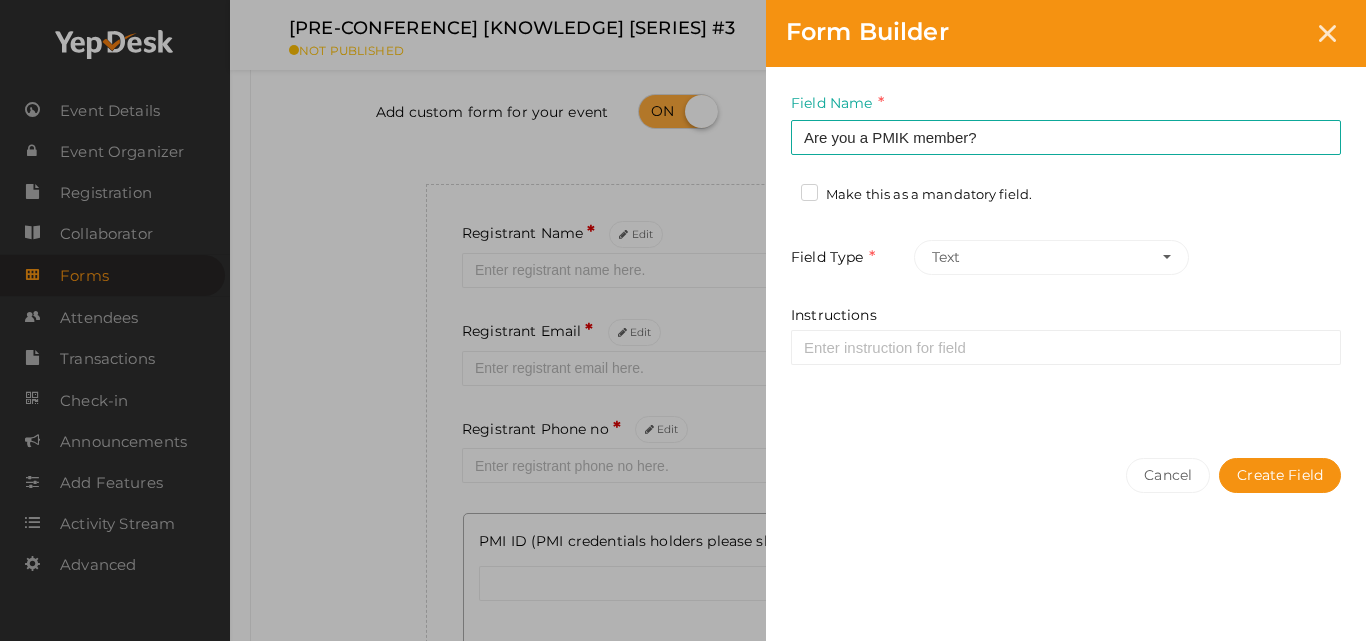 click on "Make this as a mandatory field." at bounding box center [916, 195] 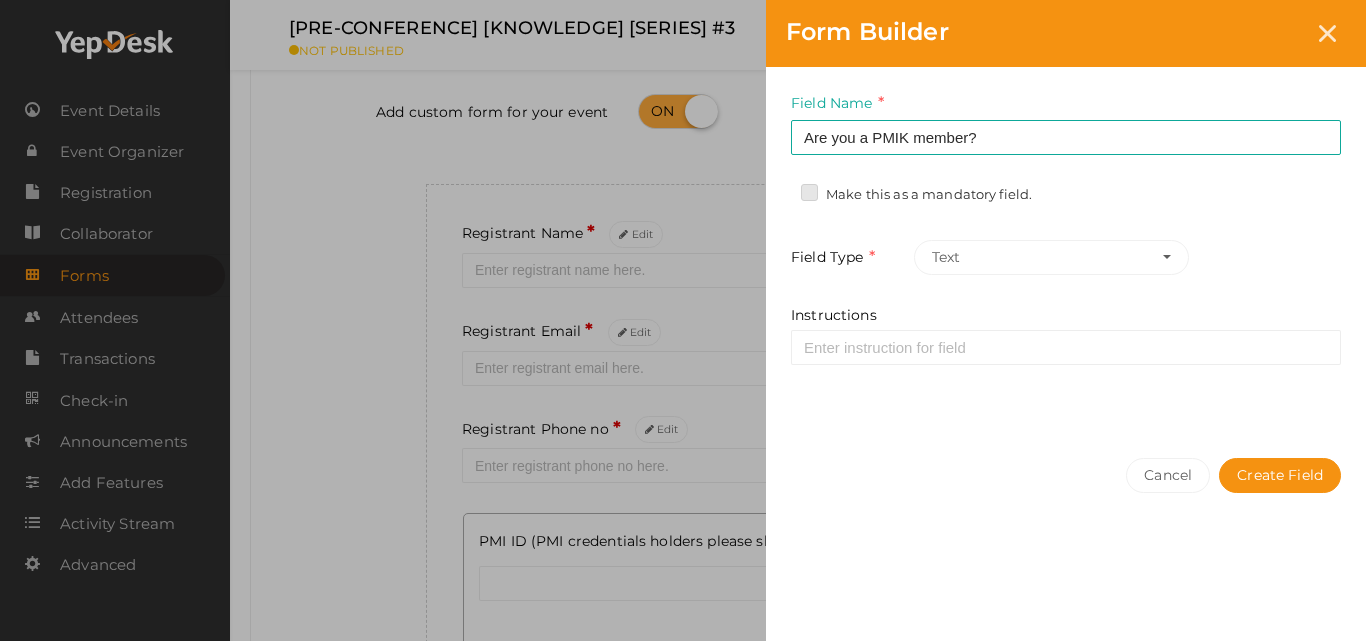 click on "Make this as a mandatory field." at bounding box center [781, 189] 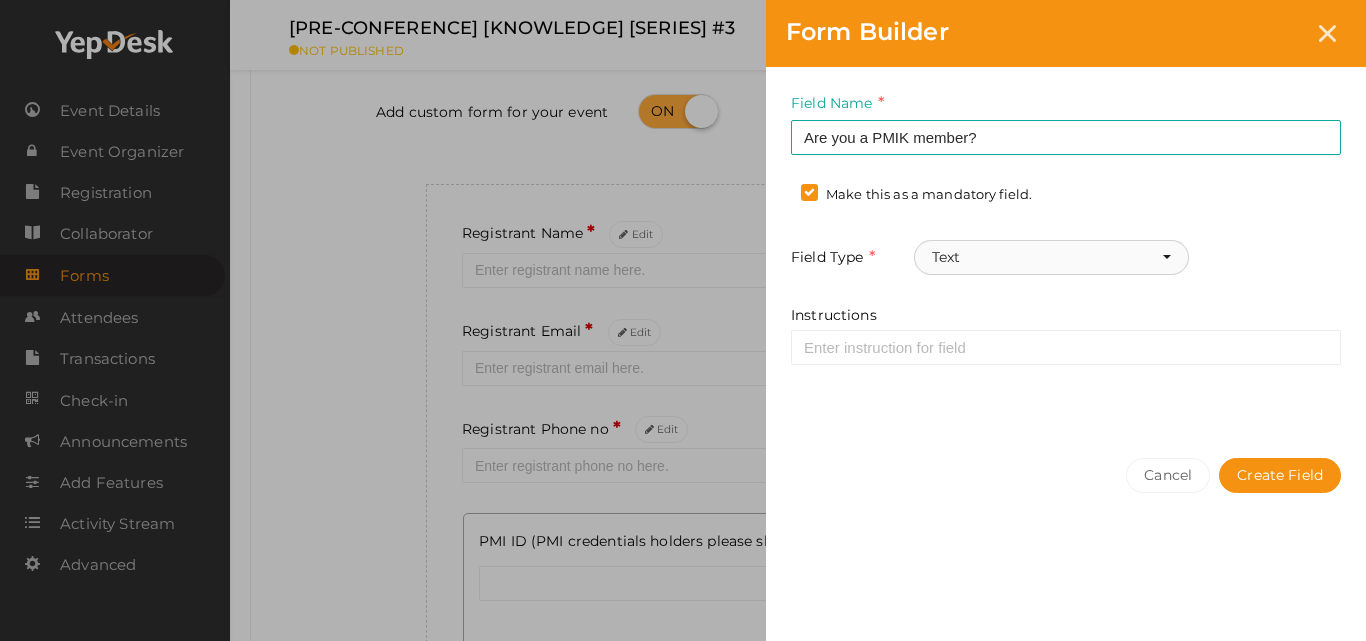 click at bounding box center (1167, 257) 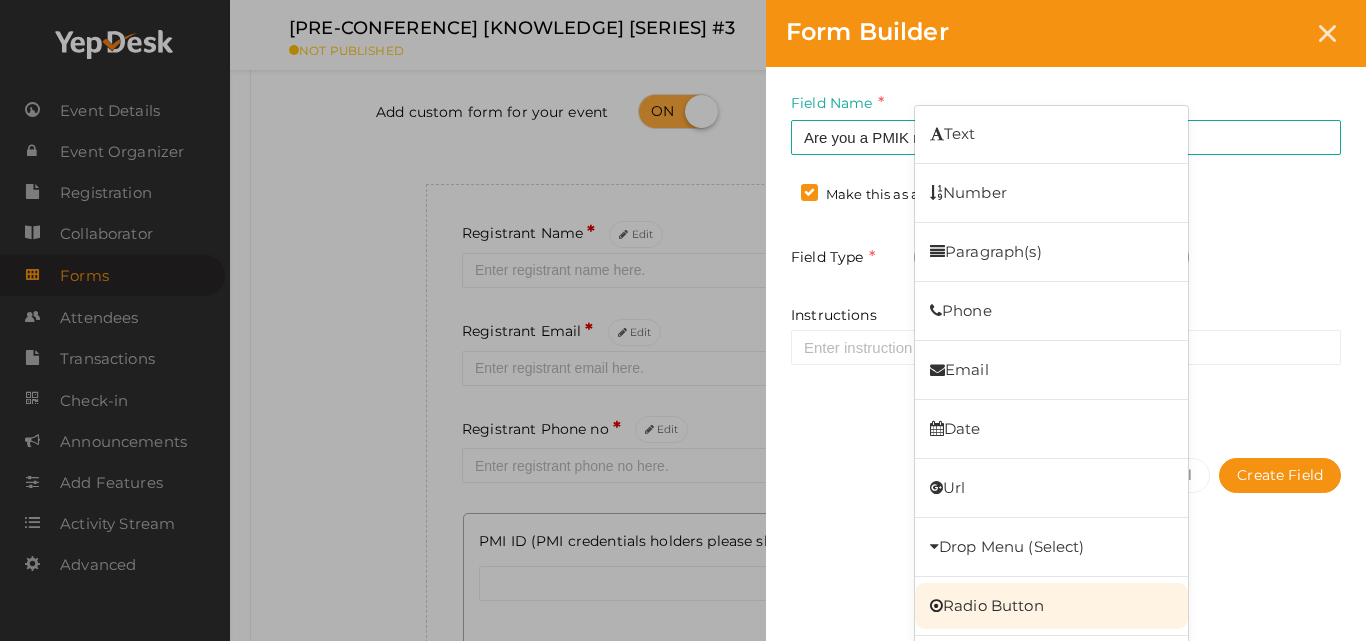 click on "Radio Button" at bounding box center [1051, 606] 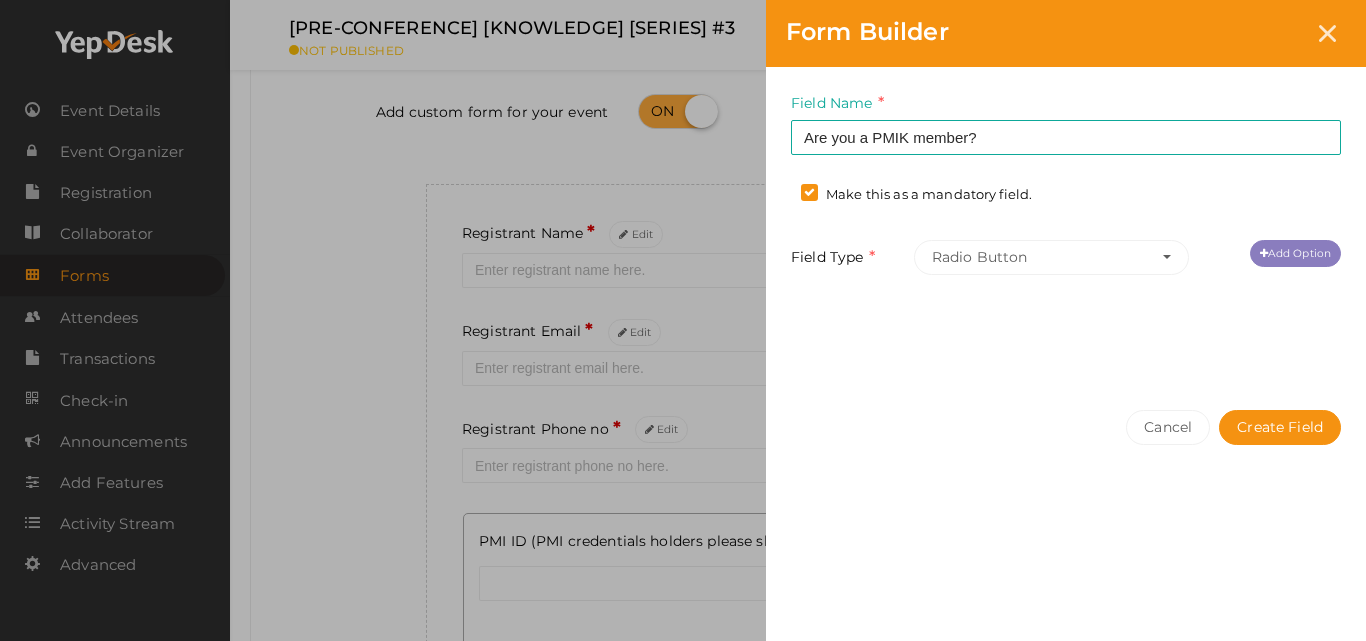 click on "Add Option" at bounding box center [1295, 253] 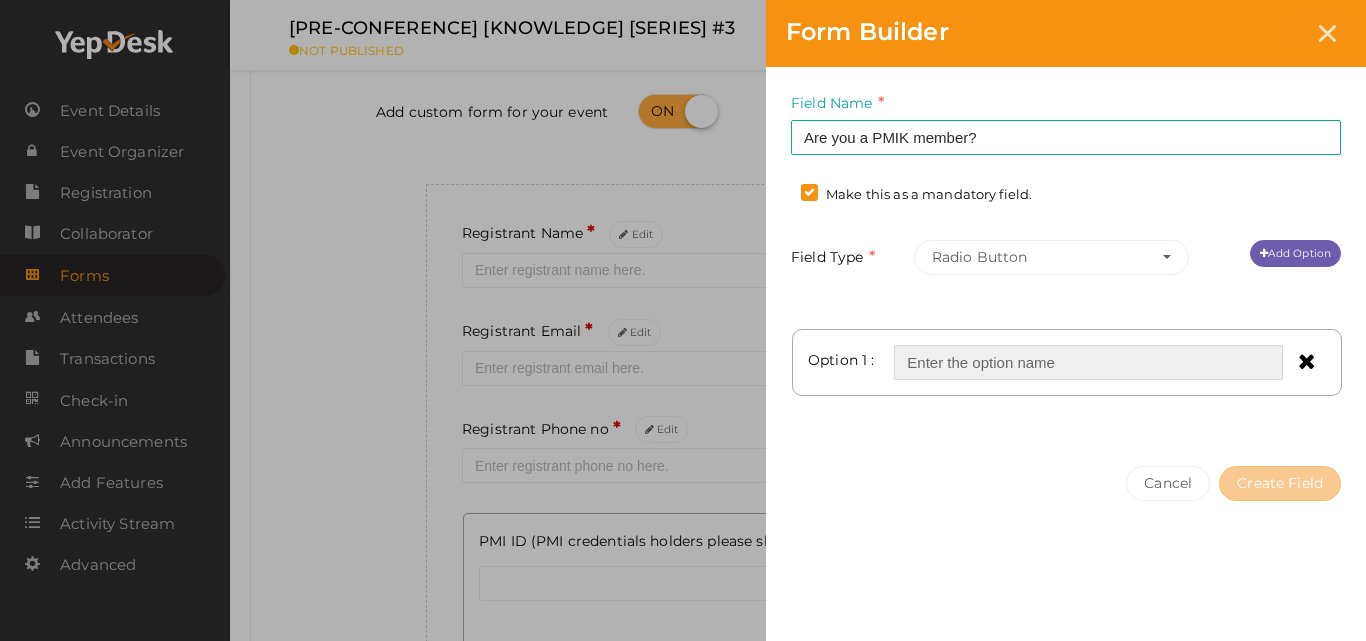 click at bounding box center [1088, 362] 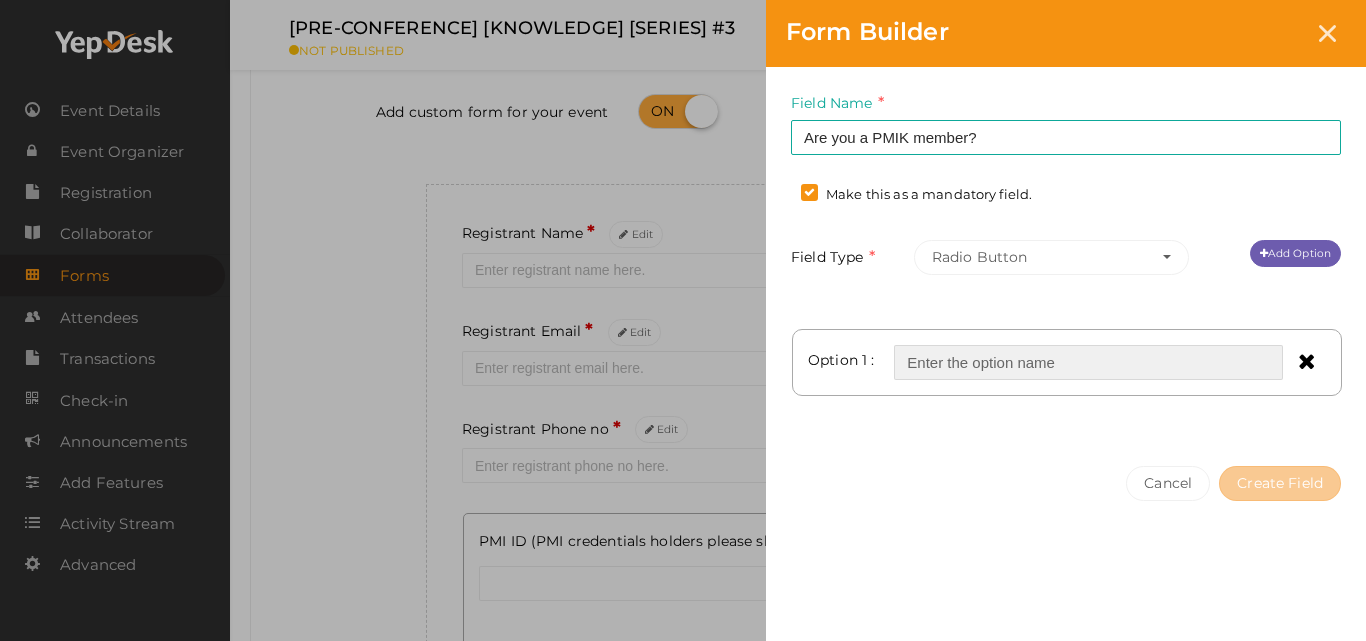 type on "Yes" 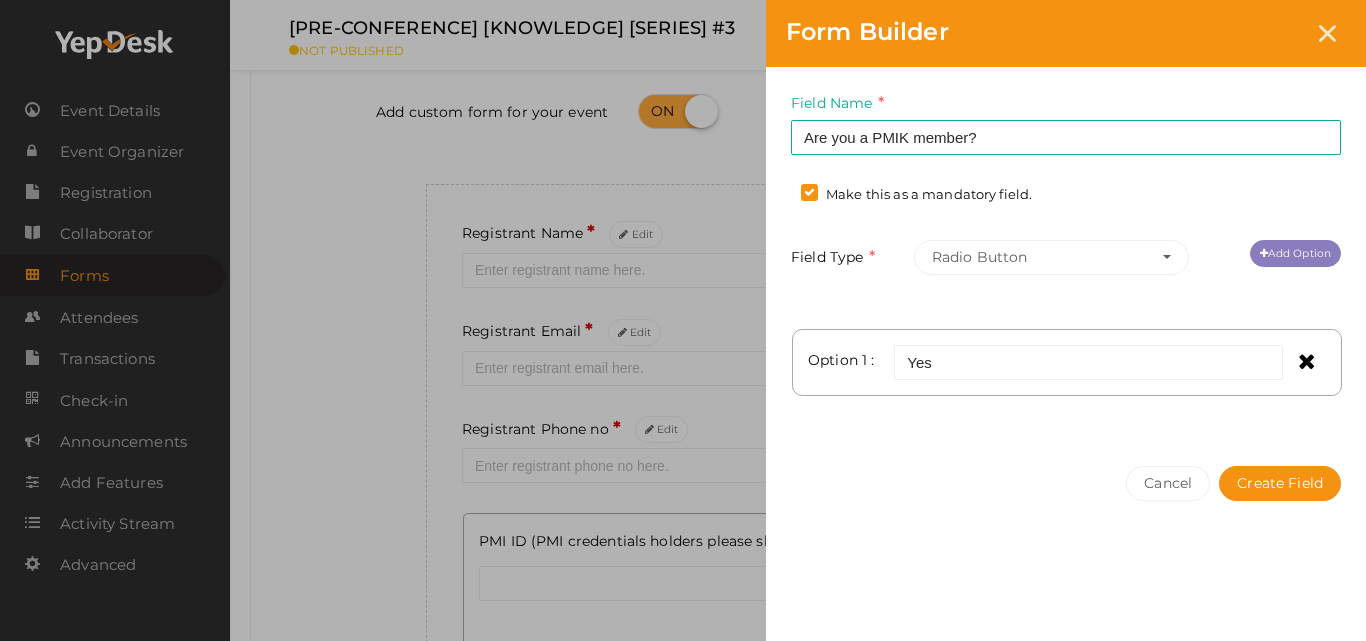 click on "Add Option" at bounding box center (1295, 253) 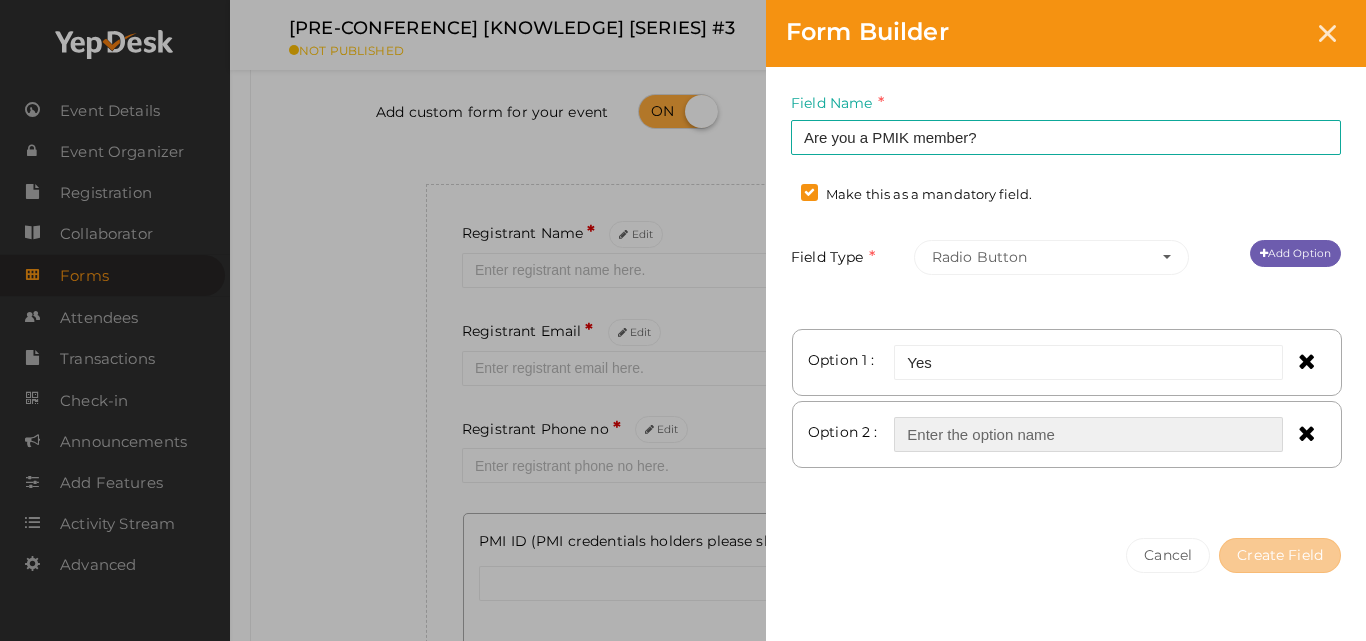 click at bounding box center (1088, 434) 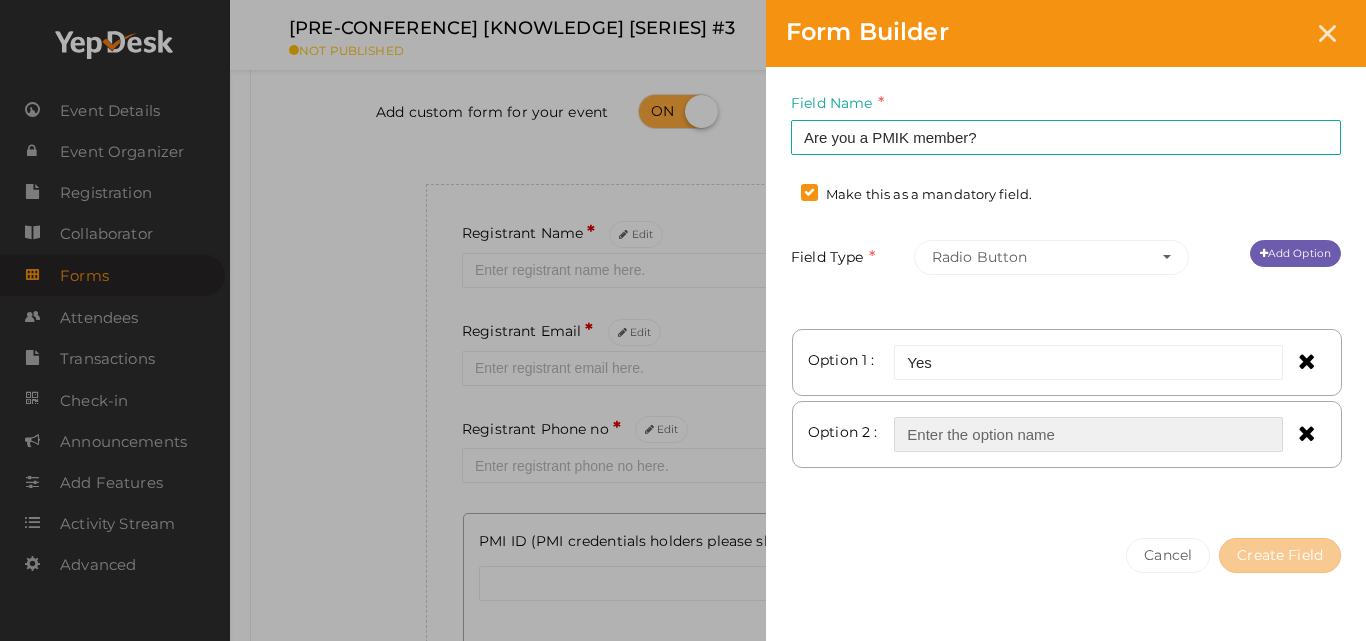 type on "No" 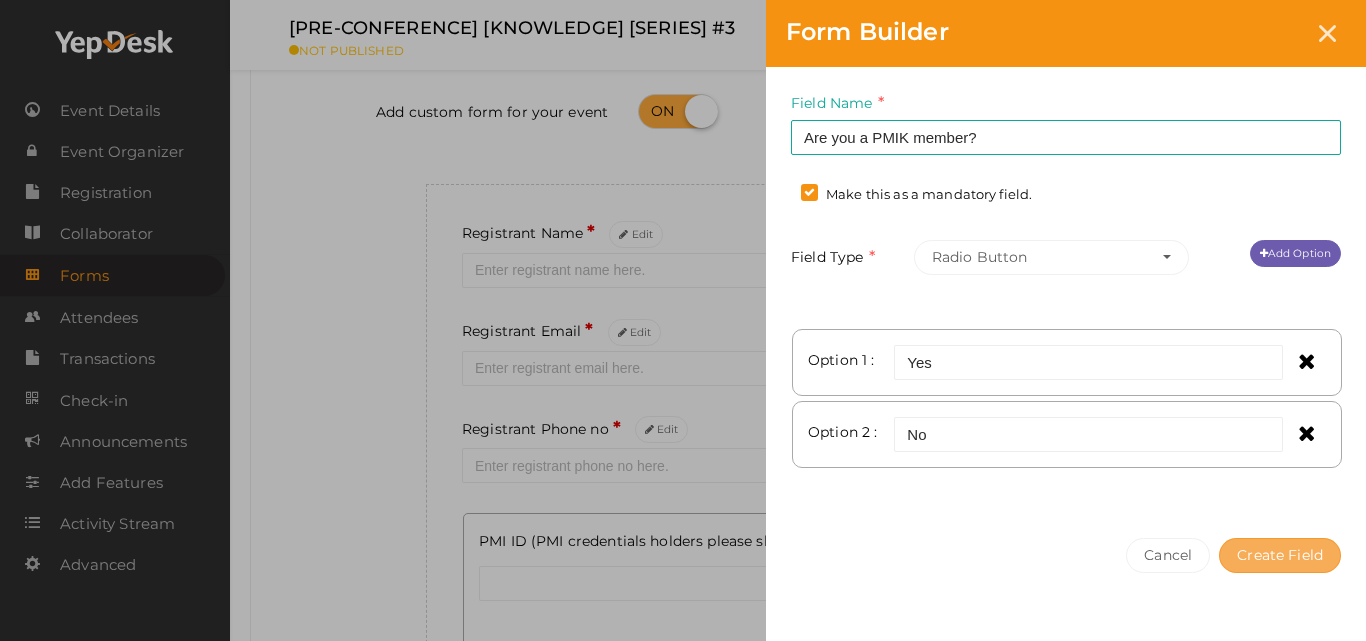 click on "Create Field" at bounding box center (1280, 555) 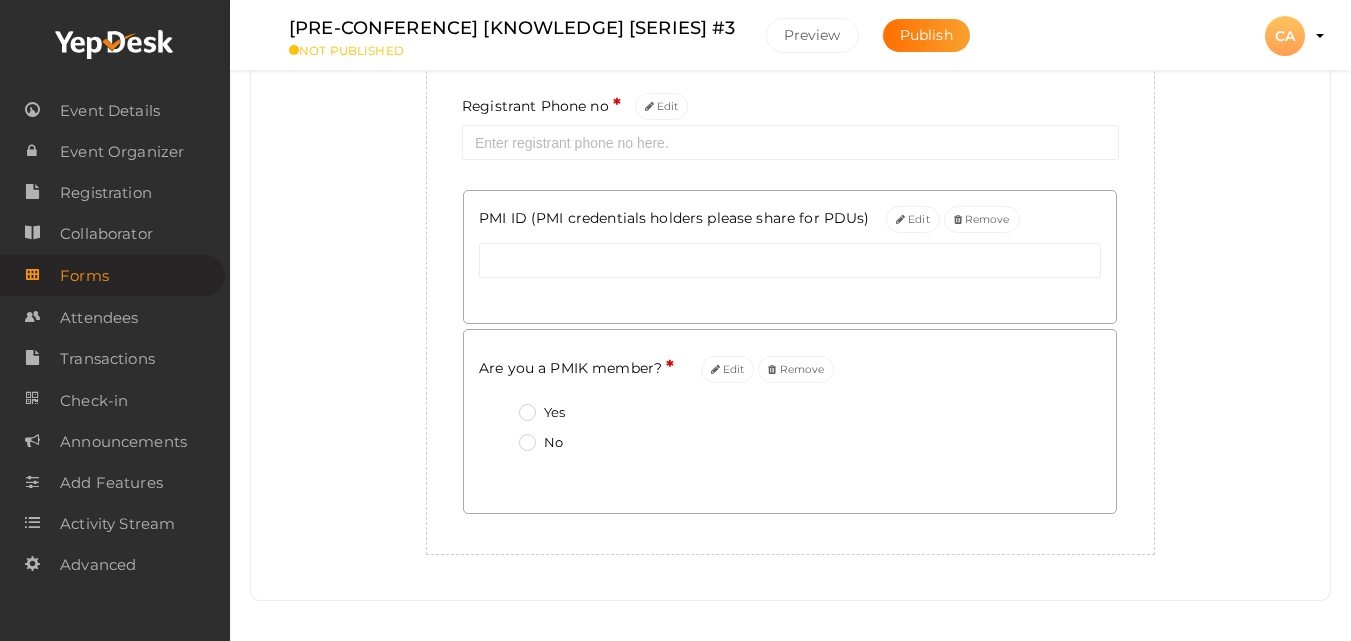 scroll, scrollTop: 453, scrollLeft: 0, axis: vertical 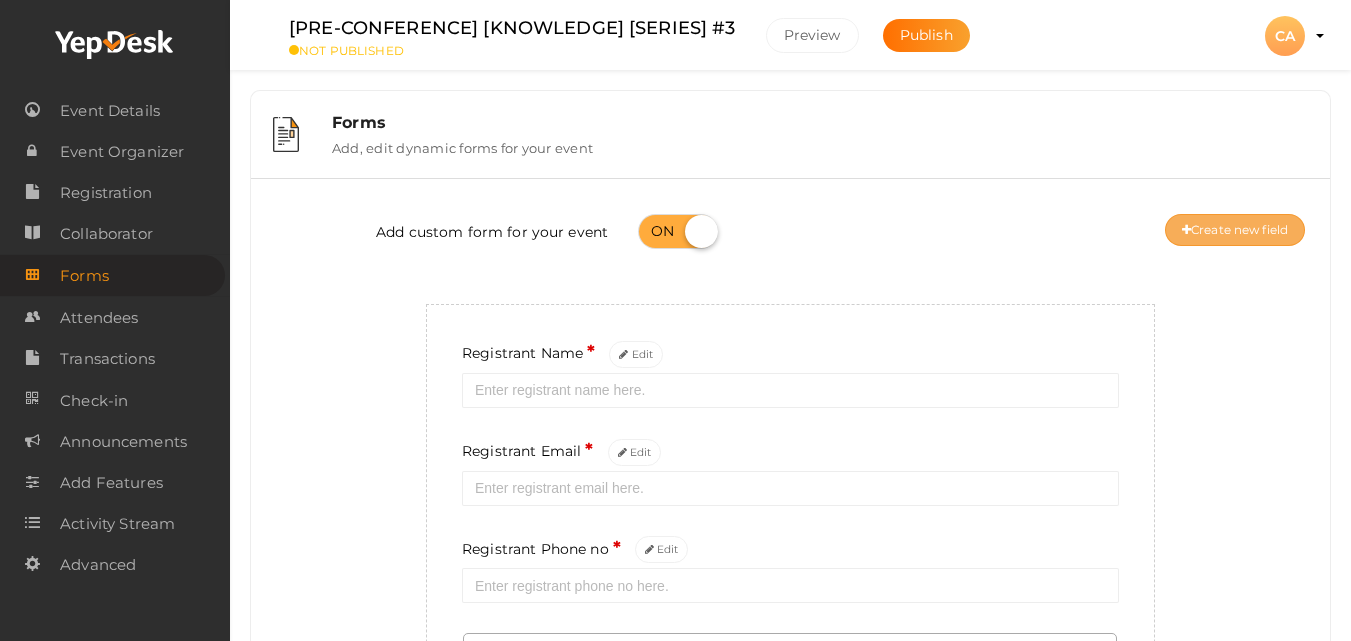 click on "Create new field" at bounding box center (1235, 230) 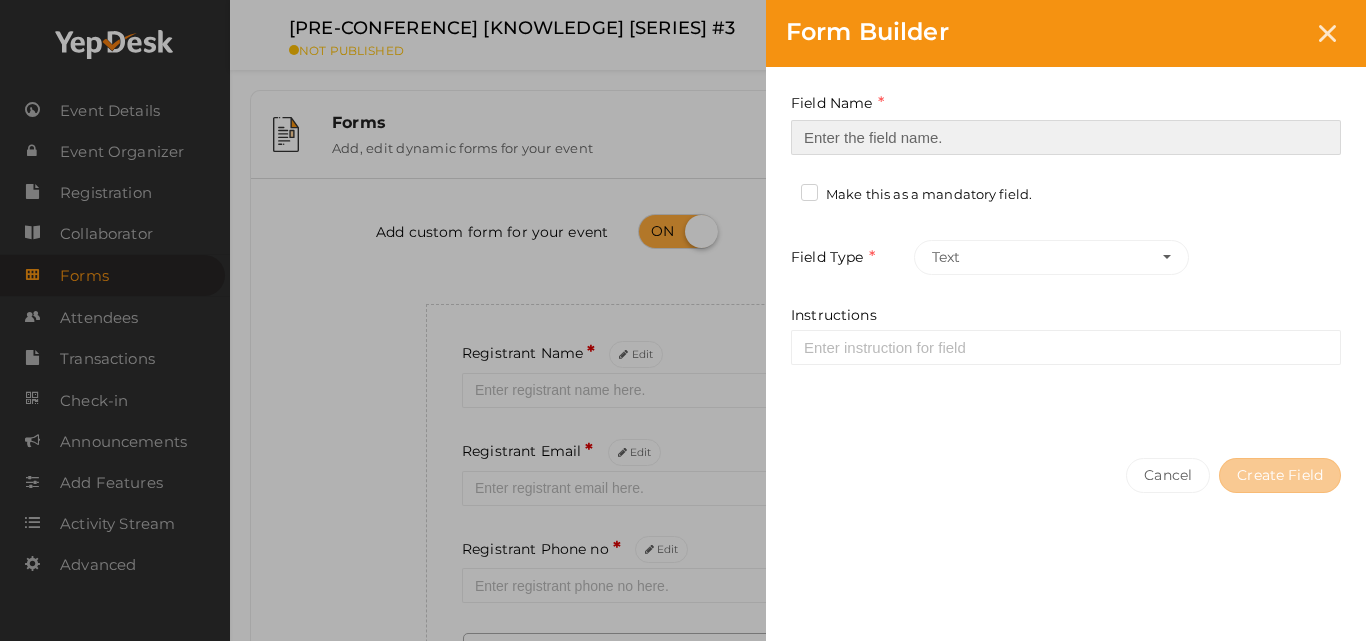 click at bounding box center (1066, 137) 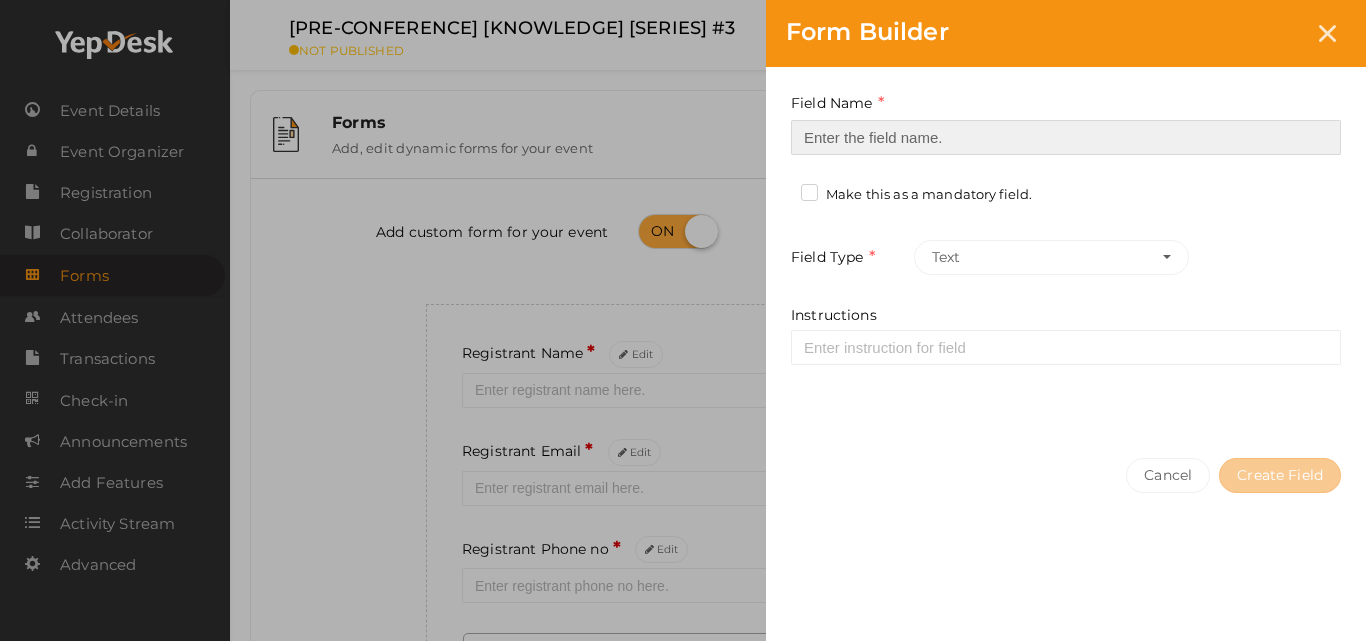 type on "Organization" 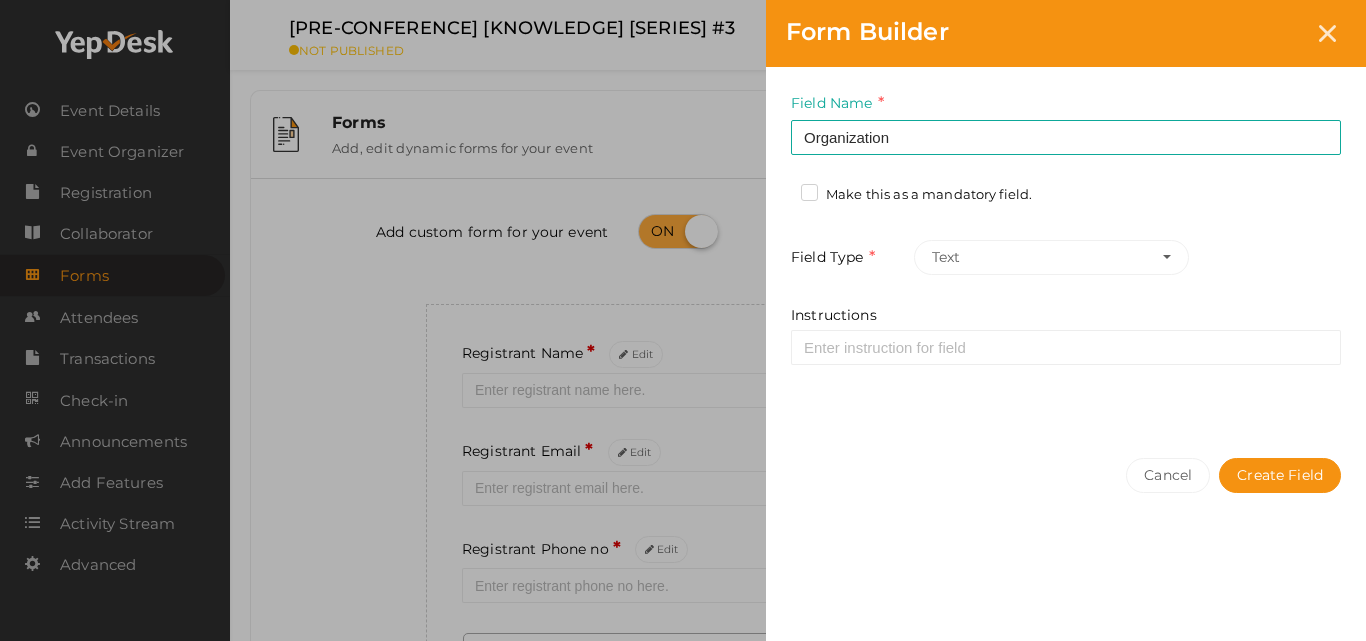 click on "Field Name   Organization   Required.
Form
field name already used.
Make this as a mandatory field.
Field Type
Text
Text
Number
Paragraph(s)
Phone
Email
Date
Url
Drop Menu (Select)
Radio Button
File
Upload
Check Boxes
Instructions" at bounding box center (1066, 252) 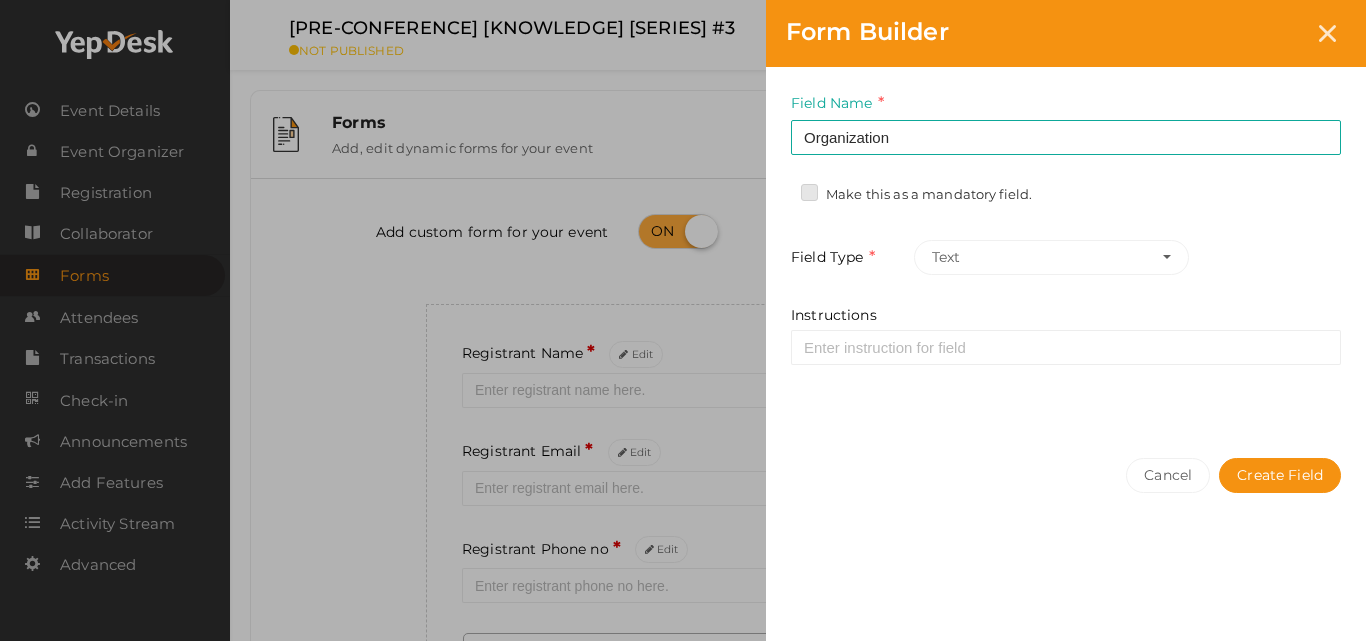 click on "Make this as a mandatory field." at bounding box center (781, 189) 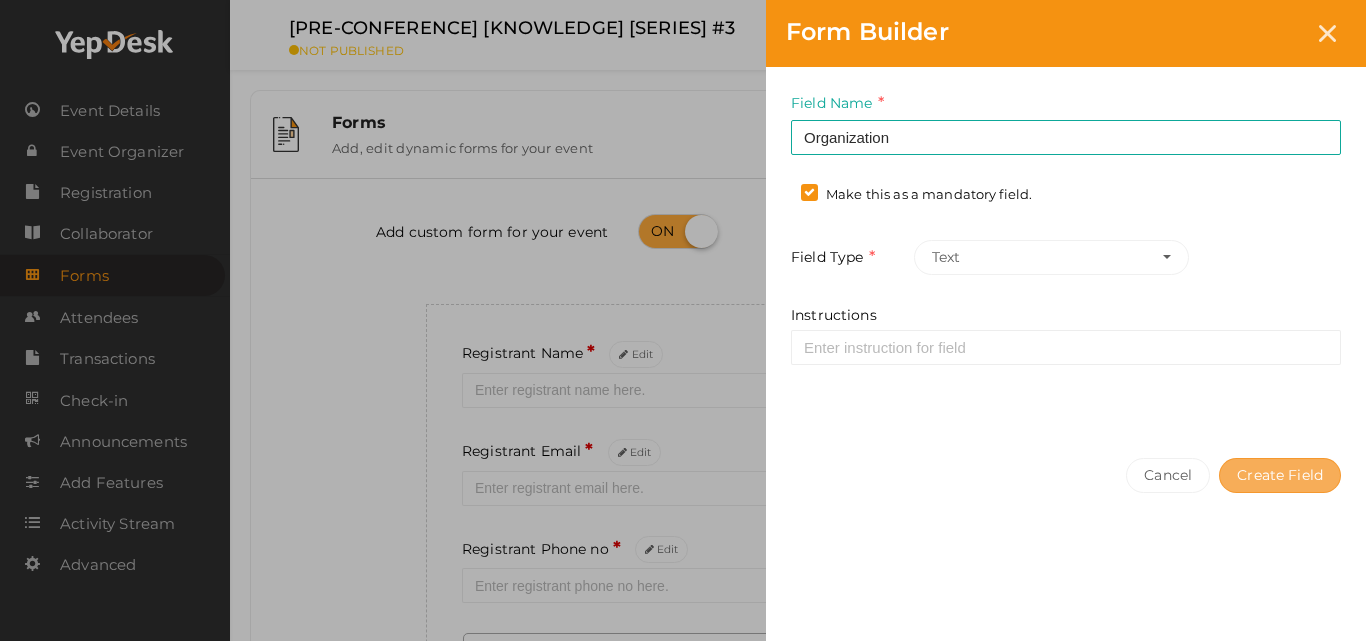 click on "Create Field" at bounding box center (1280, 475) 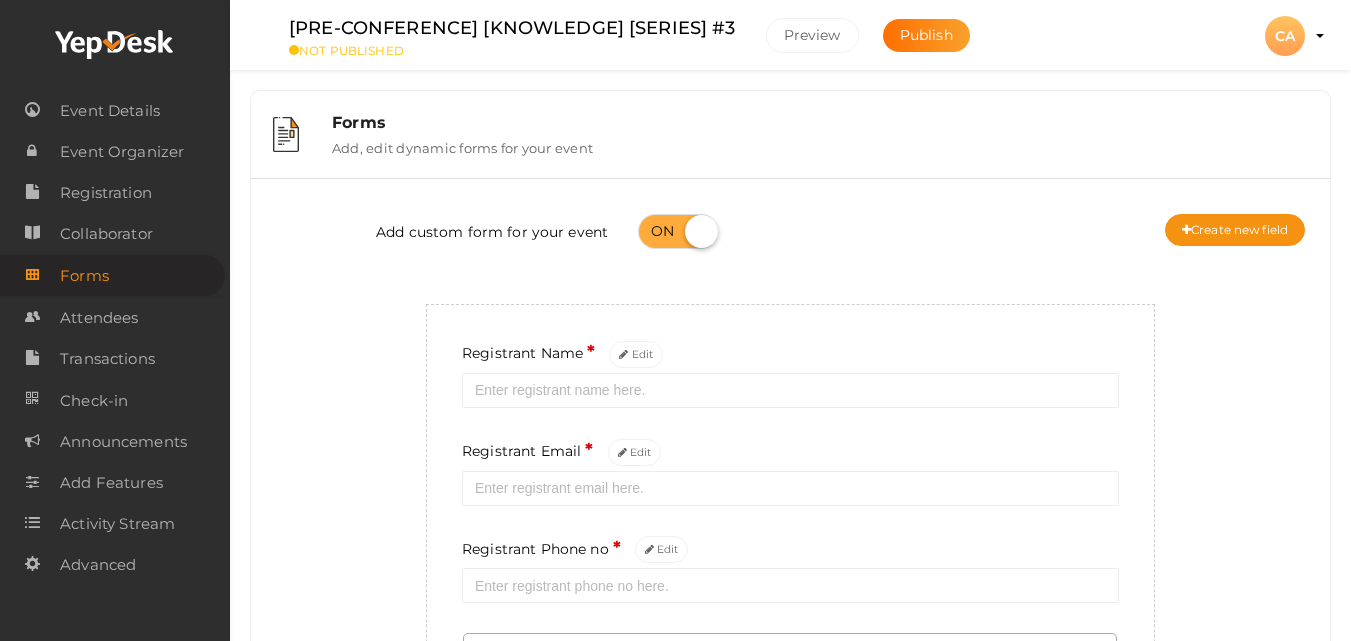 click on "PMI ID ([PMI CREDENTIALS] please share for PDUs) *" at bounding box center [790, 617] 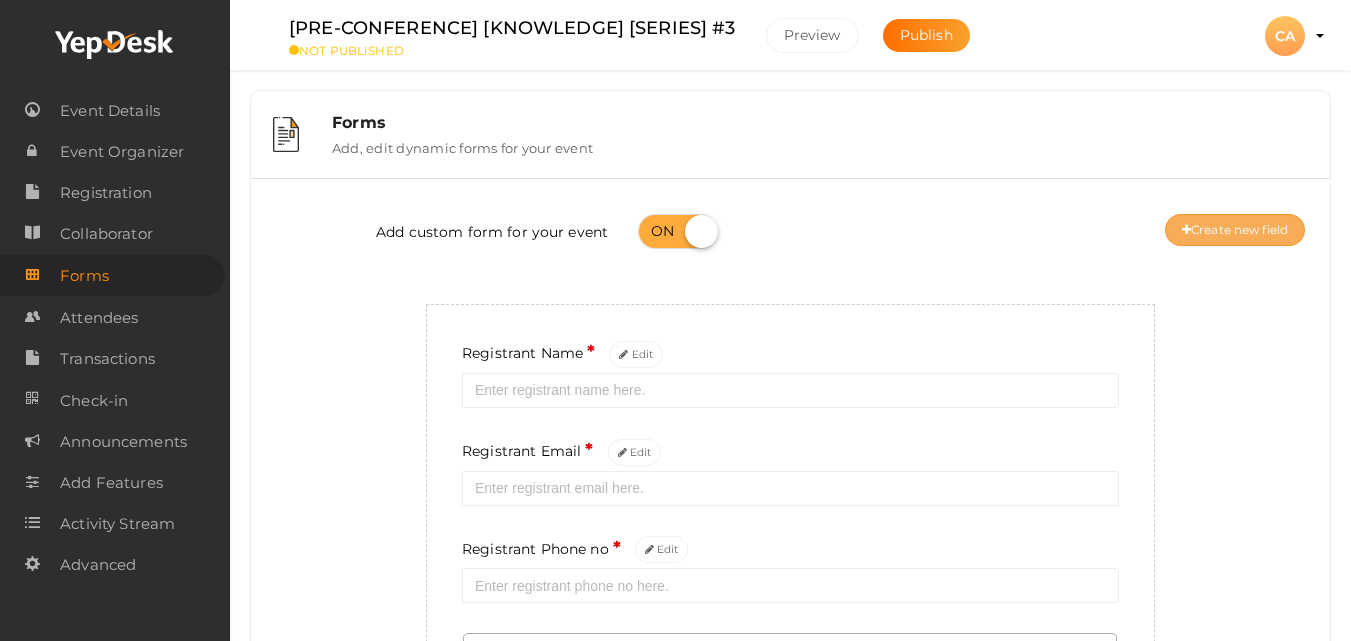 click on "Create new field" at bounding box center (1235, 230) 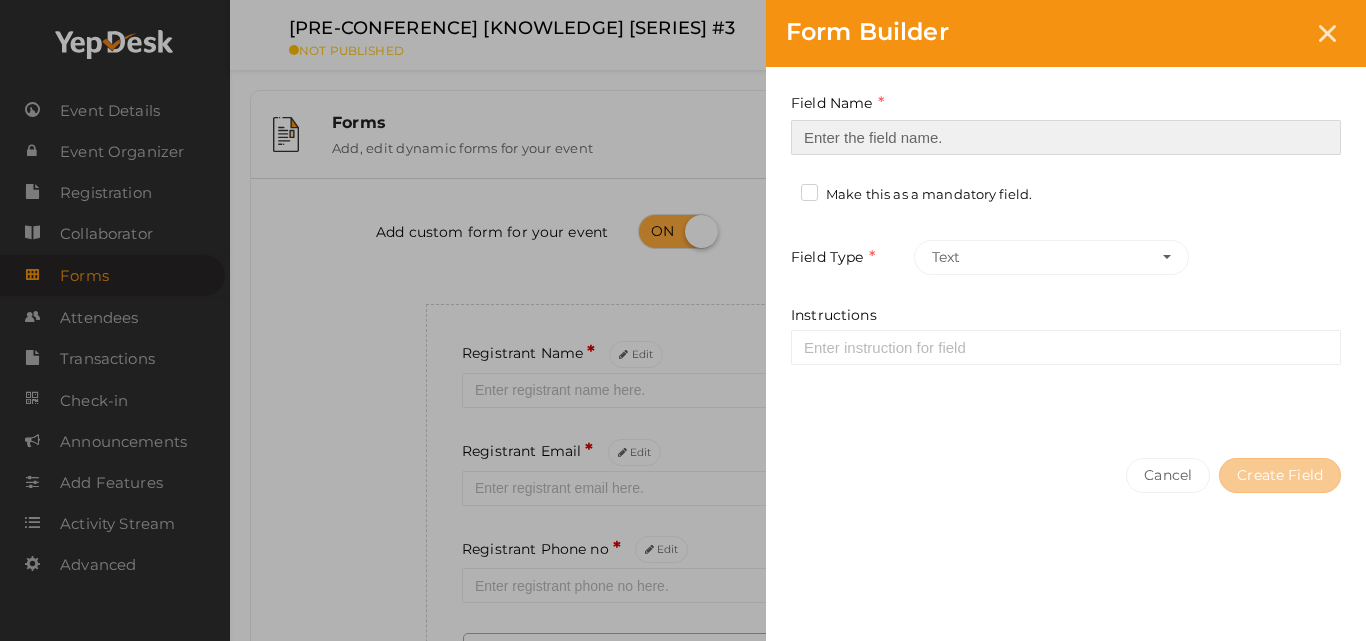 click at bounding box center (1066, 137) 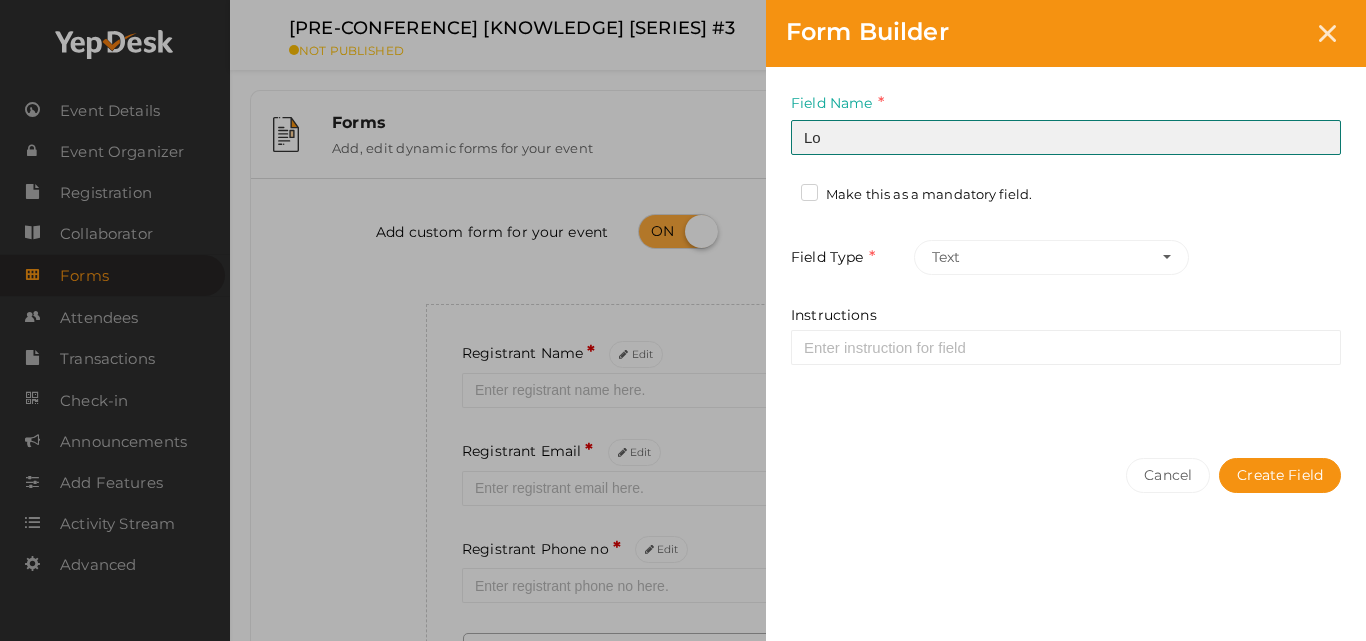 type on "Location" 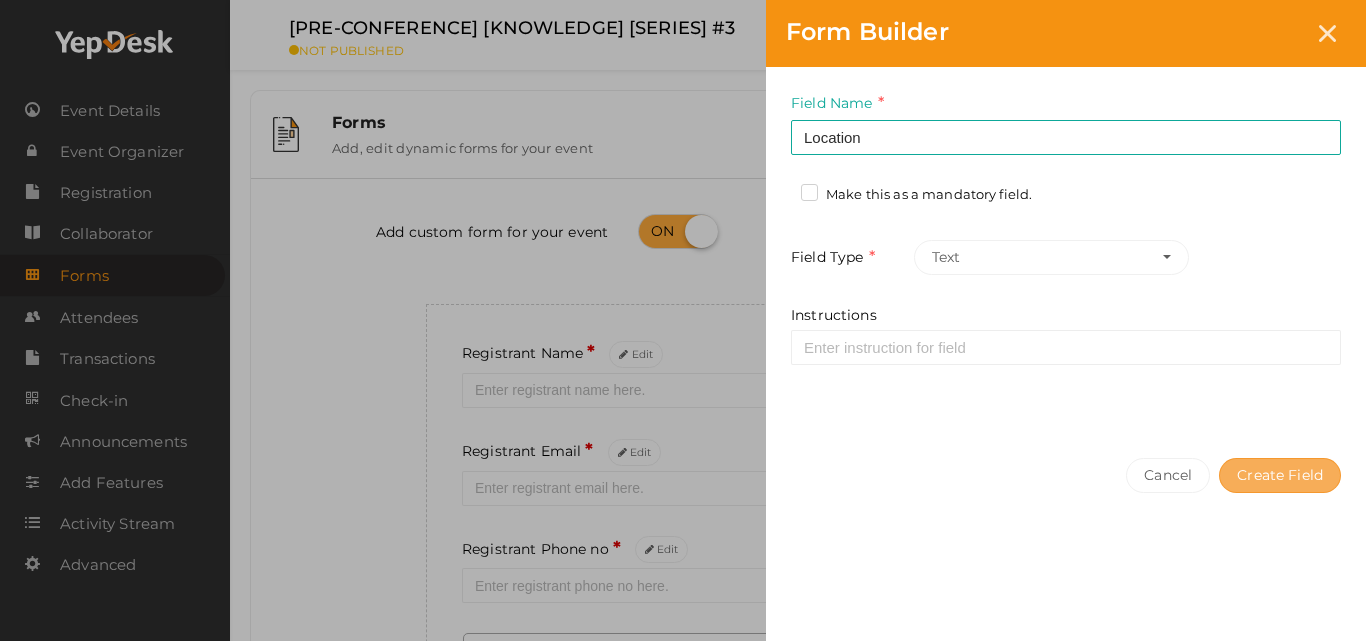click on "Create Field" at bounding box center (1280, 475) 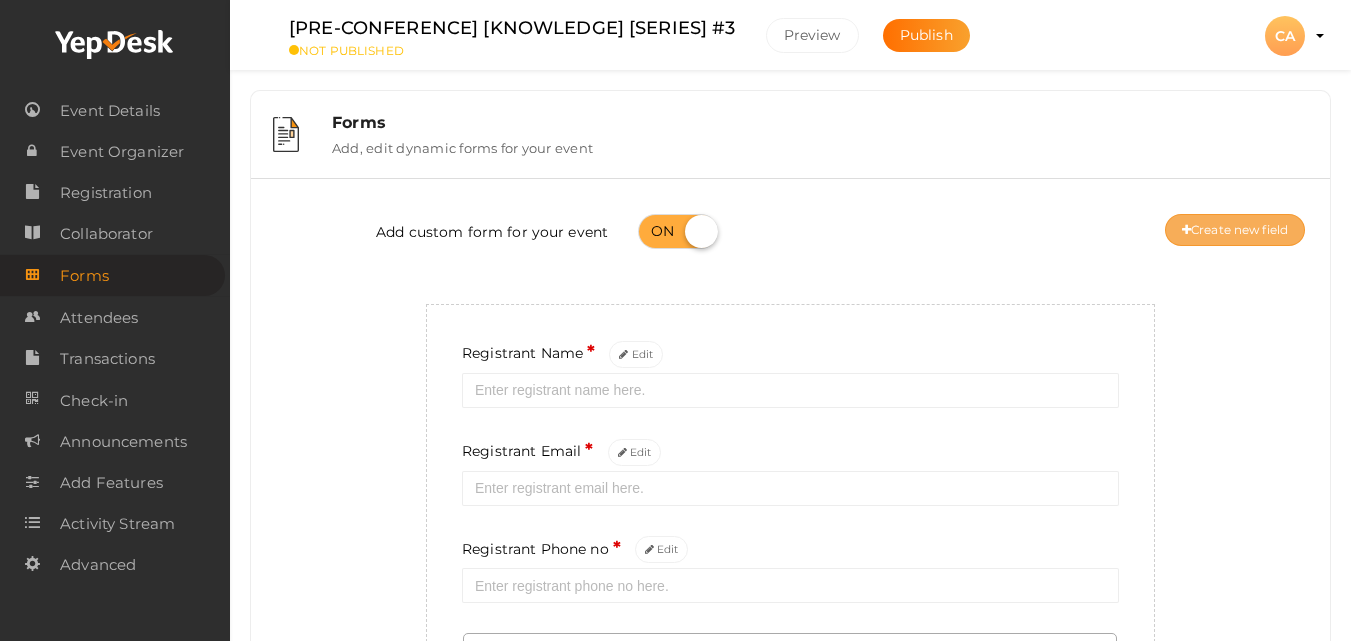 click on "Create new field" at bounding box center [1235, 230] 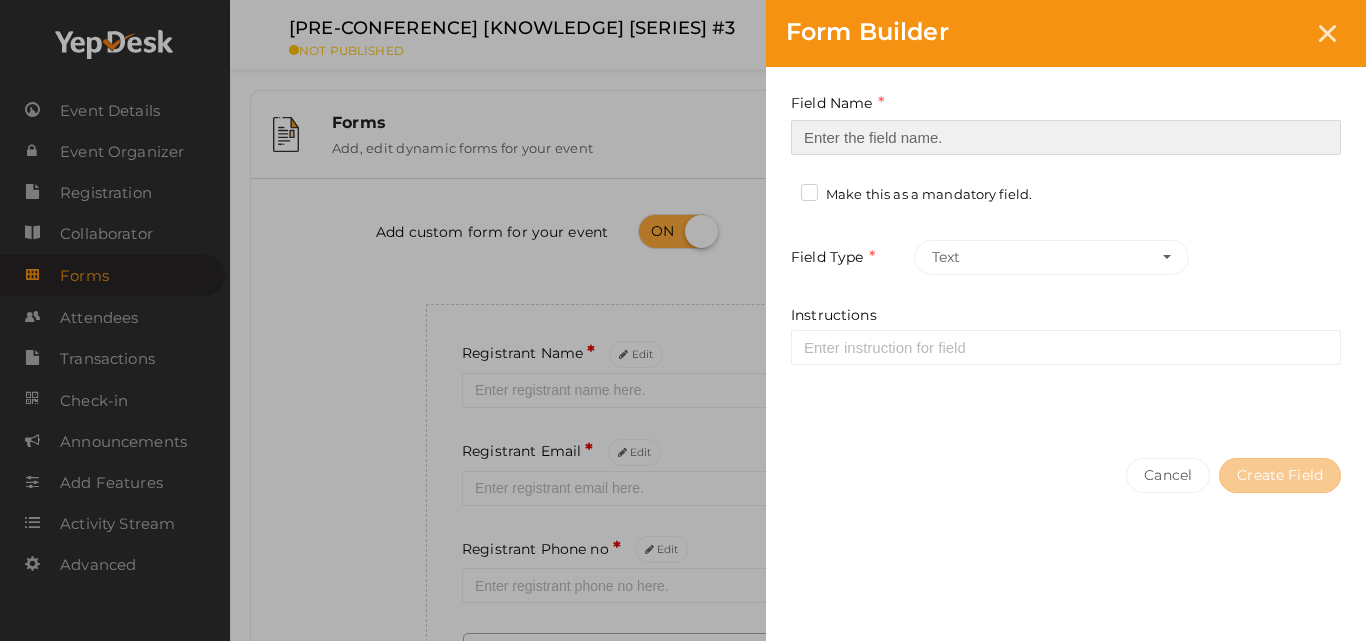 click at bounding box center (1066, 137) 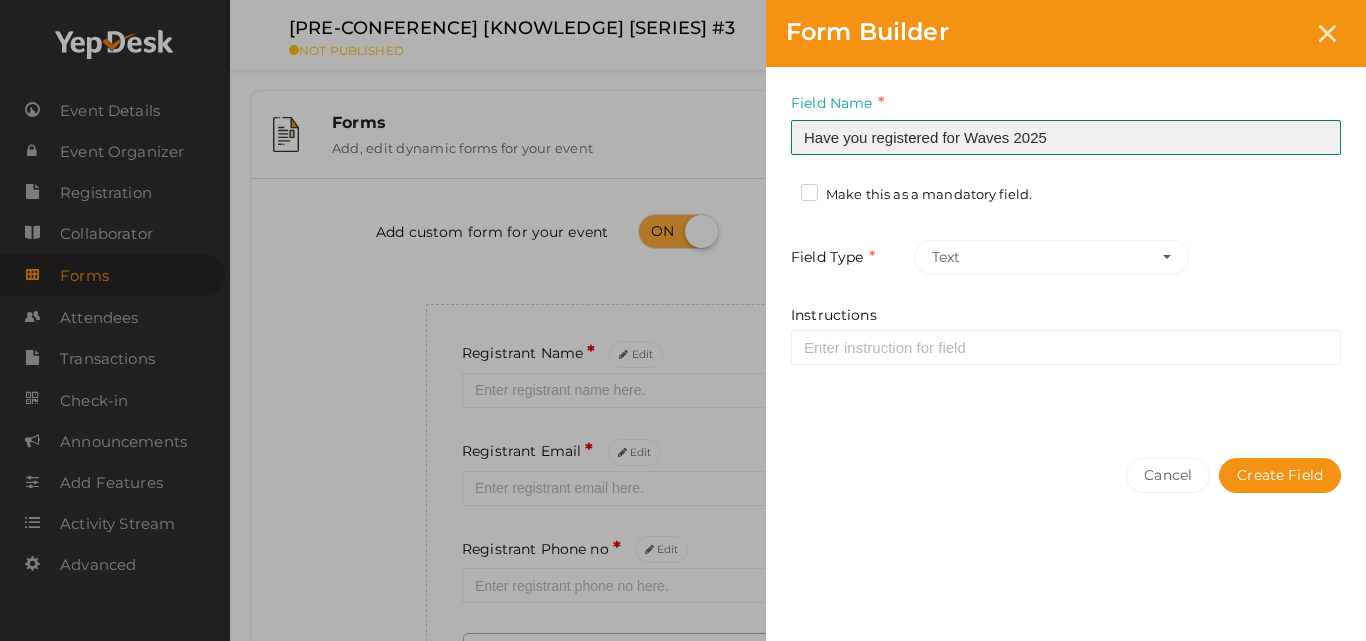 type on "Have you registered for Waves 2025" 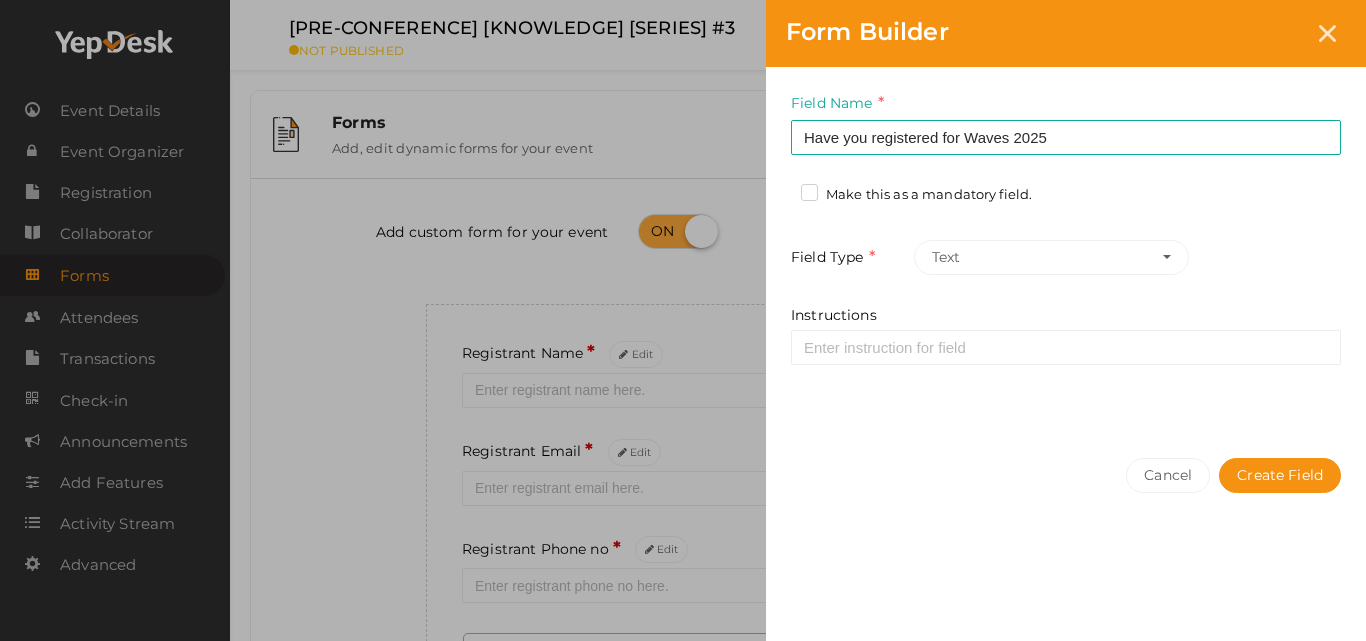 click on "Make this as a mandatory field." at bounding box center [916, 195] 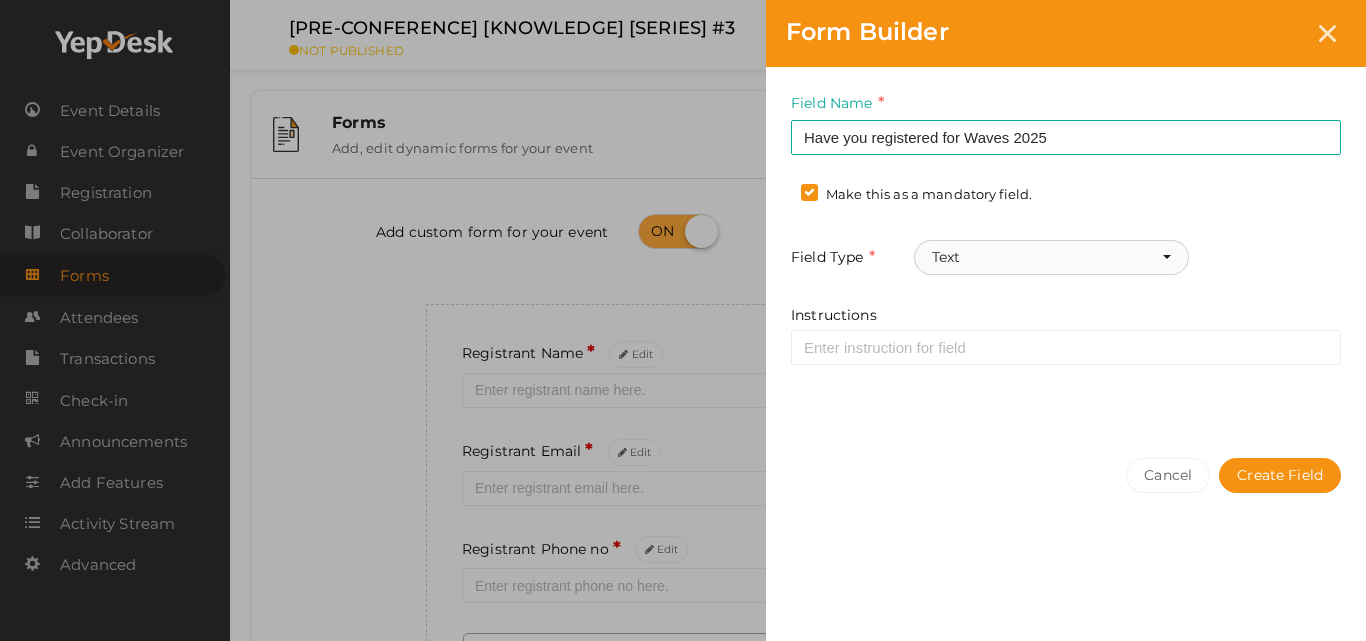 click on "Text" at bounding box center [1051, 257] 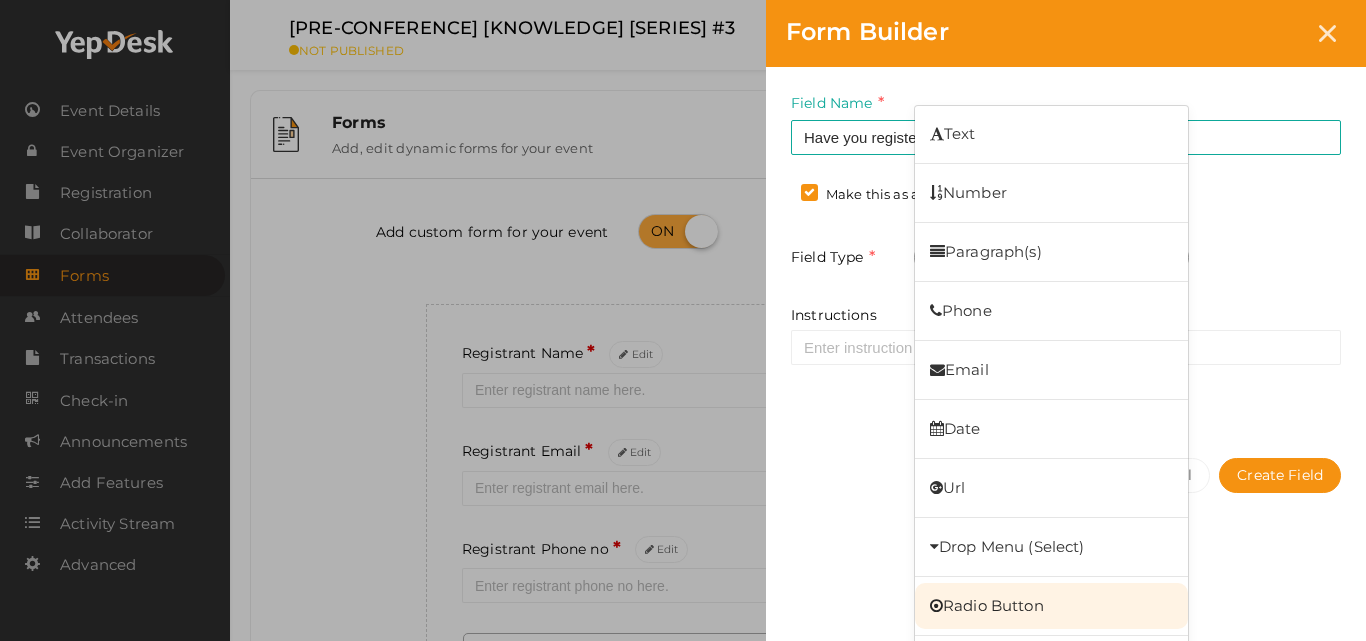 click on "Radio Button" at bounding box center (1051, 606) 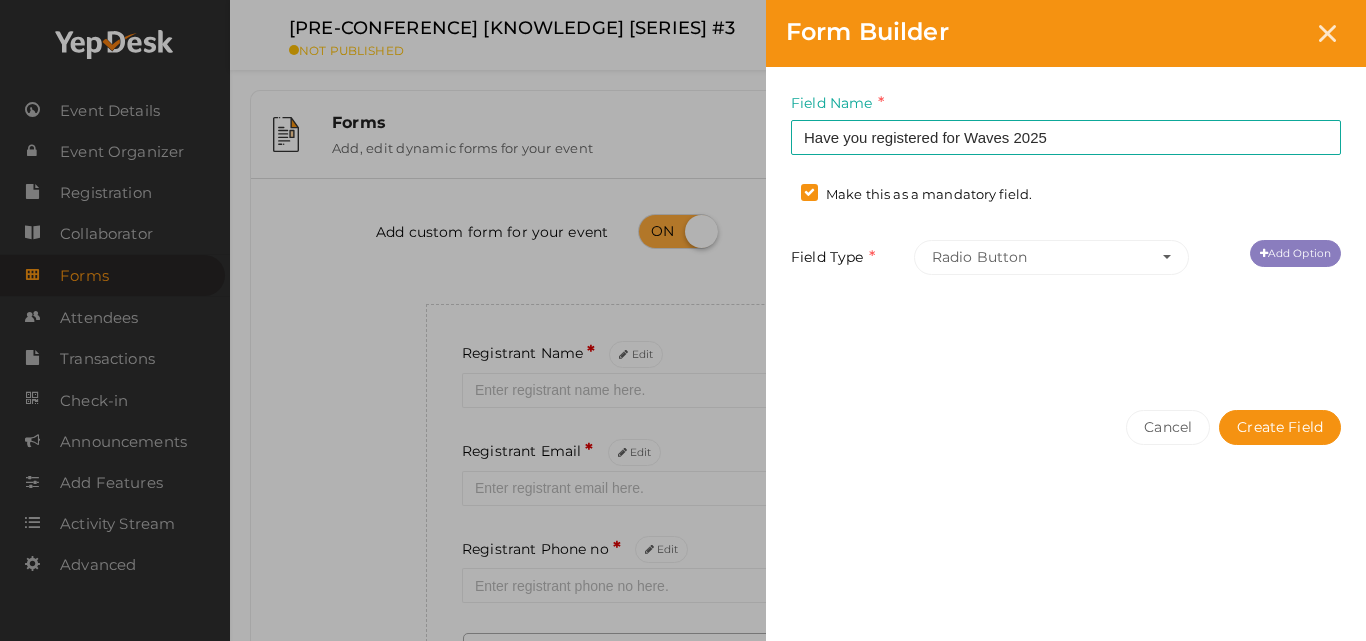 click on "Add Option" at bounding box center [1295, 253] 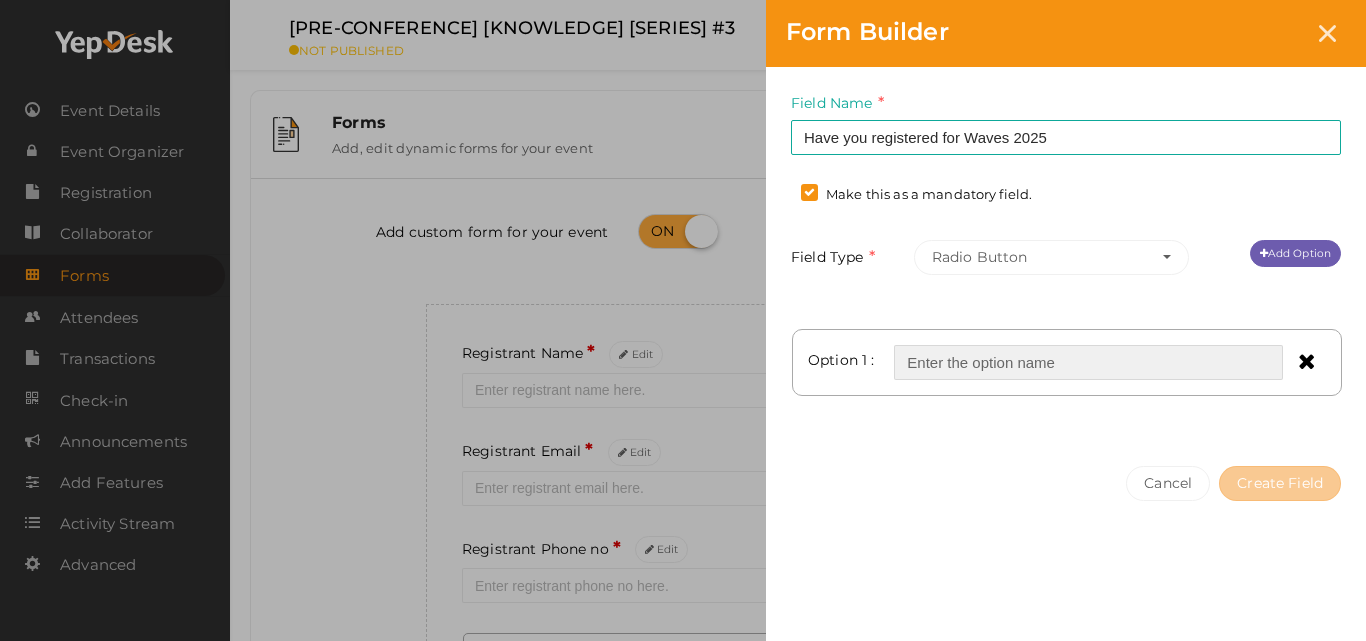 click at bounding box center [1088, 362] 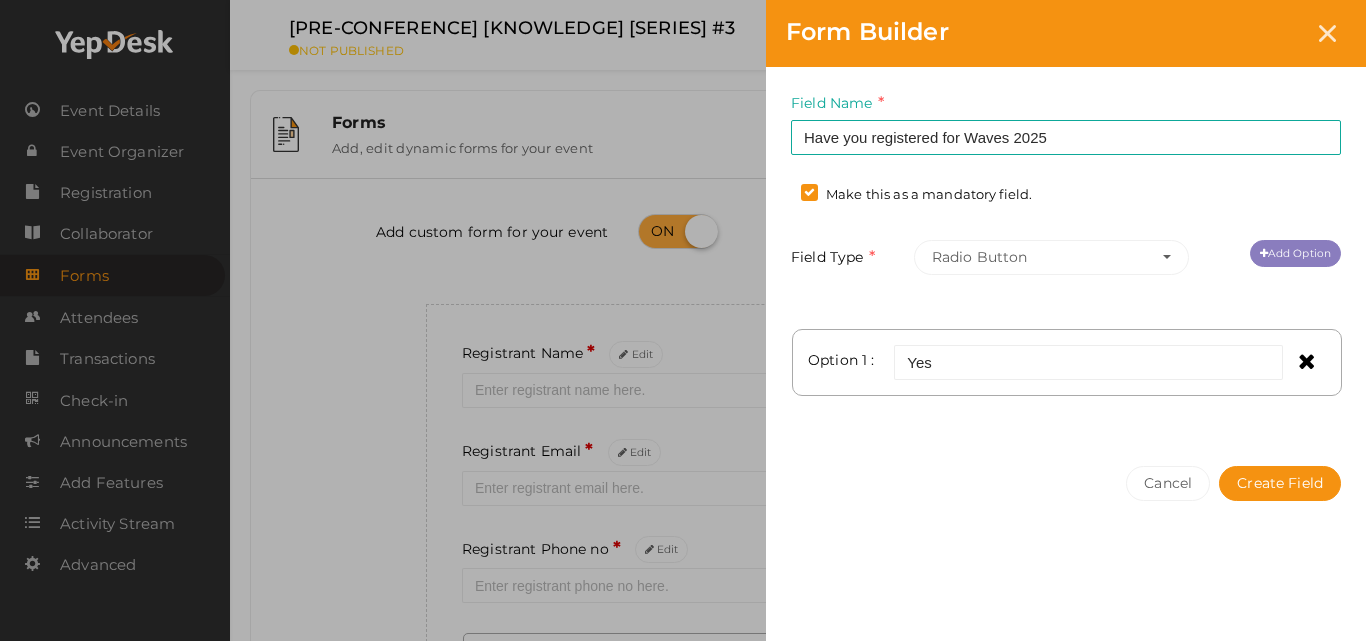click on "Add Option" at bounding box center (1295, 253) 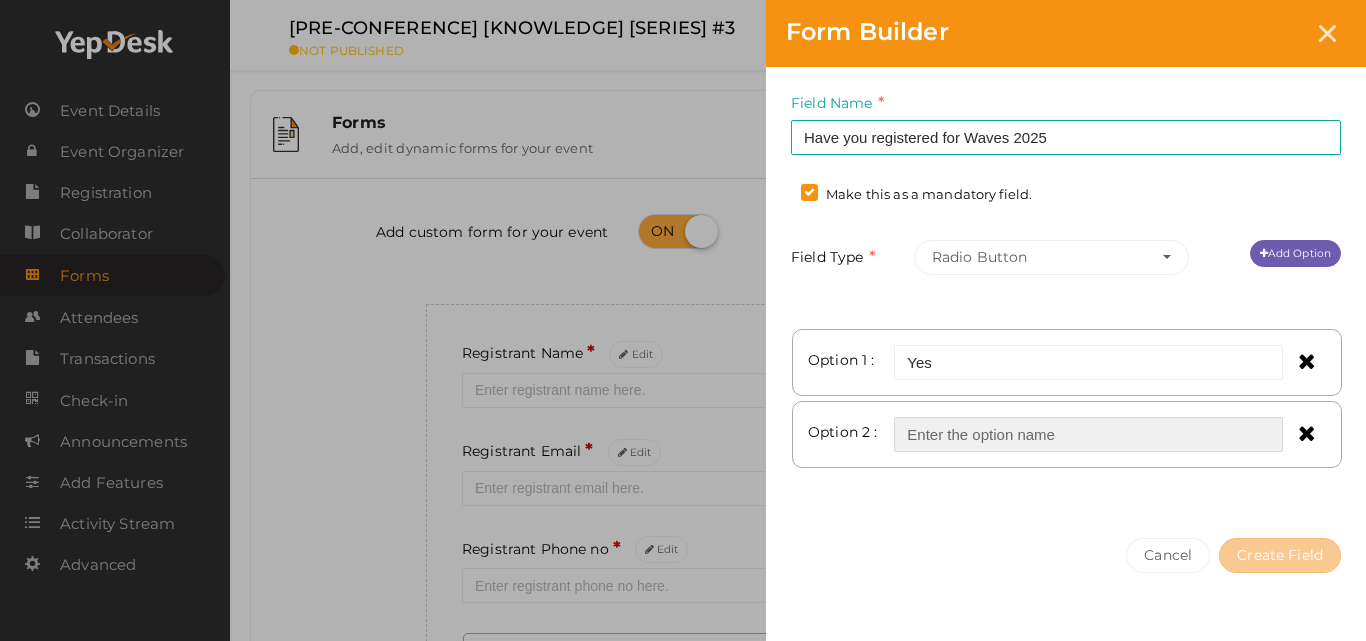 click at bounding box center (1088, 434) 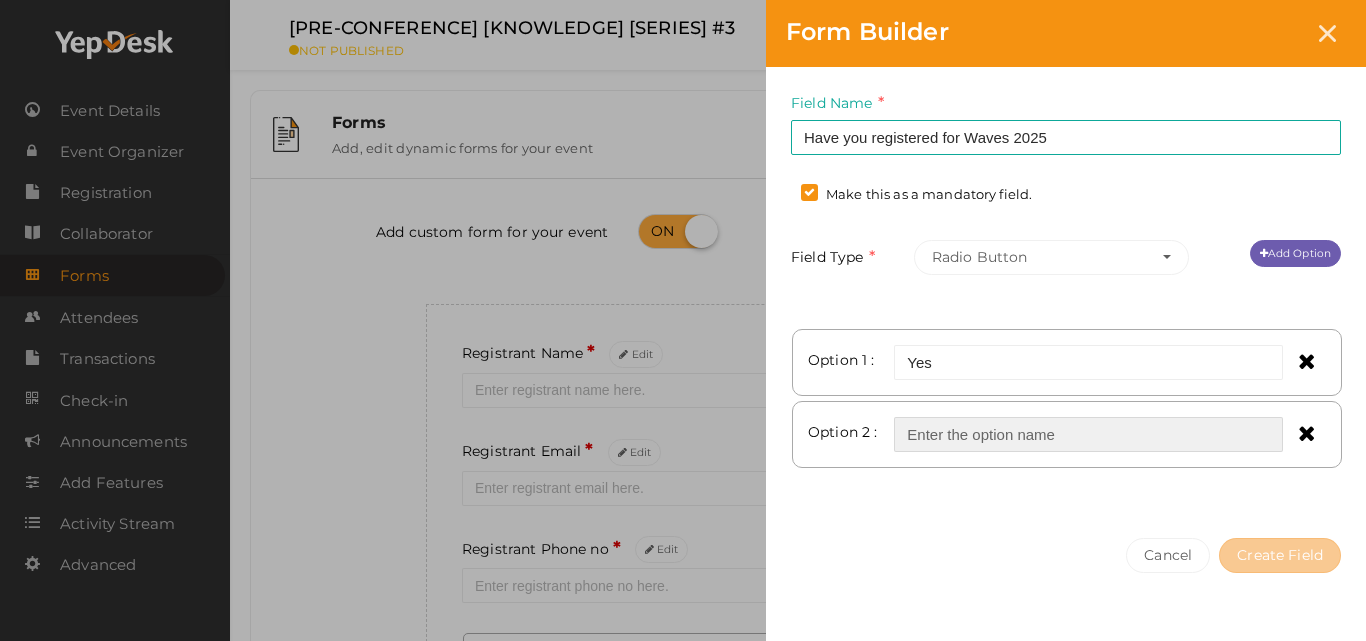 type on "No" 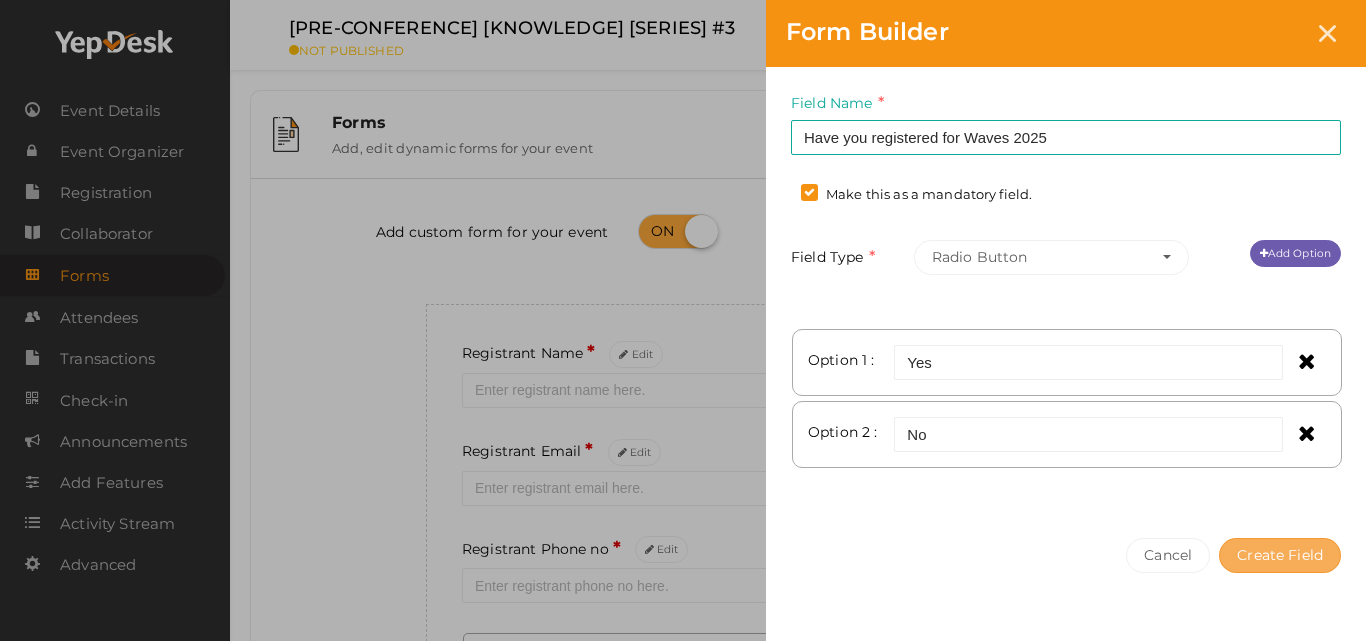 click on "Create Field" at bounding box center (1280, 555) 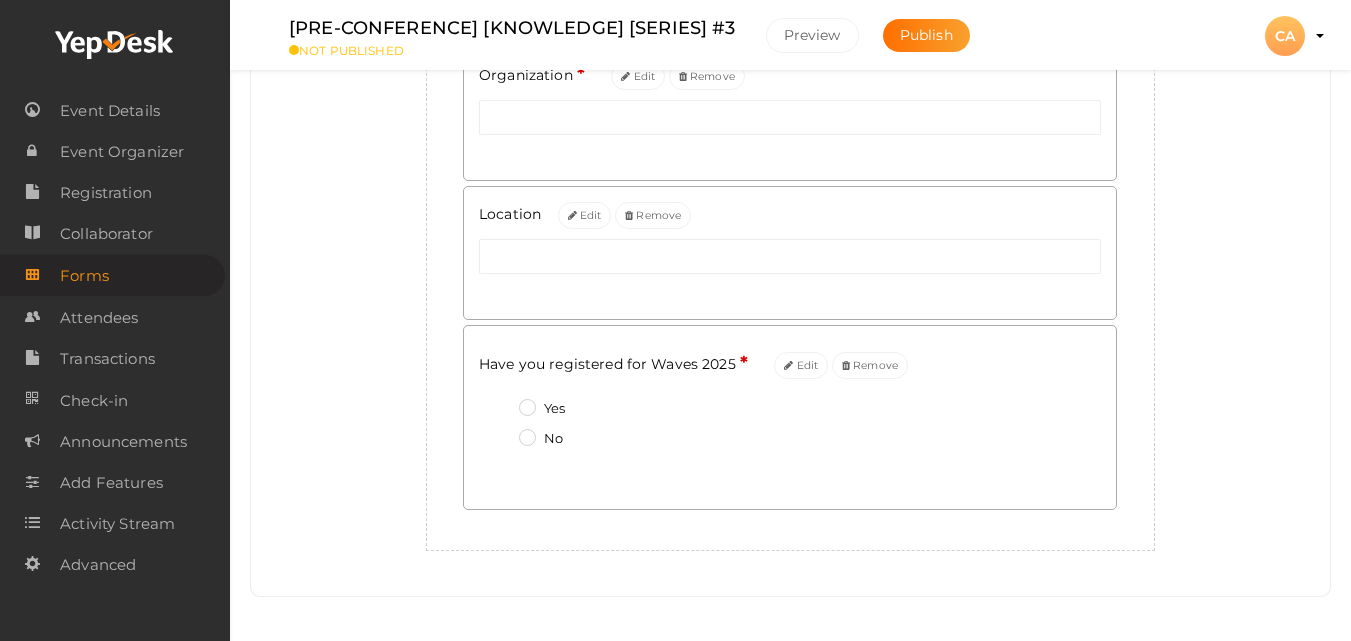 scroll, scrollTop: 922, scrollLeft: 0, axis: vertical 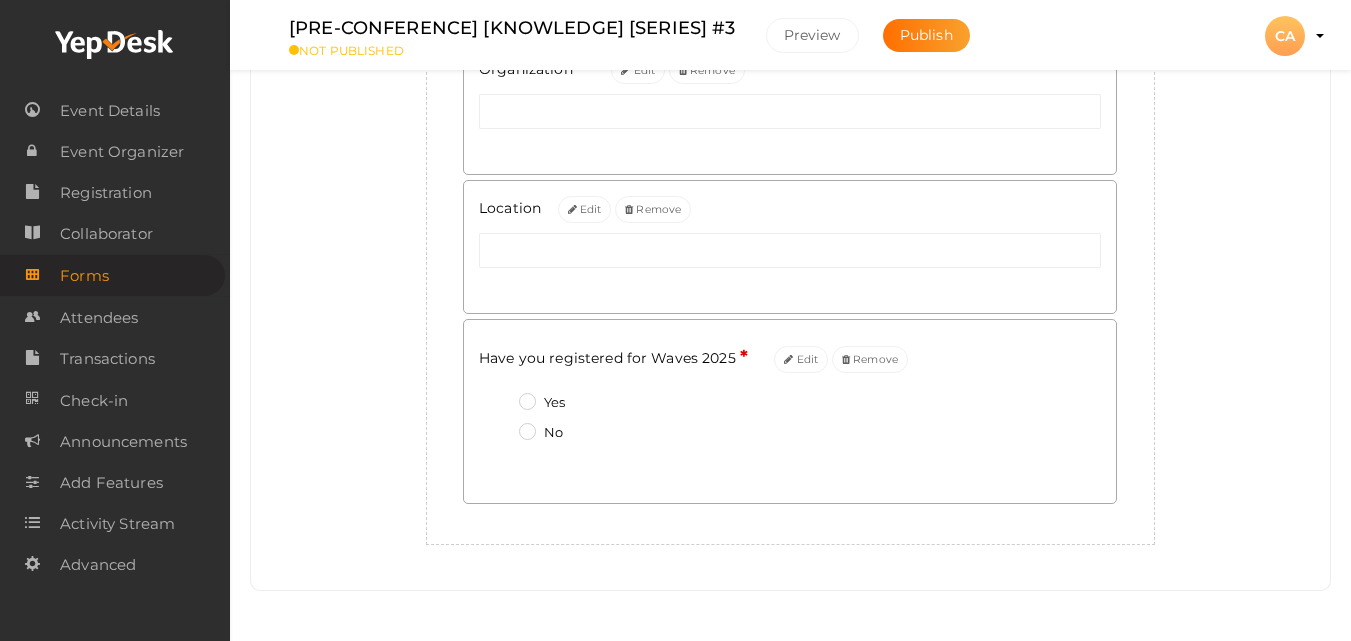click on "Add custom form for your event
Create new field
Registrant Name *
Edit
Registrant Email *
Edit
Registrant Phone no *
Edit
PMI ID (PMI credentials holders please share for PDUs) *
Edit
Remove
*" at bounding box center (790, -92) 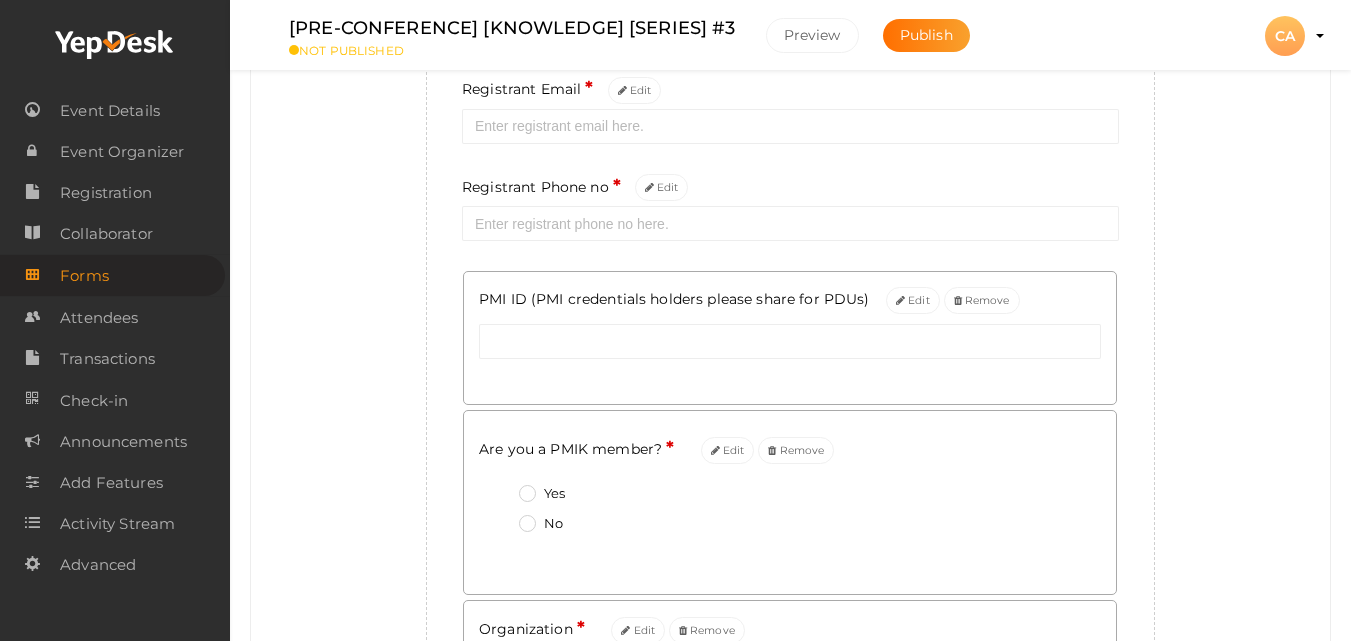 scroll, scrollTop: 0, scrollLeft: 0, axis: both 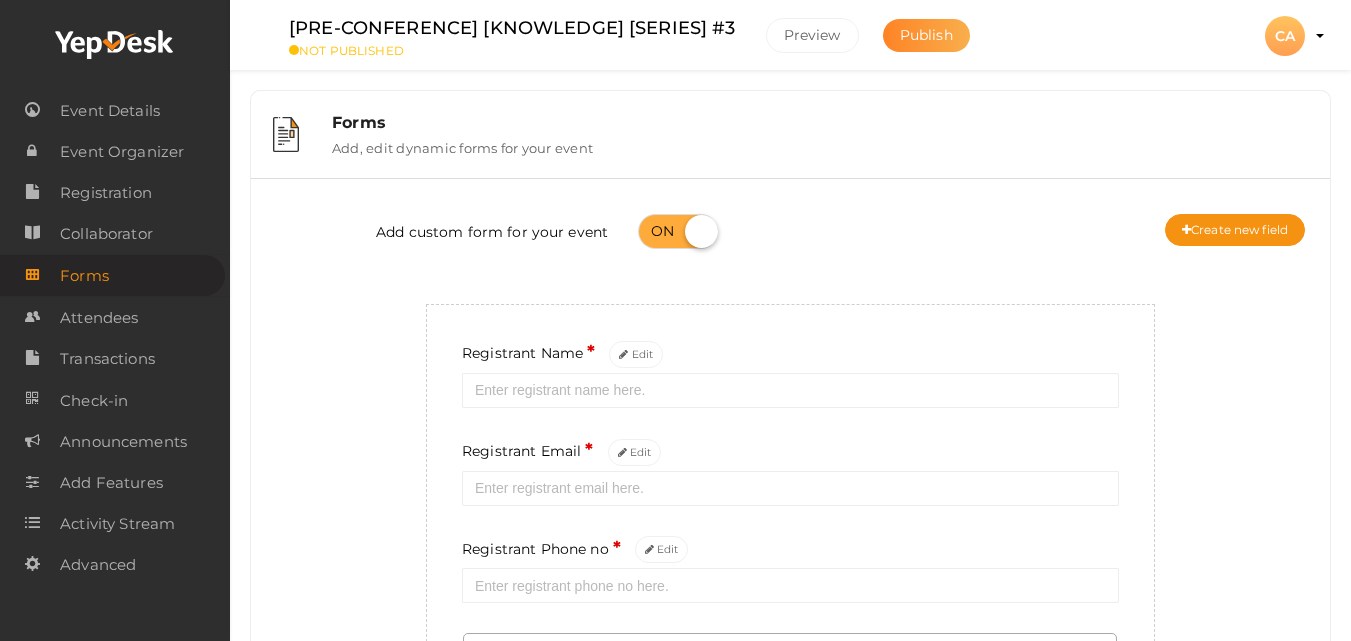 click on "Publish" at bounding box center (926, 35) 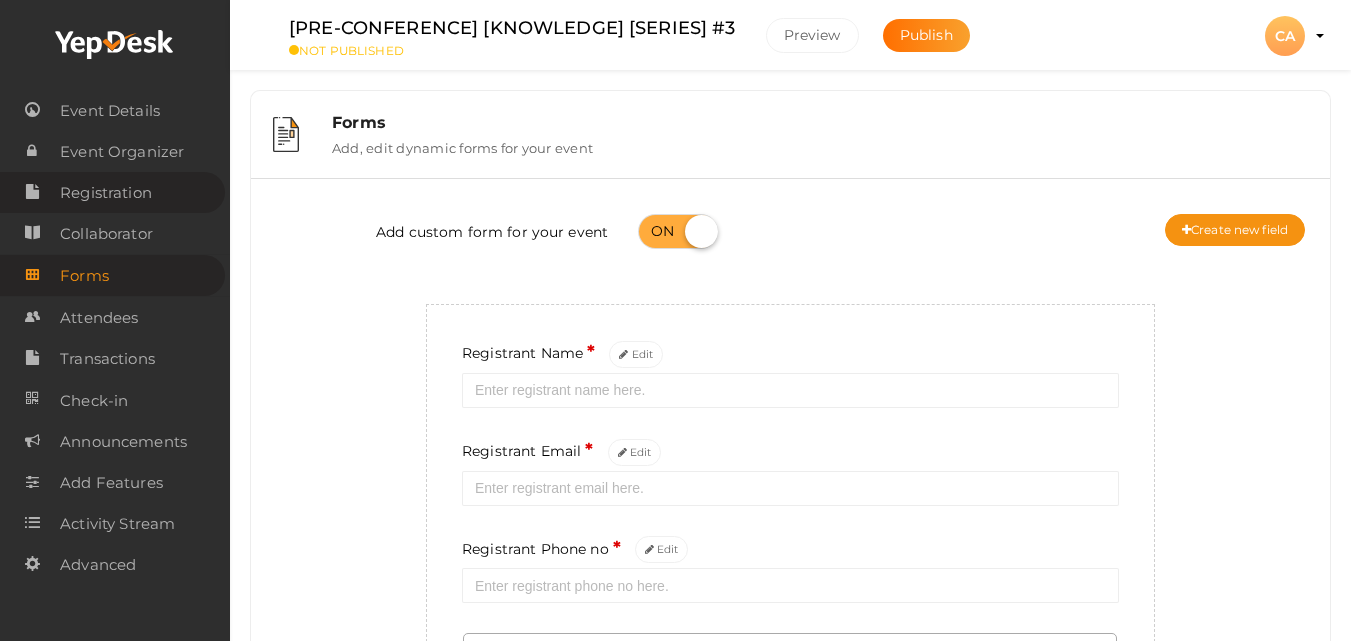 click on "Registration" at bounding box center [106, 193] 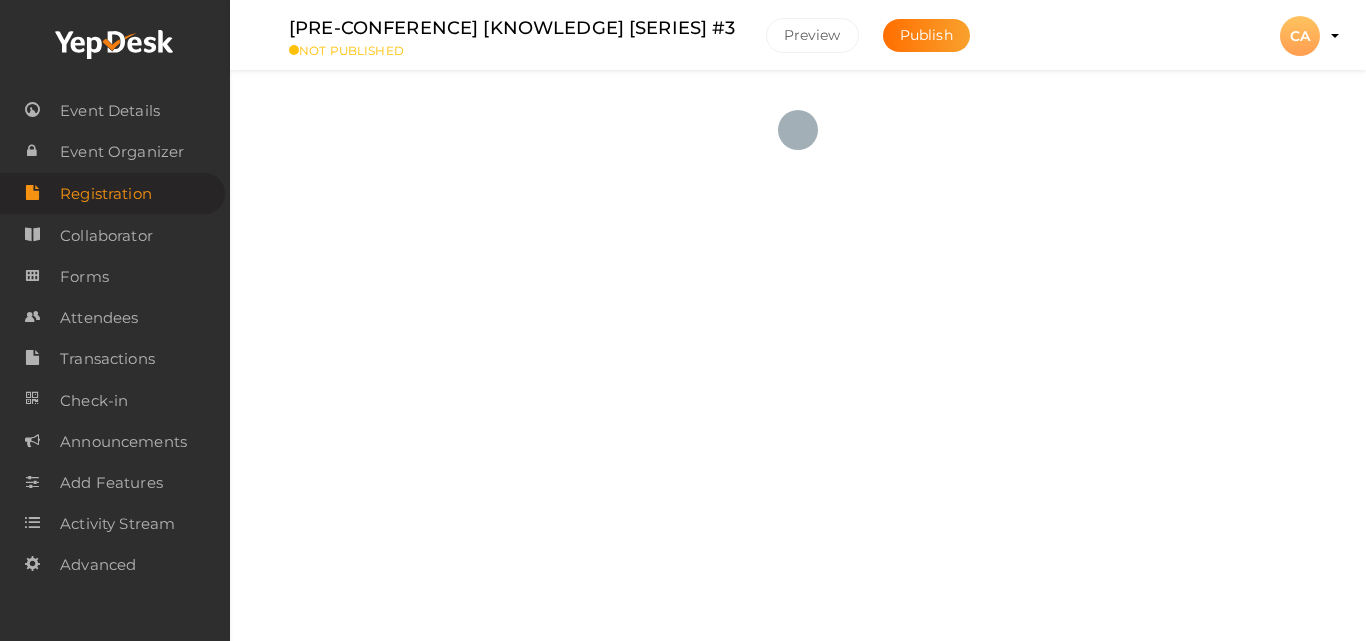 checkbox on "true" 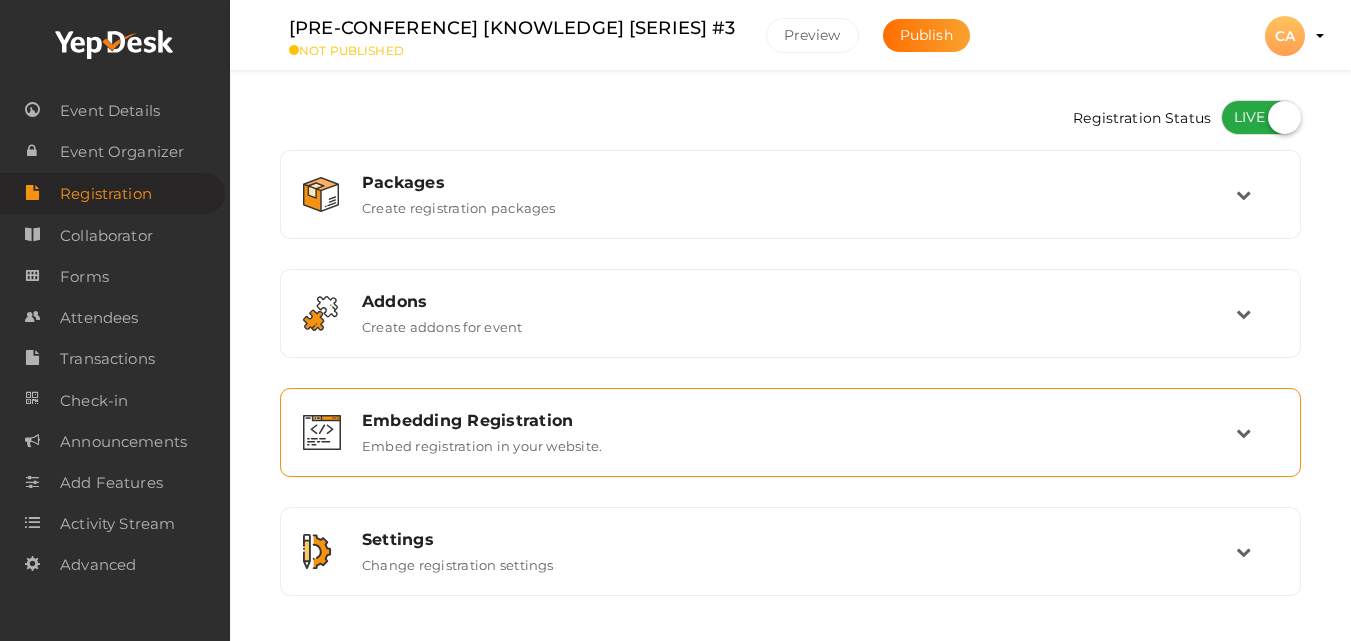 click on "Embed registration in your website." at bounding box center [482, 442] 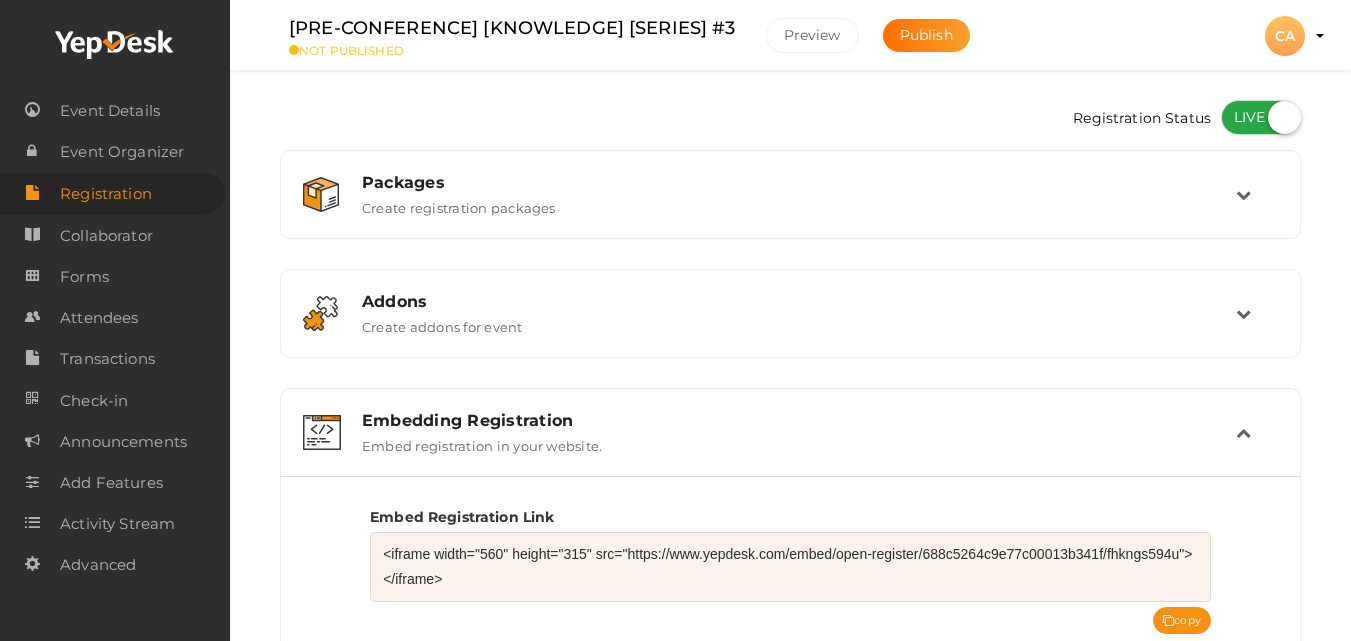 click on "<iframe width="560" height="315" src="https://www.yepdesk.com/embed/open-register/688c5264c9e77c00013b341f/fhkngs594u"></iframe>" at bounding box center [790, 567] 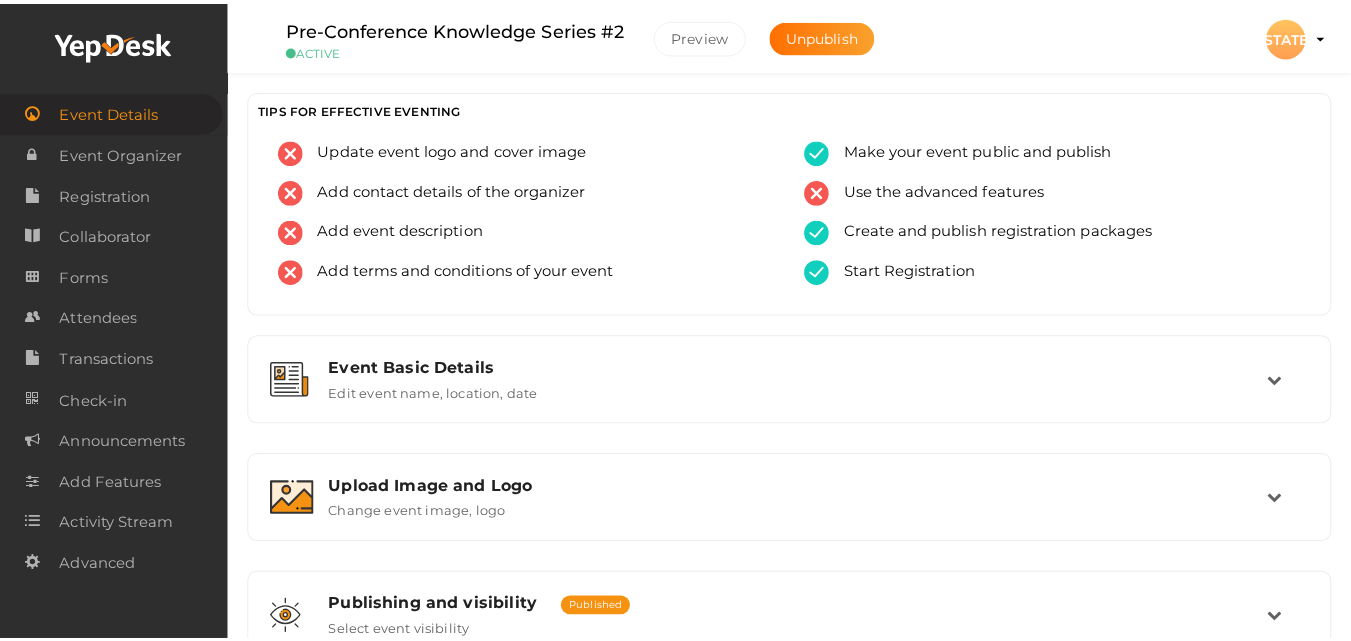 scroll, scrollTop: 0, scrollLeft: 0, axis: both 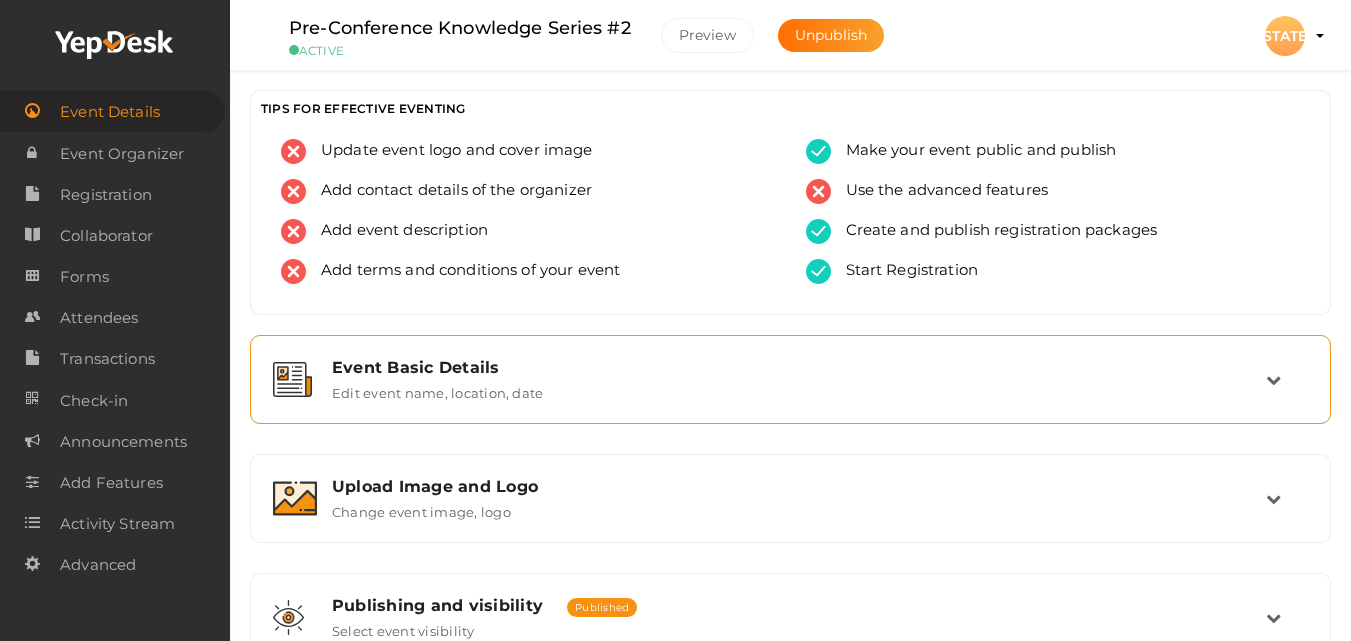 click on "Event Basic Details
Edit event name,
location, date" at bounding box center (791, 379) 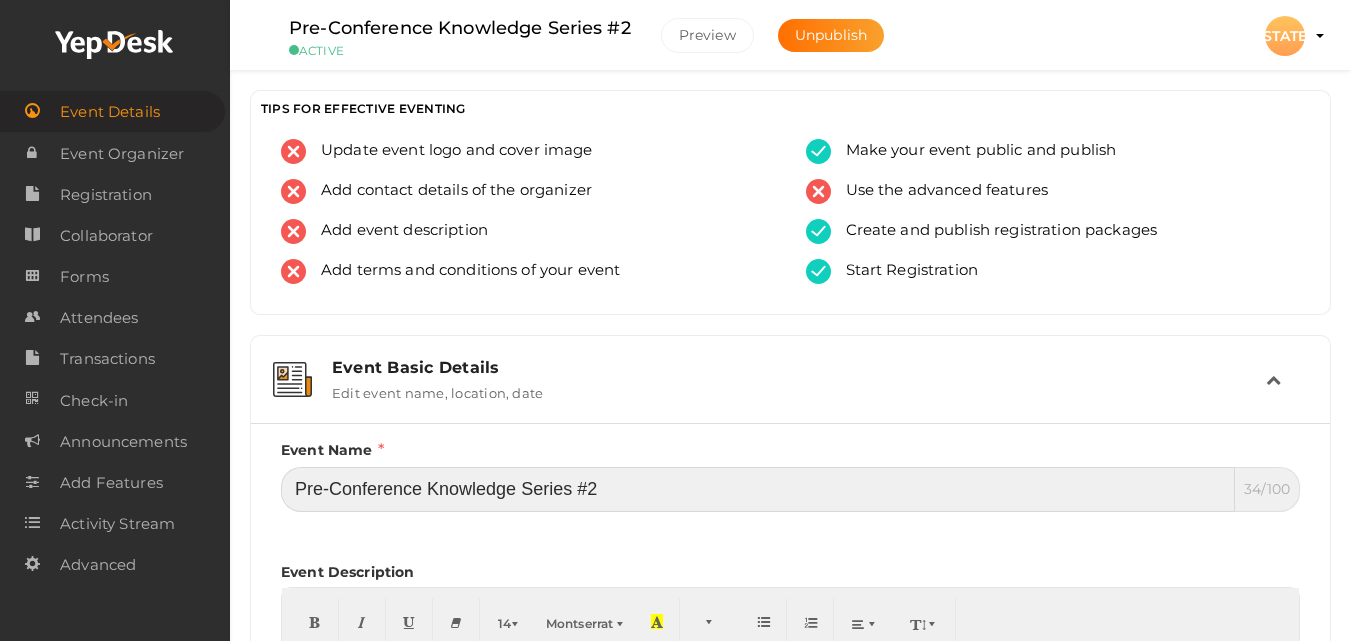 click on "Pre-Conference Knowledge Series #2" at bounding box center (758, 489) 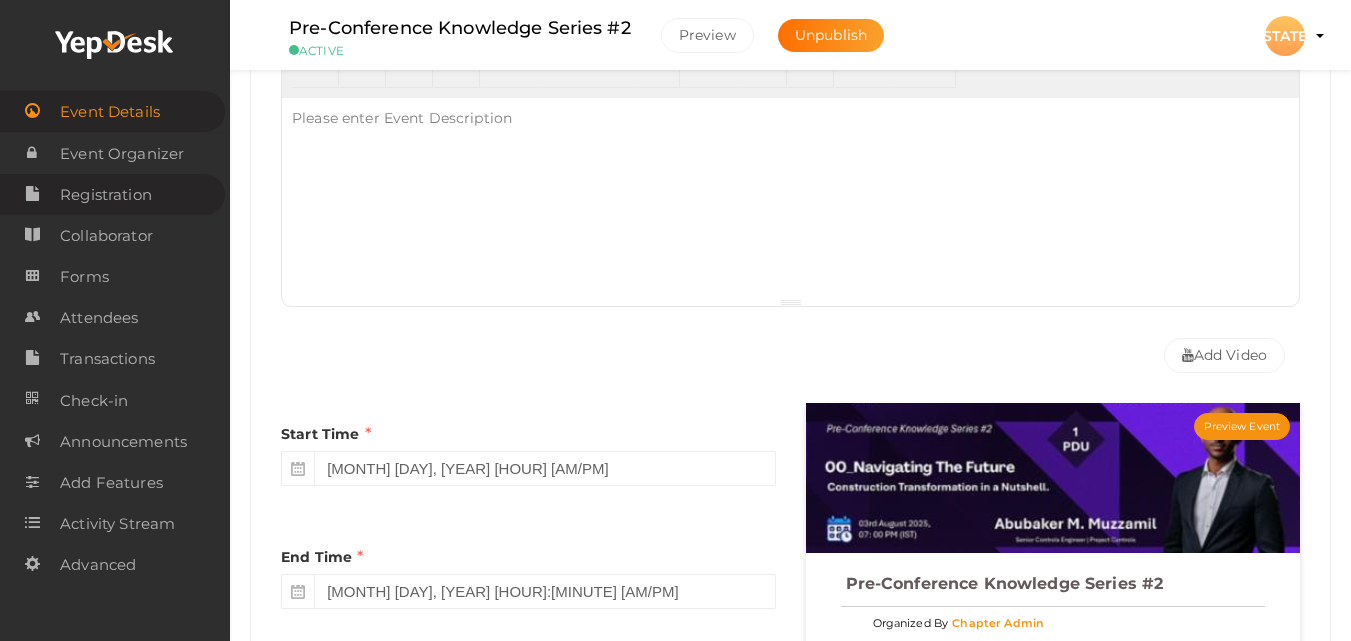 click on "Registration" at bounding box center [106, 195] 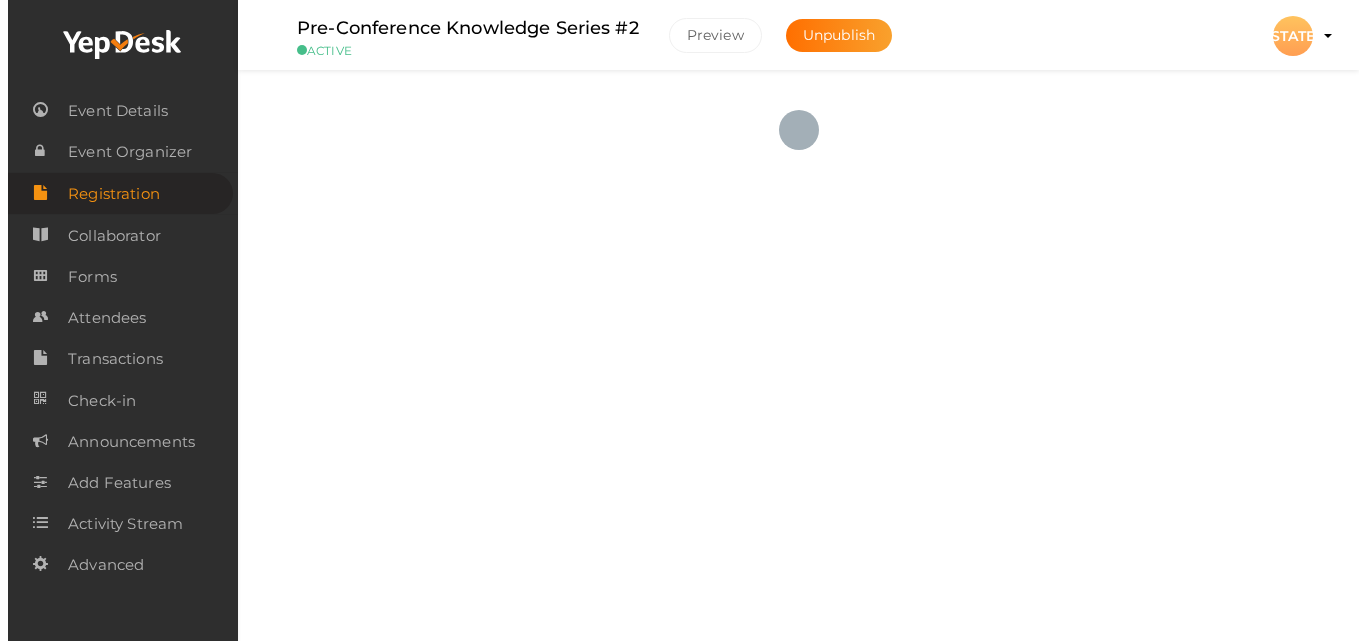 scroll, scrollTop: 0, scrollLeft: 0, axis: both 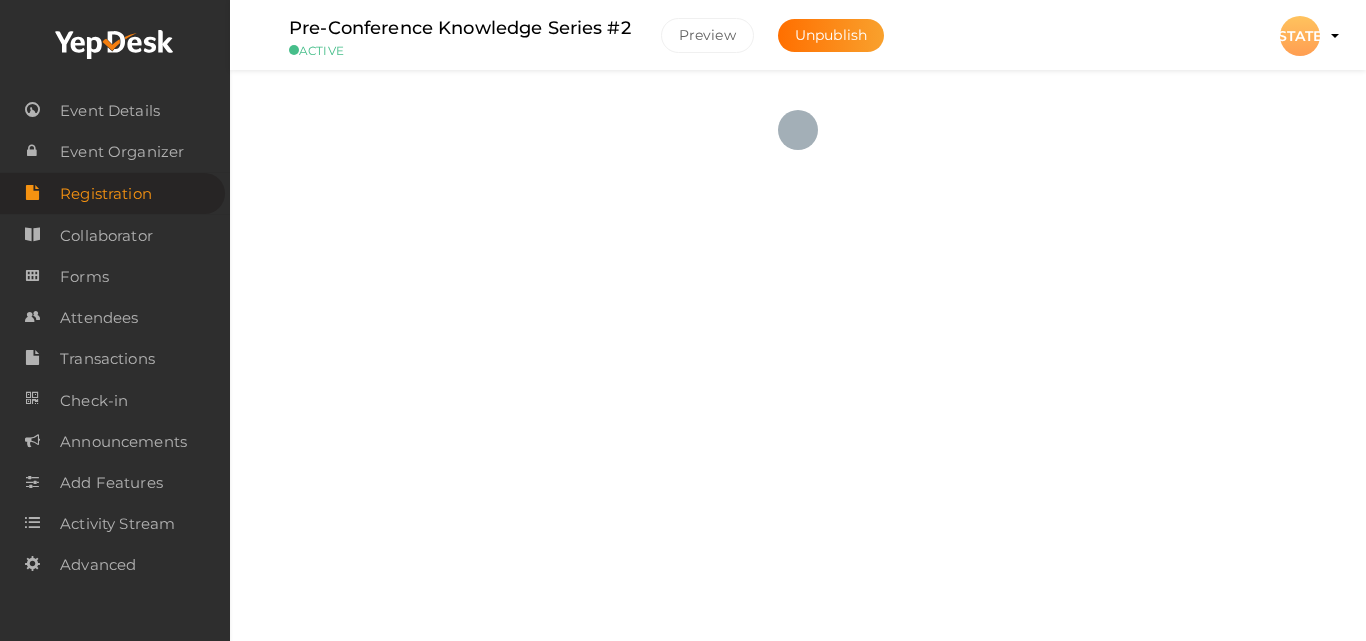 checkbox on "true" 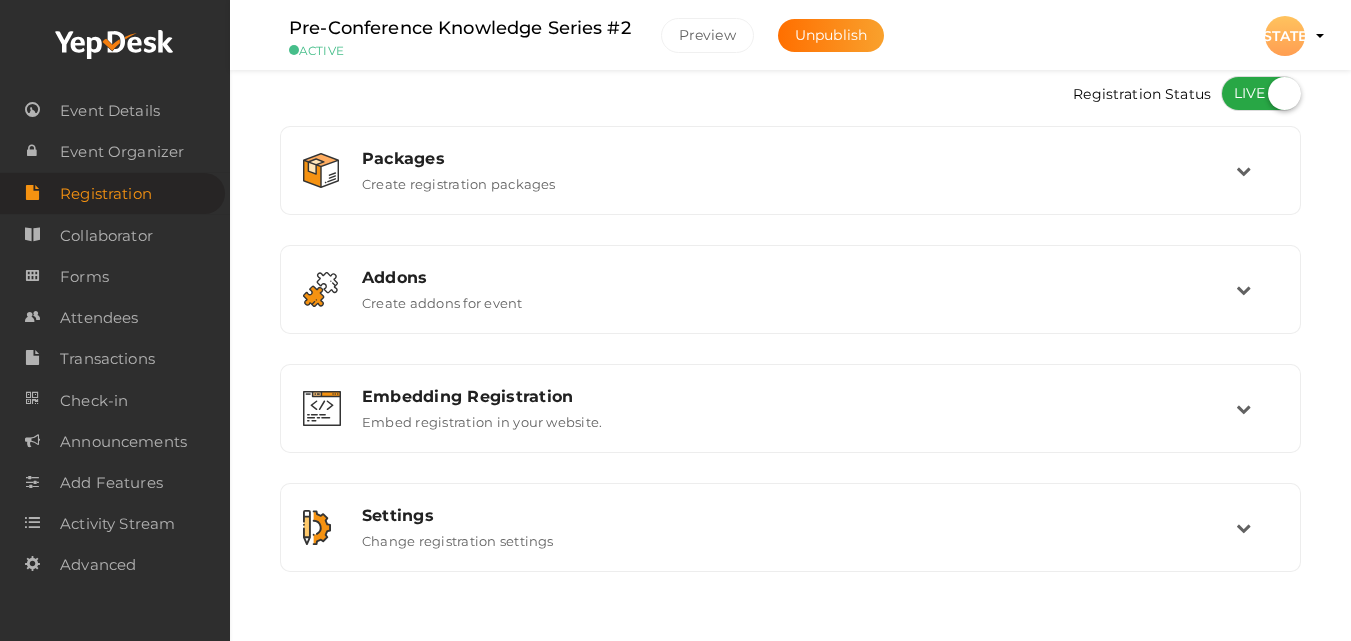 scroll, scrollTop: 0, scrollLeft: 0, axis: both 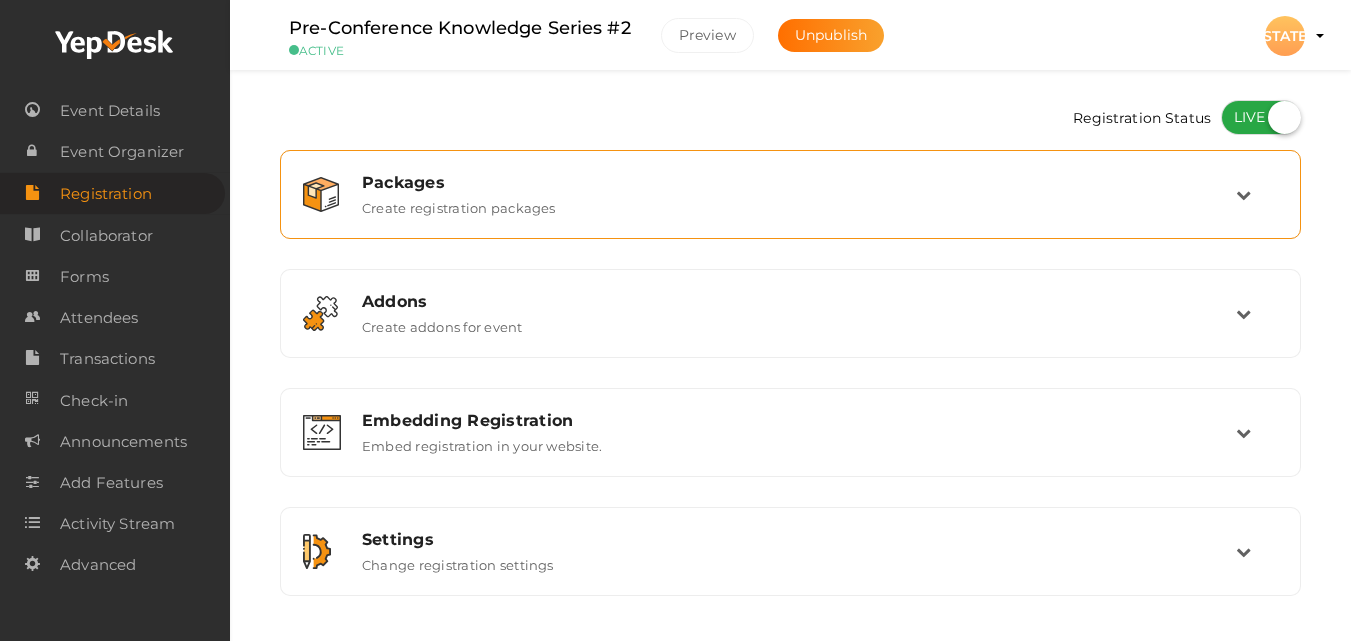 click on "Packages
Create registration packages" at bounding box center [790, 194] 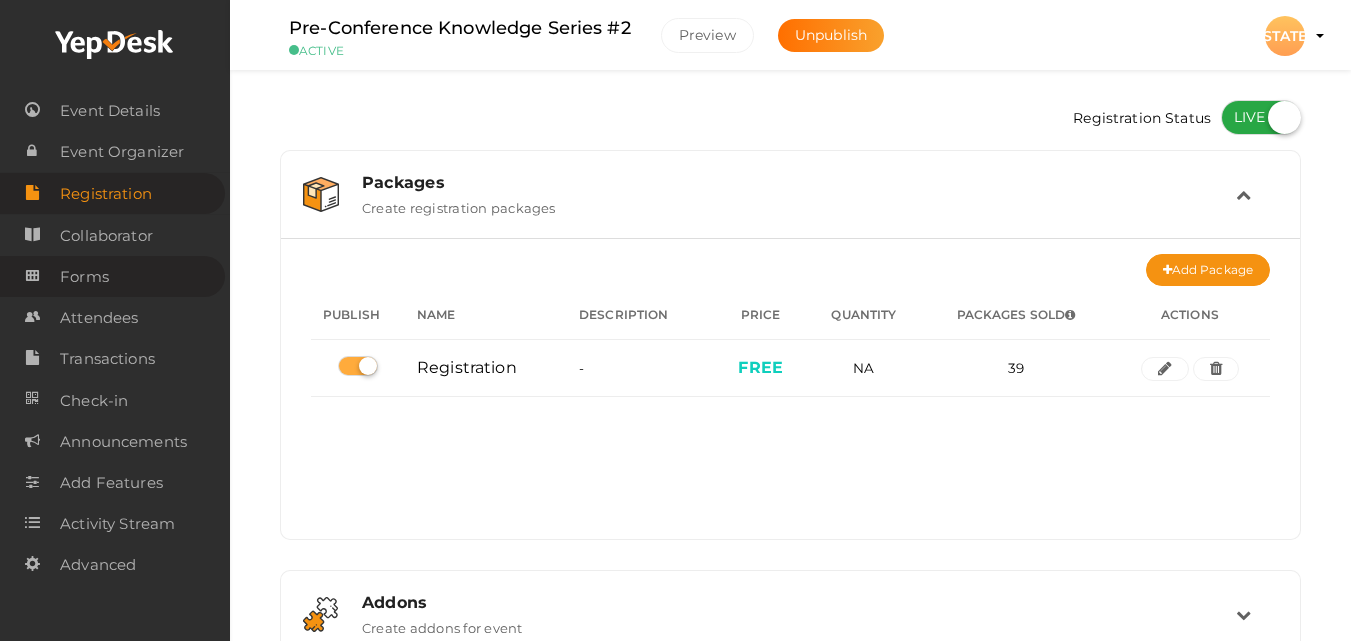 click on "Forms" at bounding box center [84, 277] 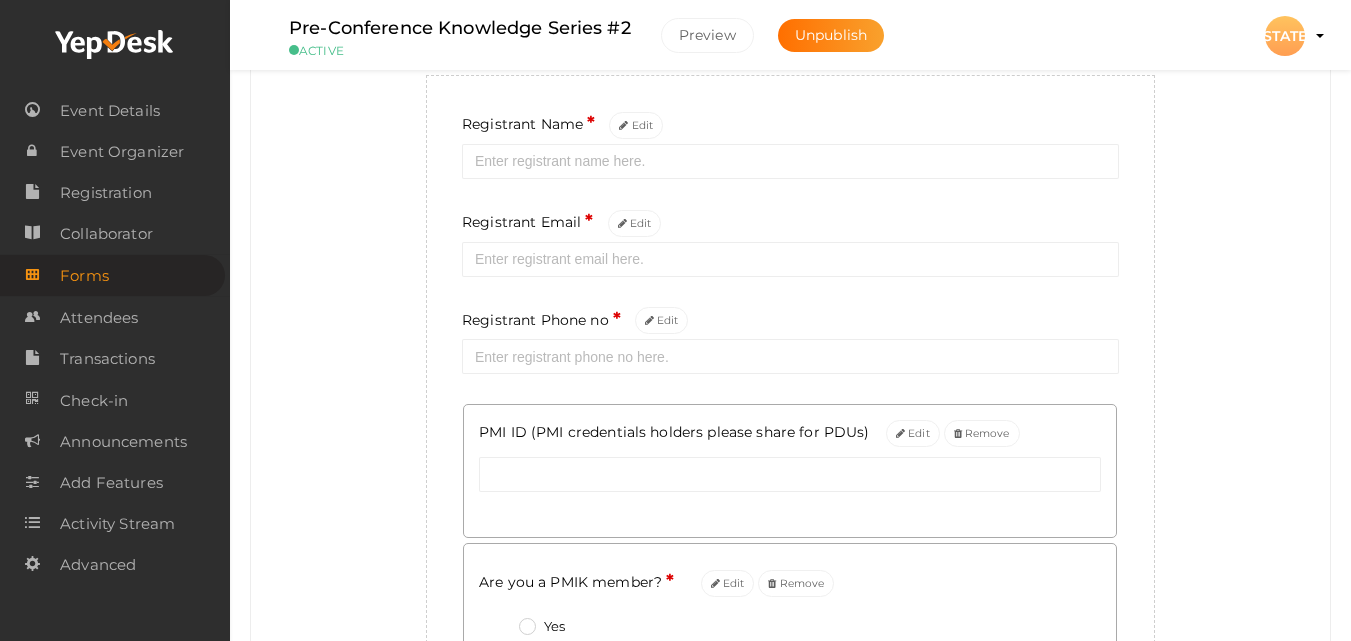 scroll, scrollTop: 240, scrollLeft: 0, axis: vertical 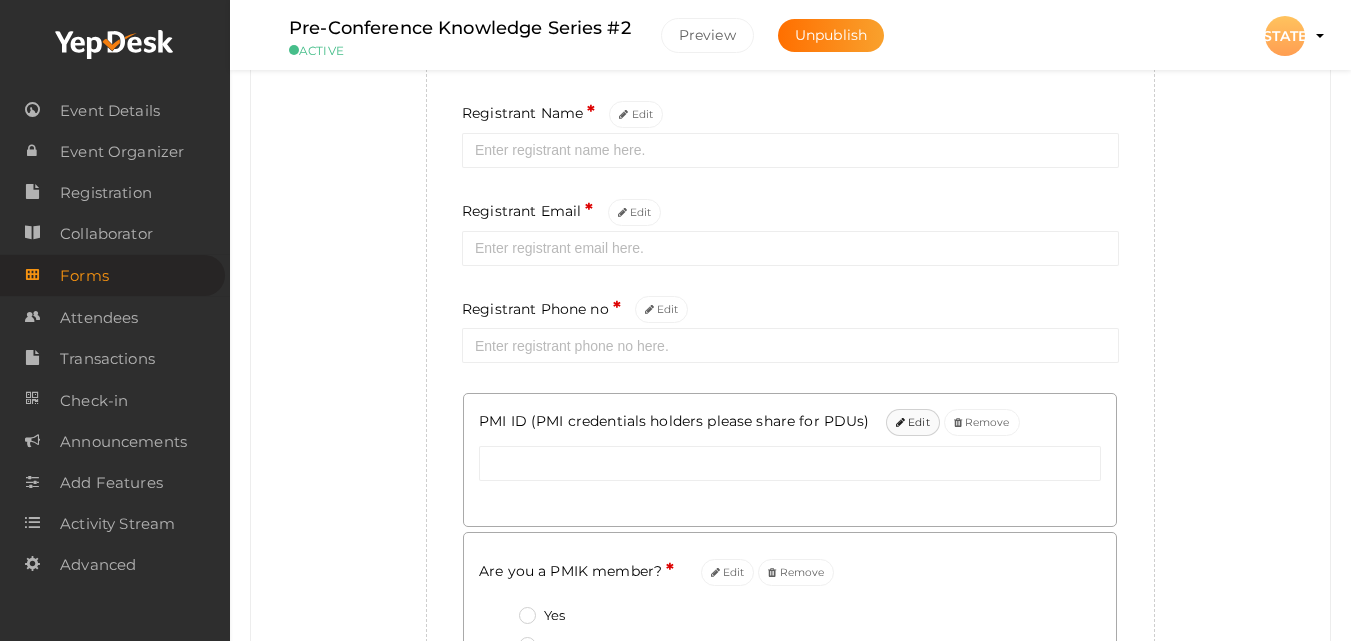 click on "Edit" at bounding box center (913, 422) 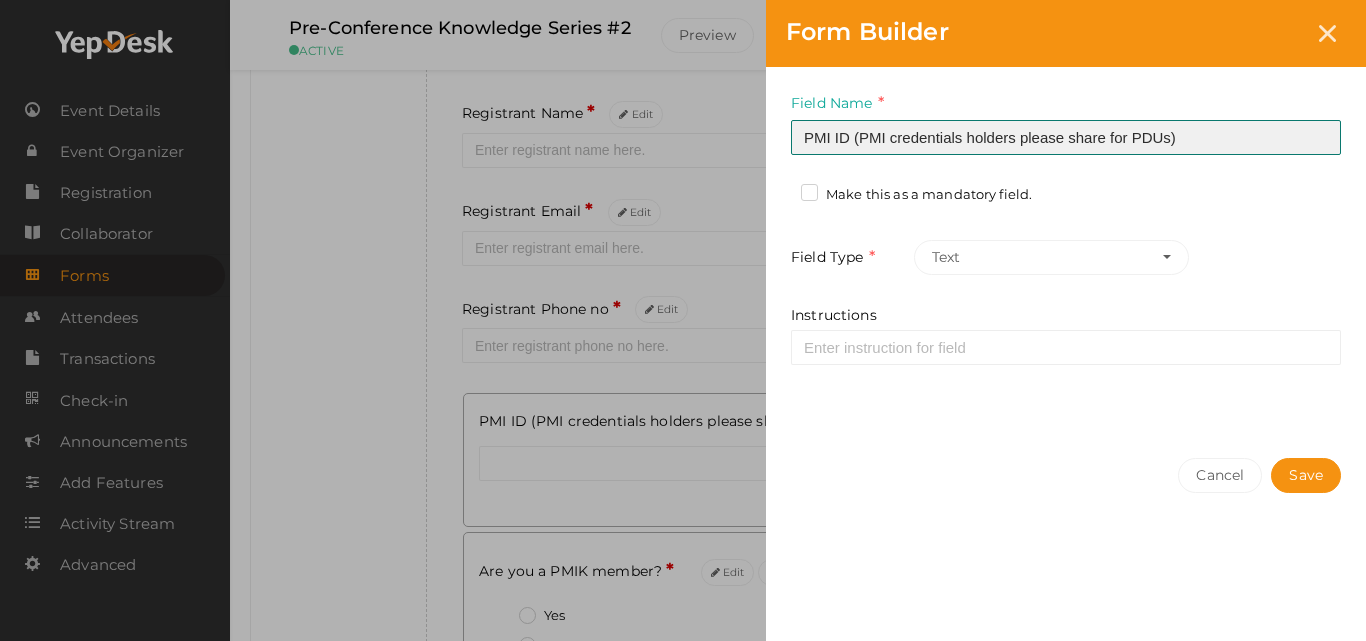 click on "PMI ID (PMI credentials holders please share for PDUs)" at bounding box center (1066, 137) 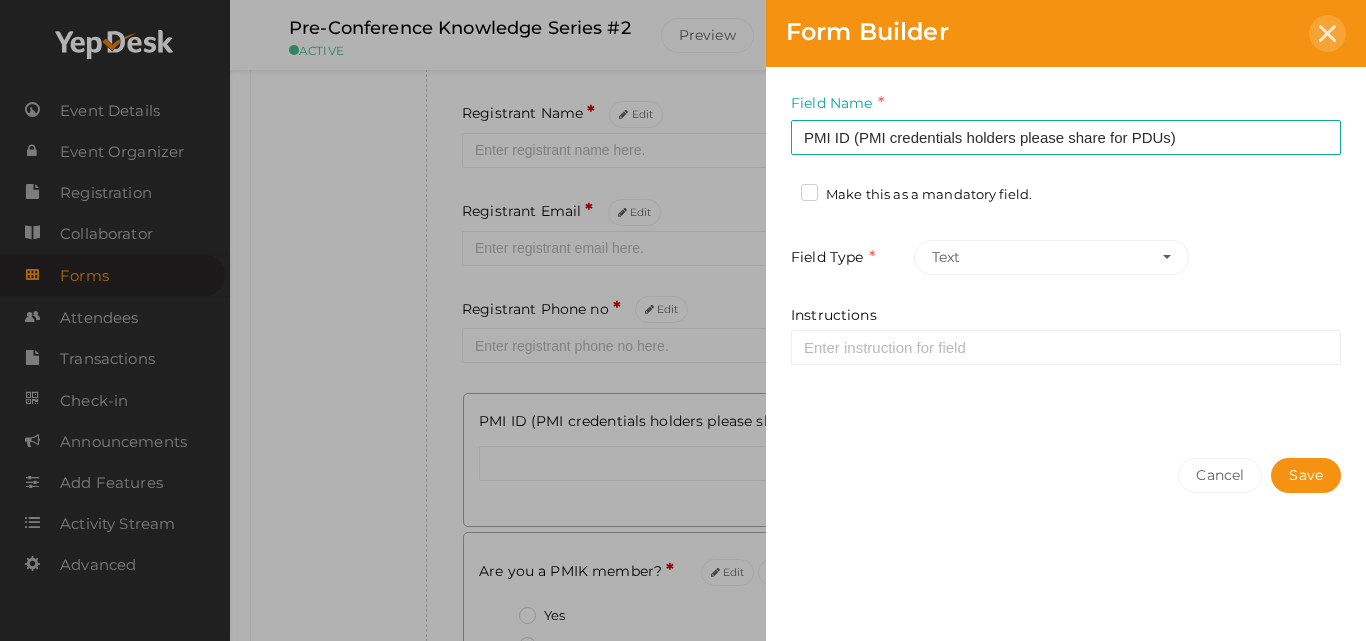 click at bounding box center (1327, 33) 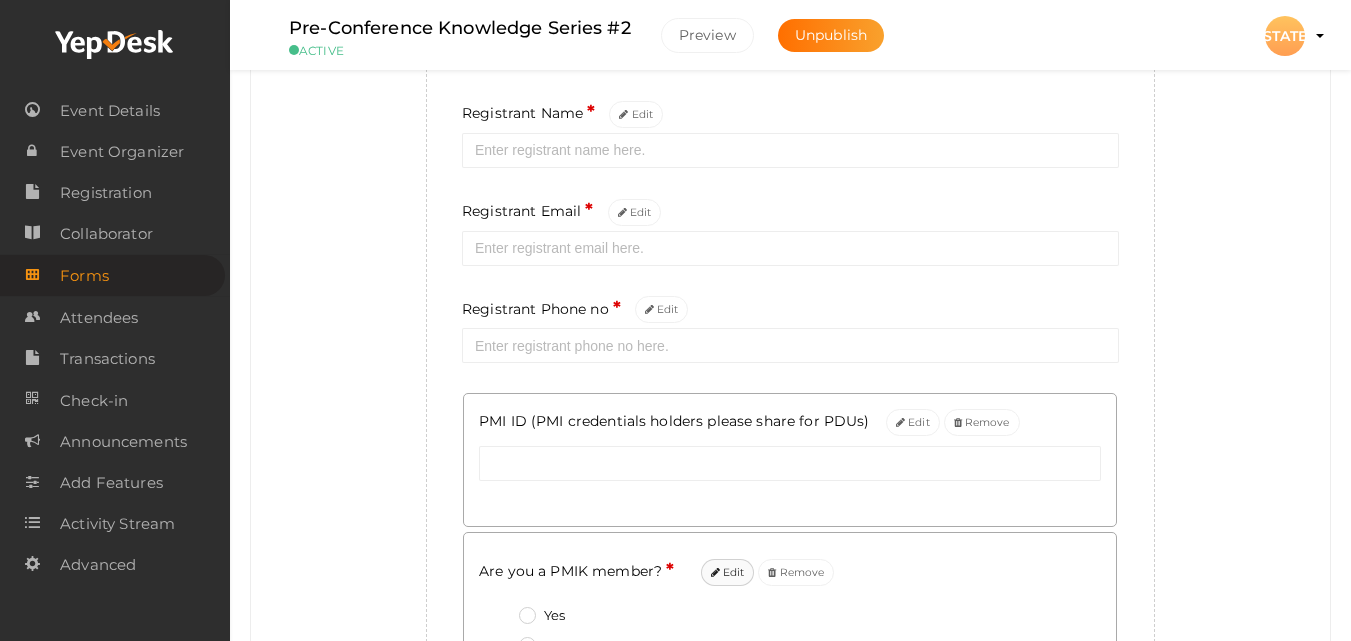 click on "Edit" at bounding box center [728, 572] 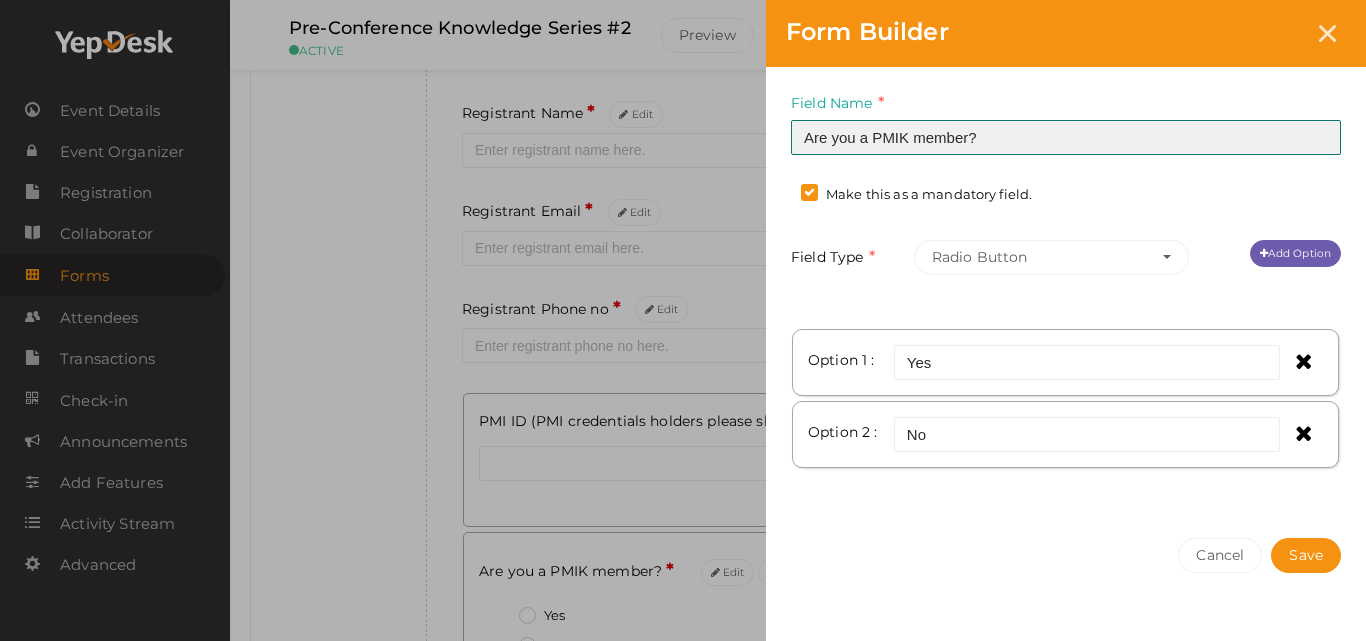 click on "Are you a PMIK member?" at bounding box center (1066, 137) 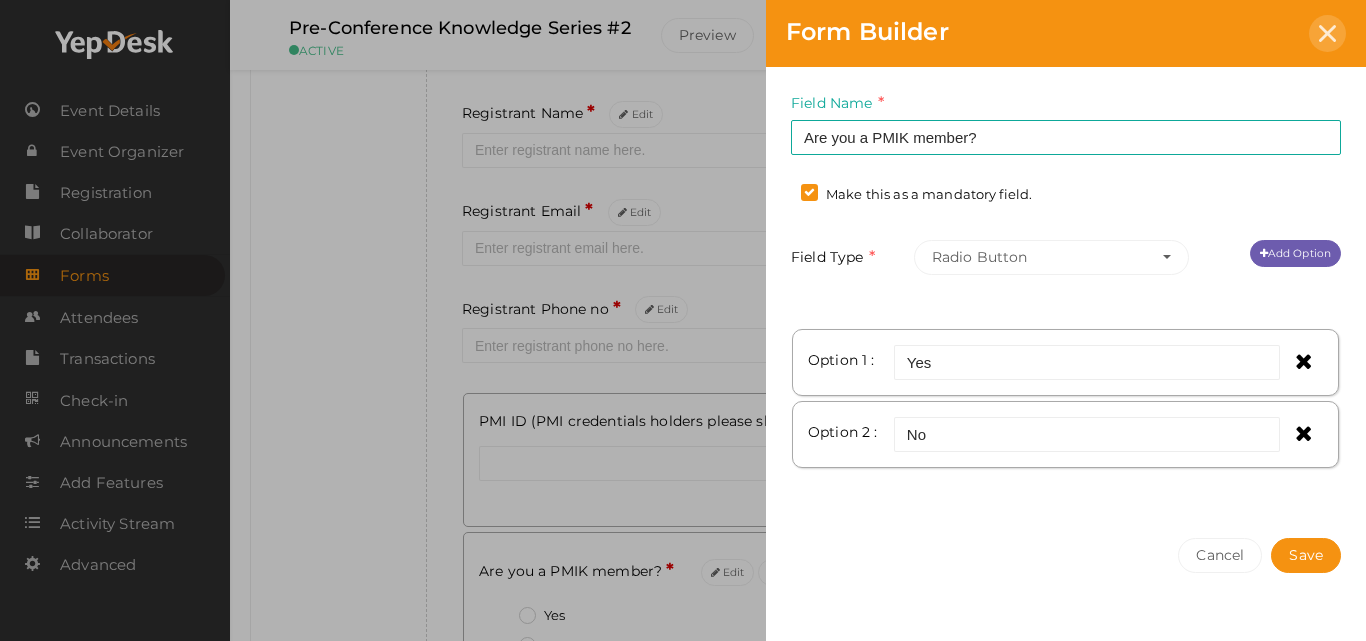 click at bounding box center [1327, 33] 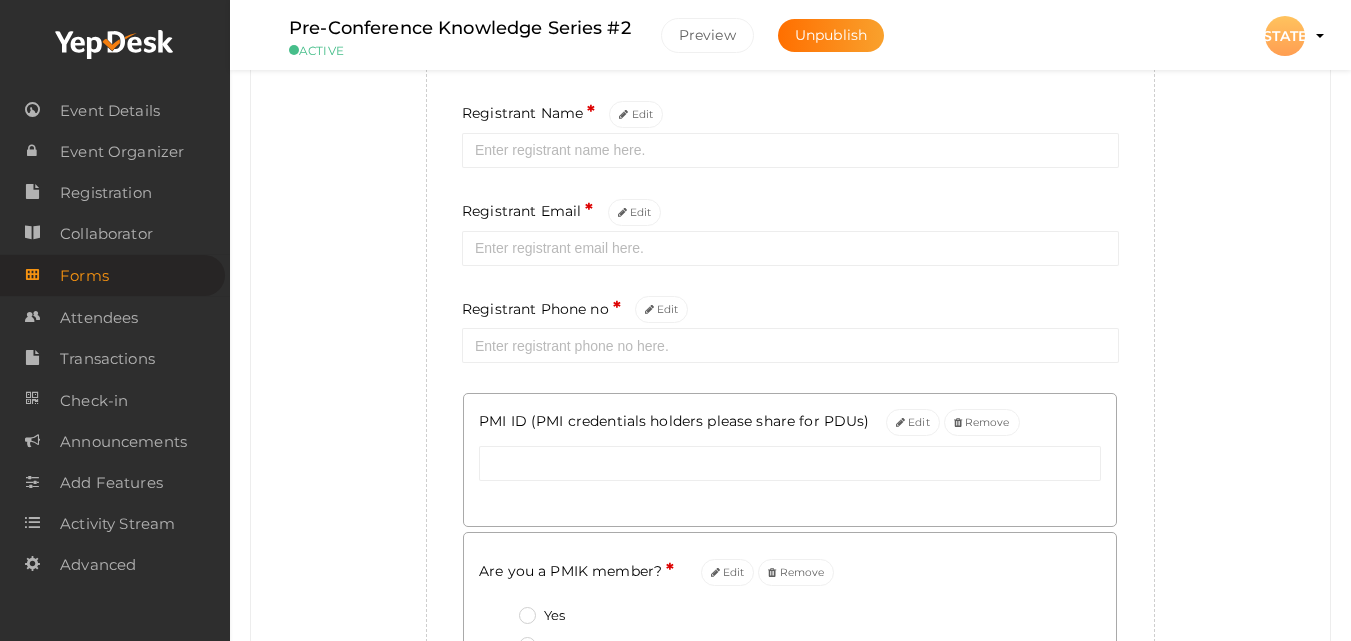 scroll, scrollTop: 800, scrollLeft: 0, axis: vertical 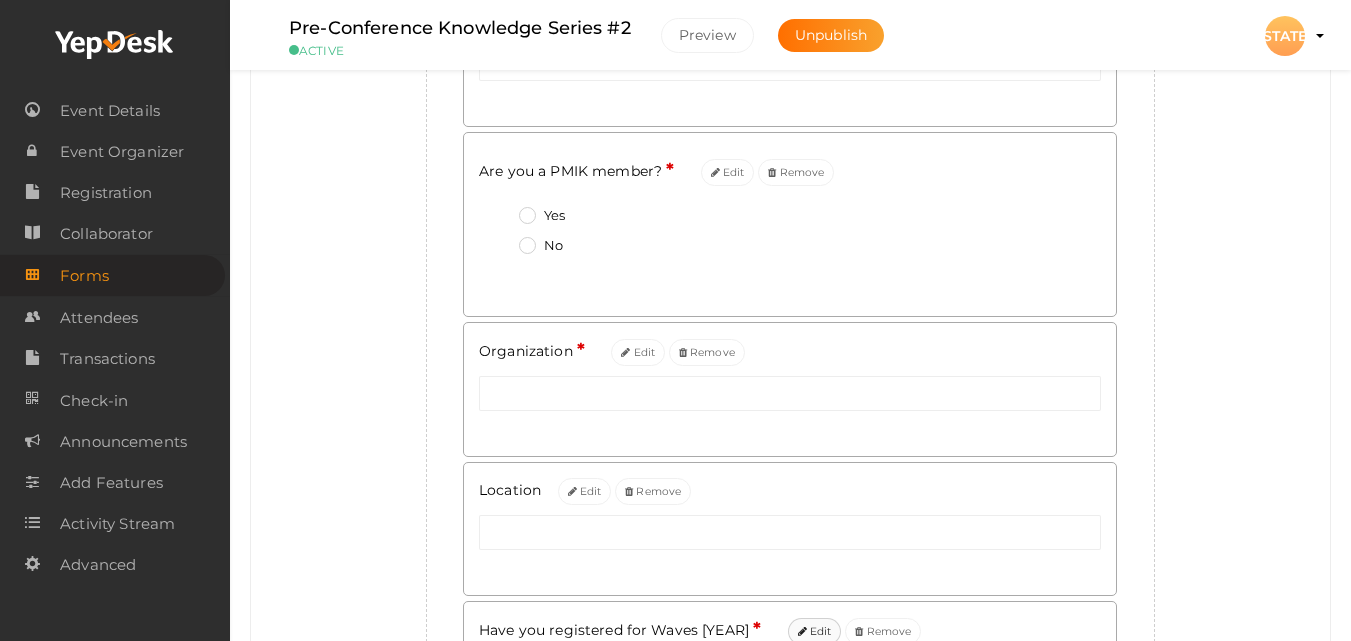 click on "Edit" at bounding box center (815, 631) 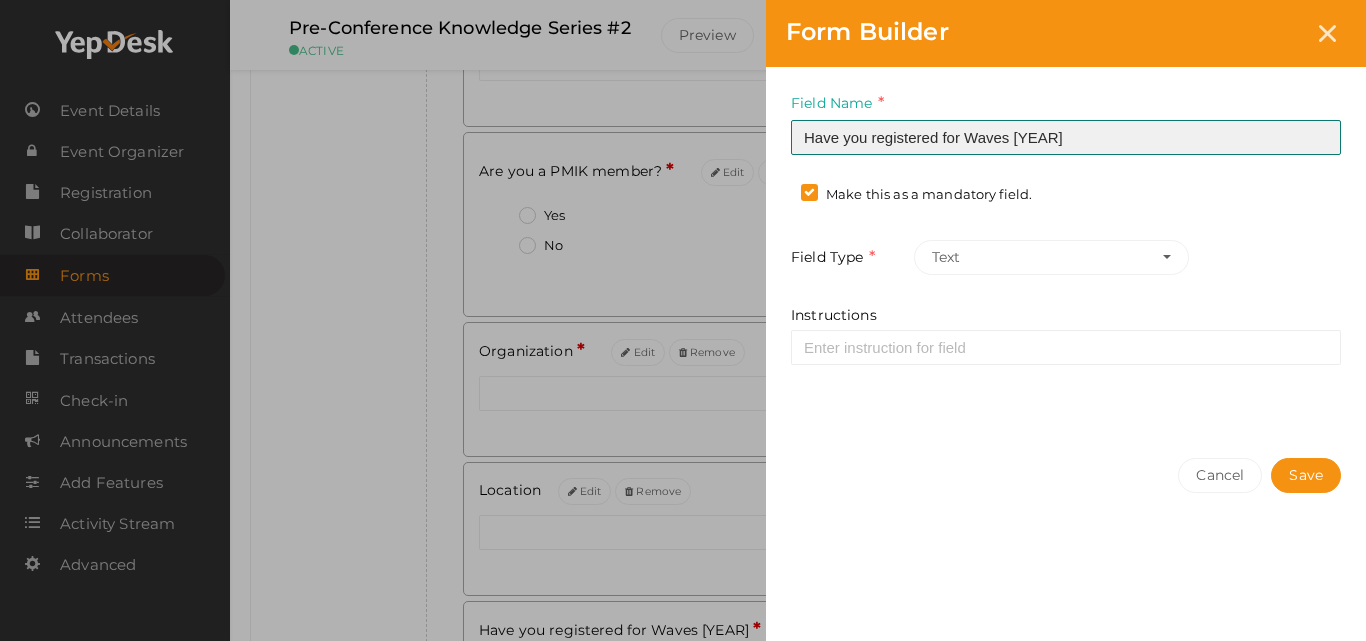 click on "Have you registered for Waves 2025" at bounding box center [1066, 137] 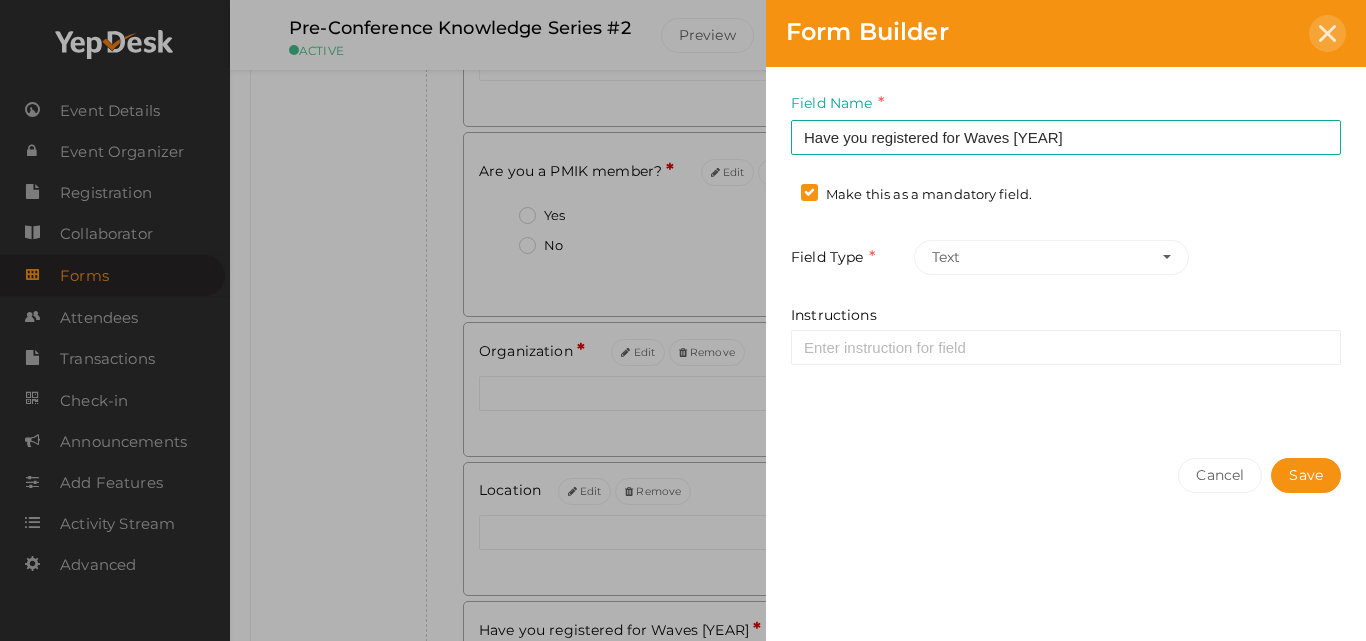 click at bounding box center (1327, 33) 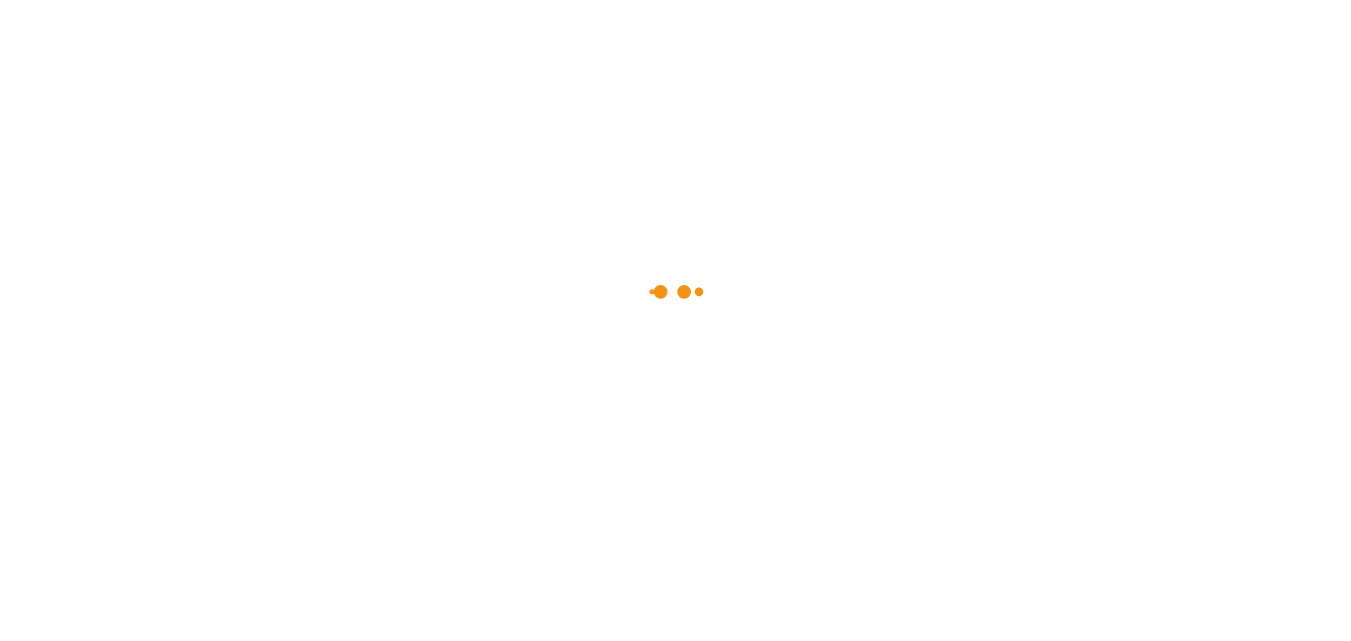 scroll, scrollTop: 0, scrollLeft: 0, axis: both 